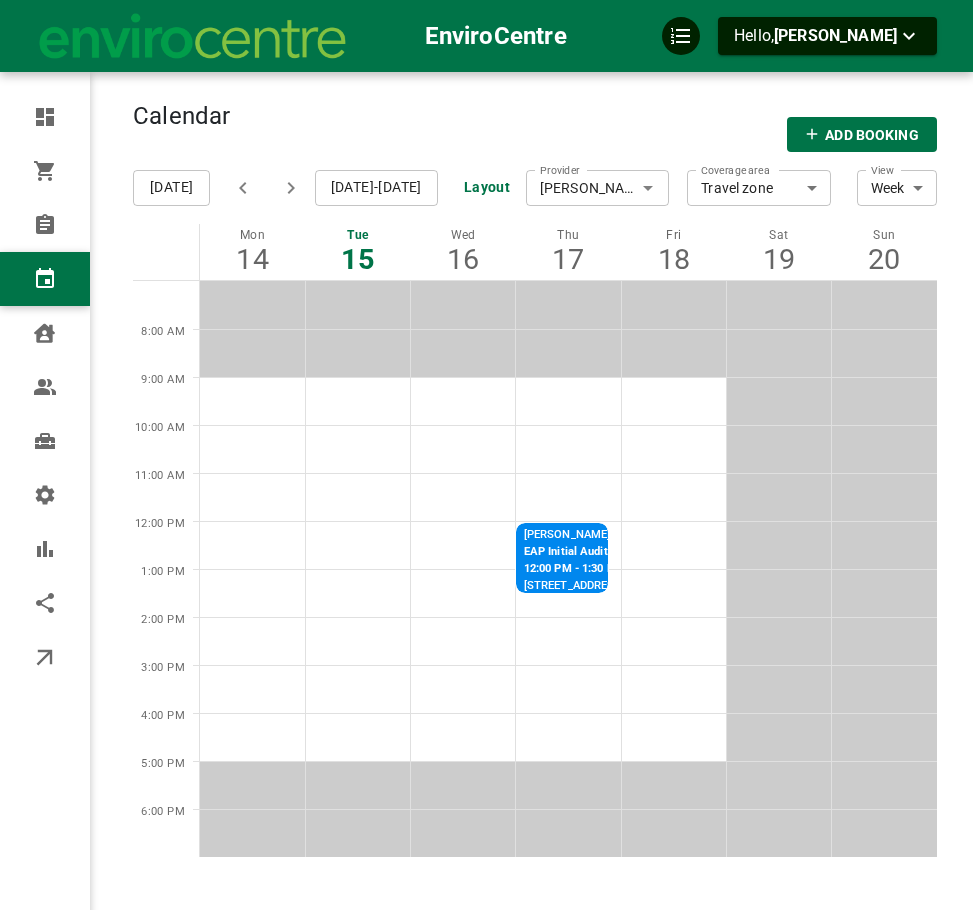 click on "[DATE]" at bounding box center [171, 188] 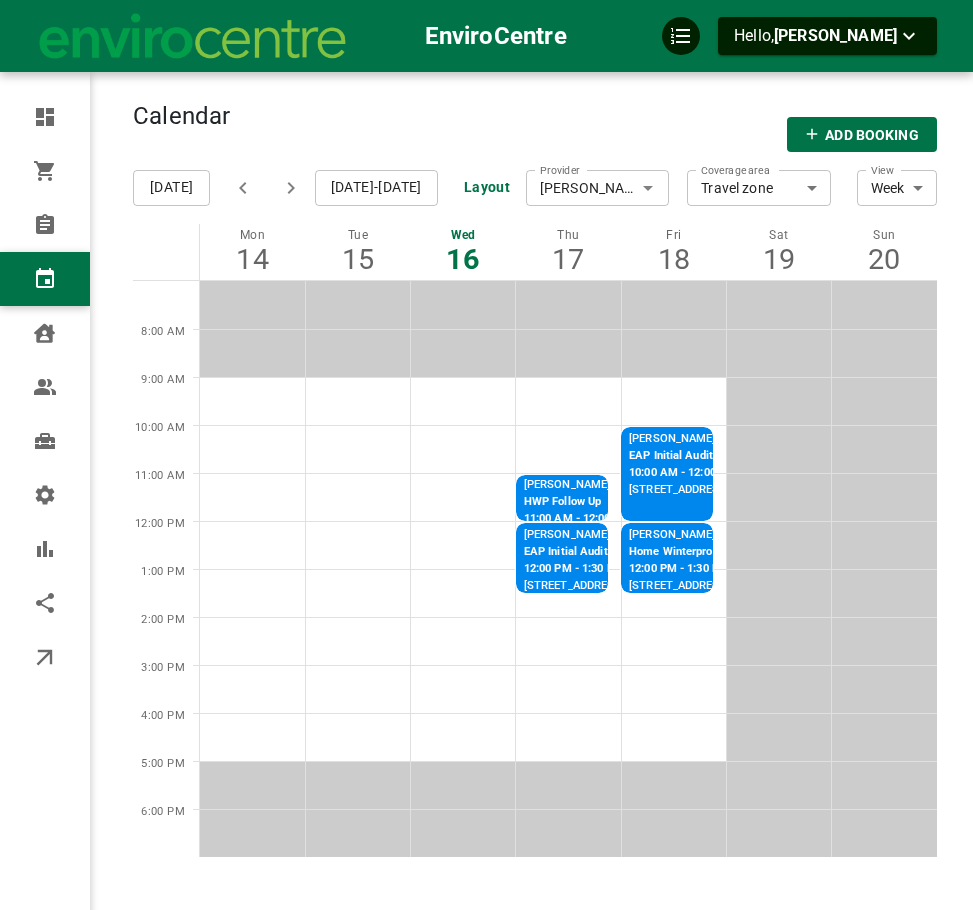 click on "[PERSON_NAME]" at bounding box center [577, 485] 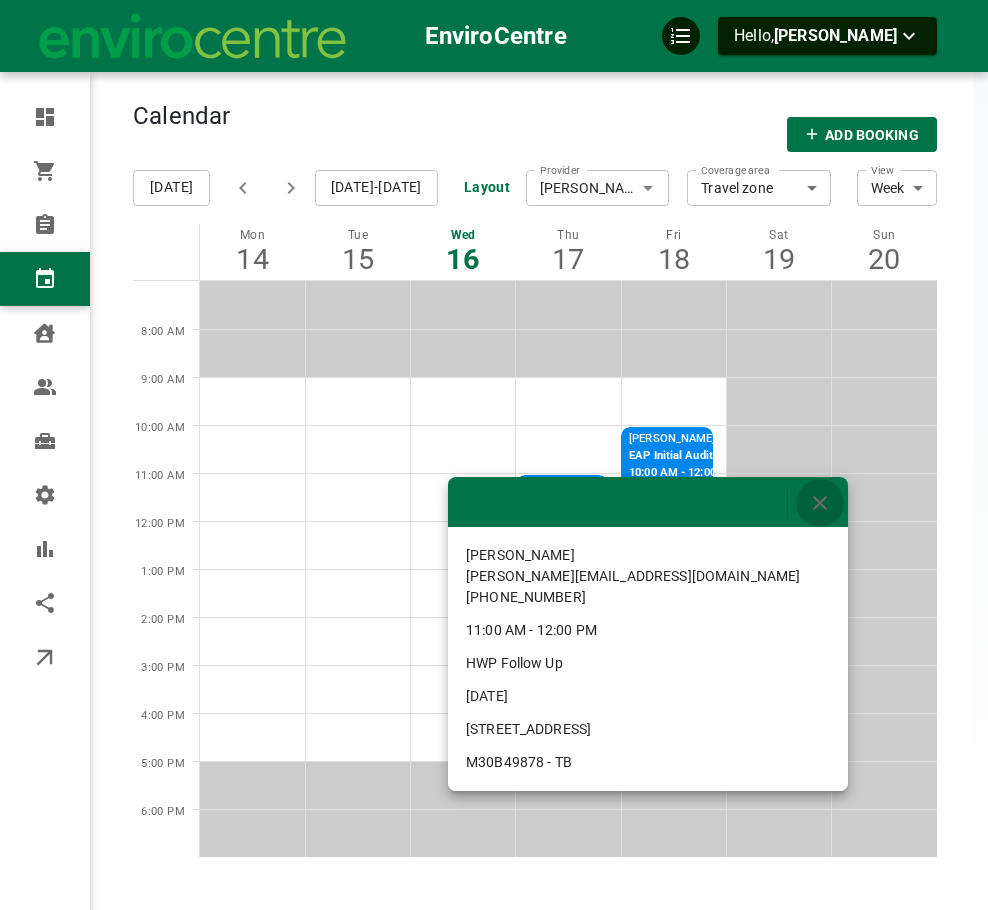 click 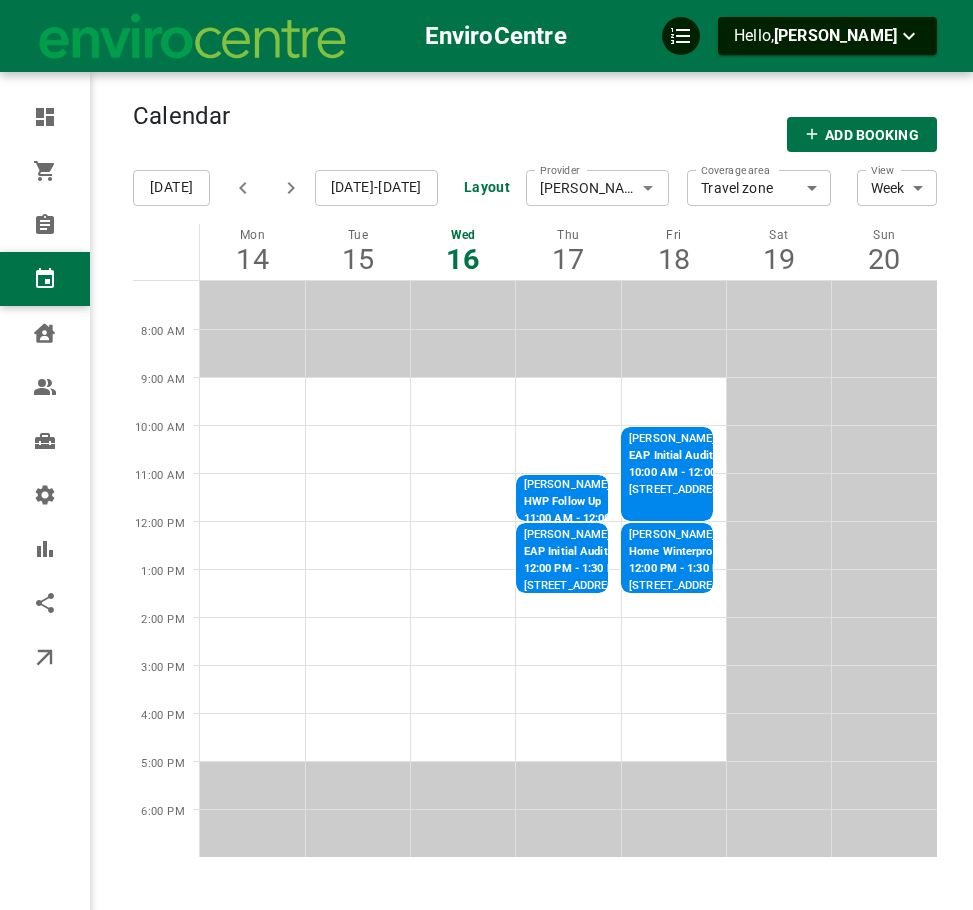 click on "[PERSON_NAME] Home Winterproofing Initial Audit 12:00 PM - 1:30 PM [STREET_ADDRESS]" at bounding box center (669, 558) 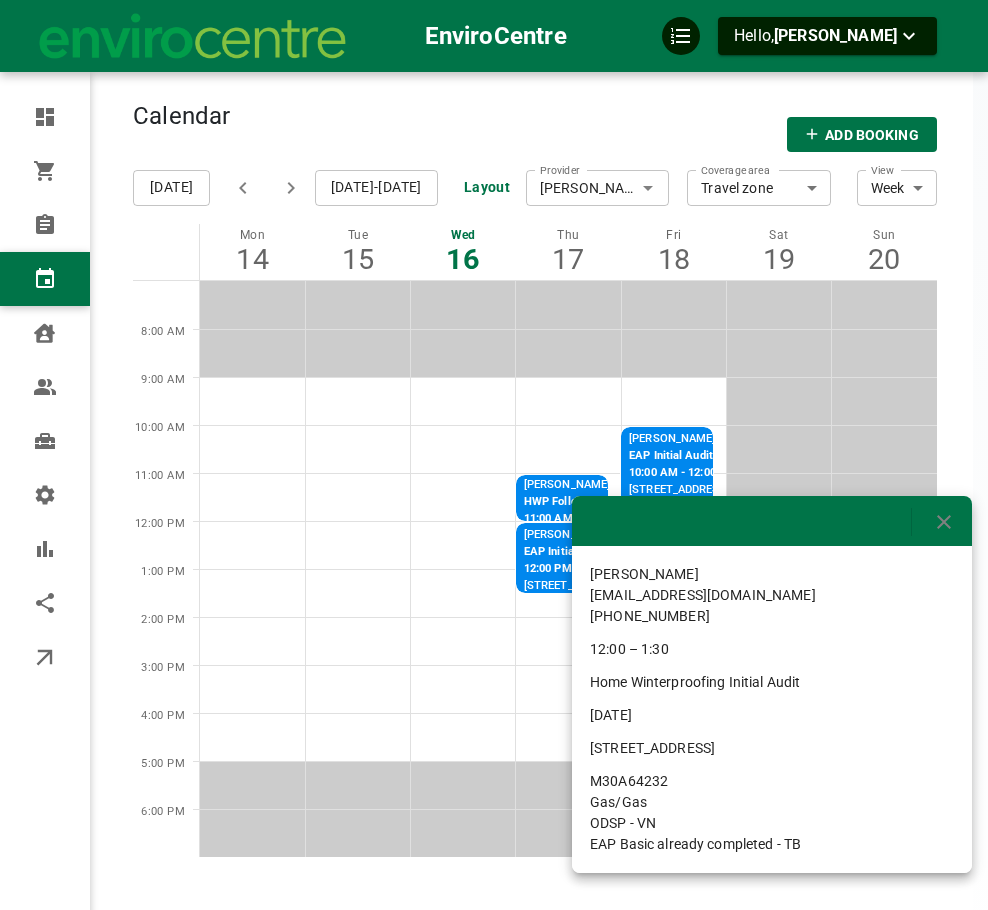 click at bounding box center (494, 455) 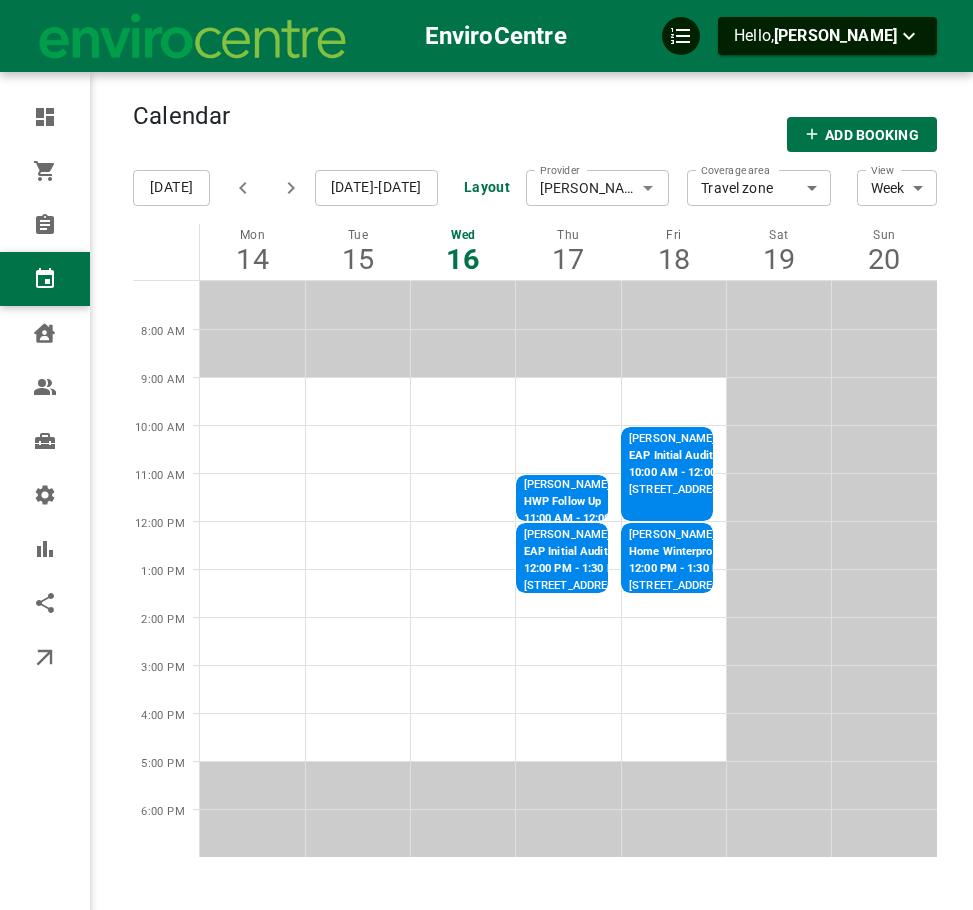 click on "10:00 AM - 12:00 PM" at bounding box center [723, 473] 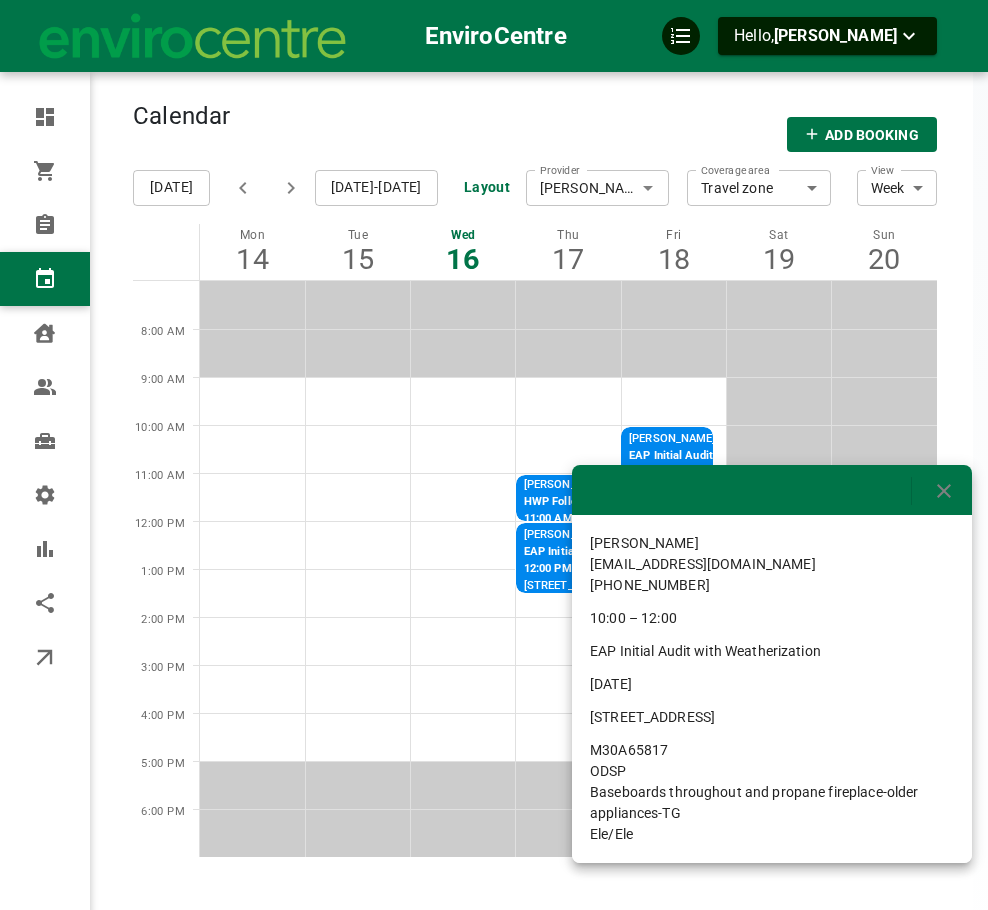 click at bounding box center [494, 455] 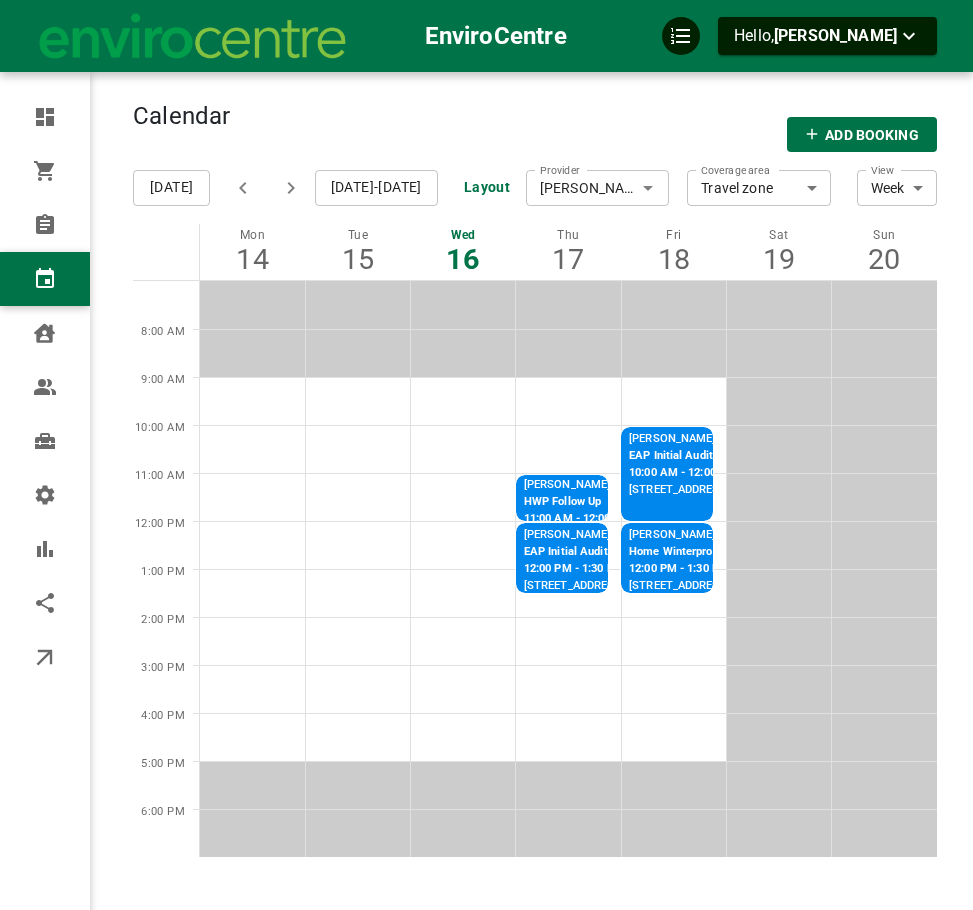 click on "[PERSON_NAME]" at bounding box center [598, 188] 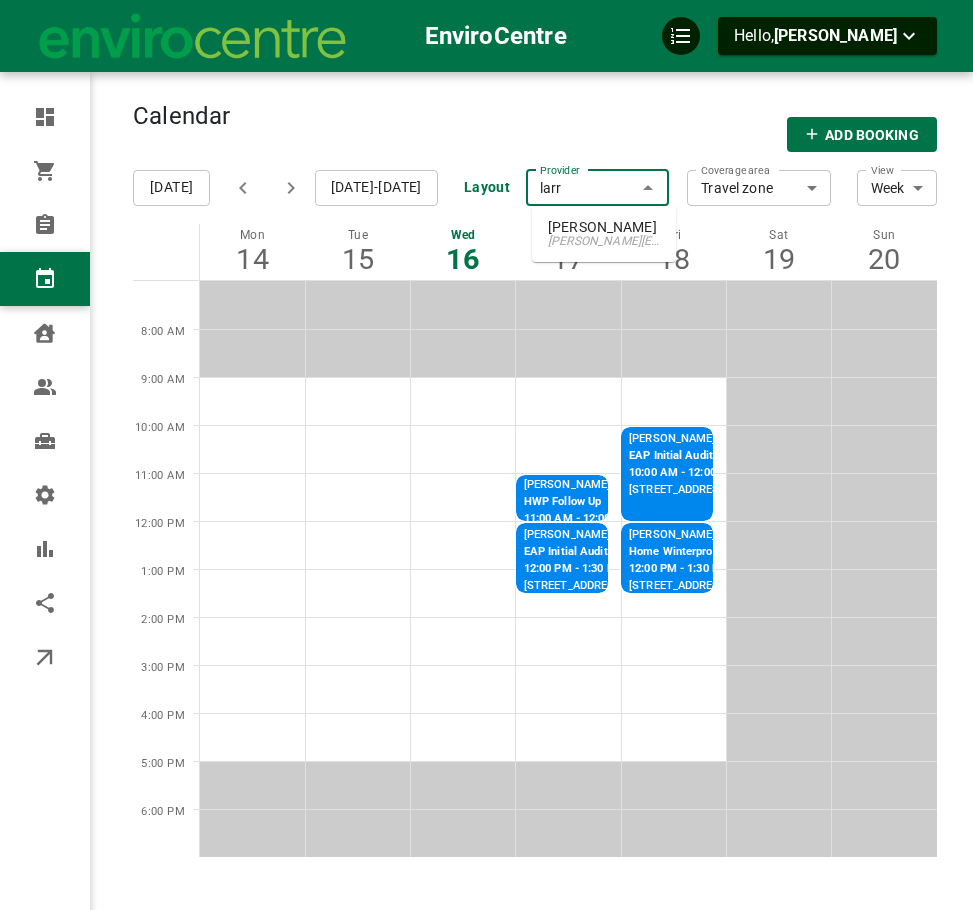 type on "[PERSON_NAME]" 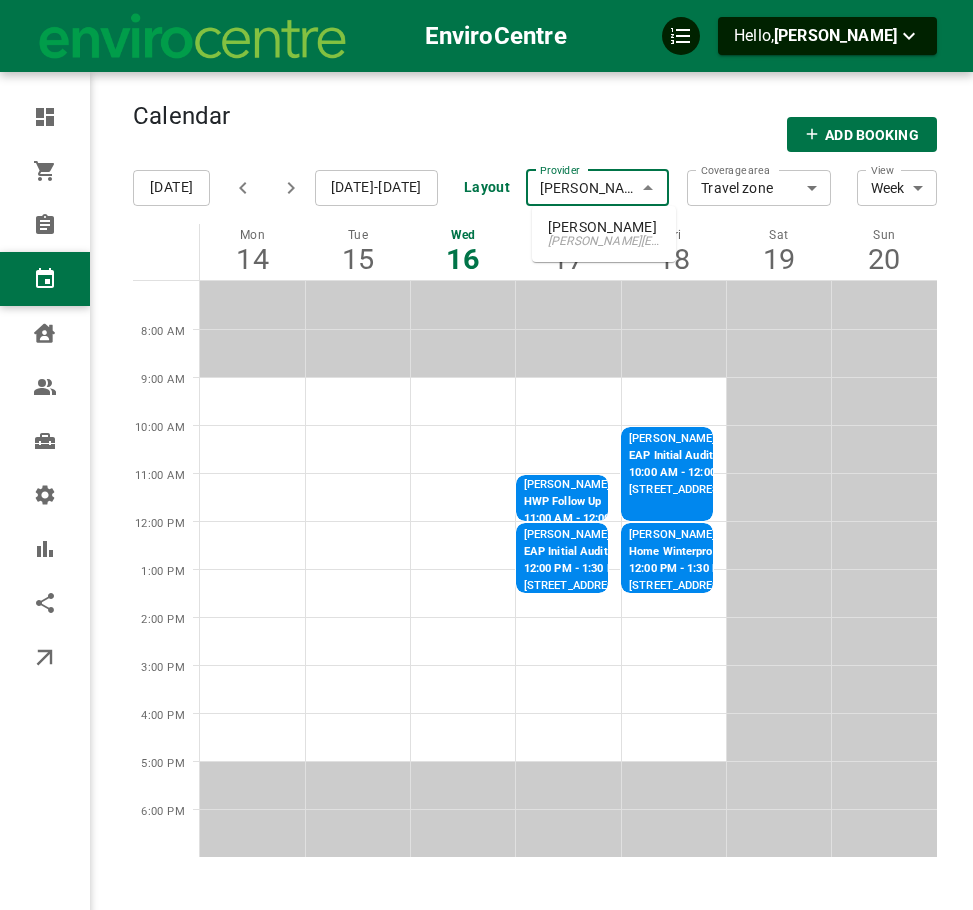 click on "[PERSON_NAME][EMAIL_ADDRESS][PERSON_NAME][DOMAIN_NAME]" at bounding box center (604, 241) 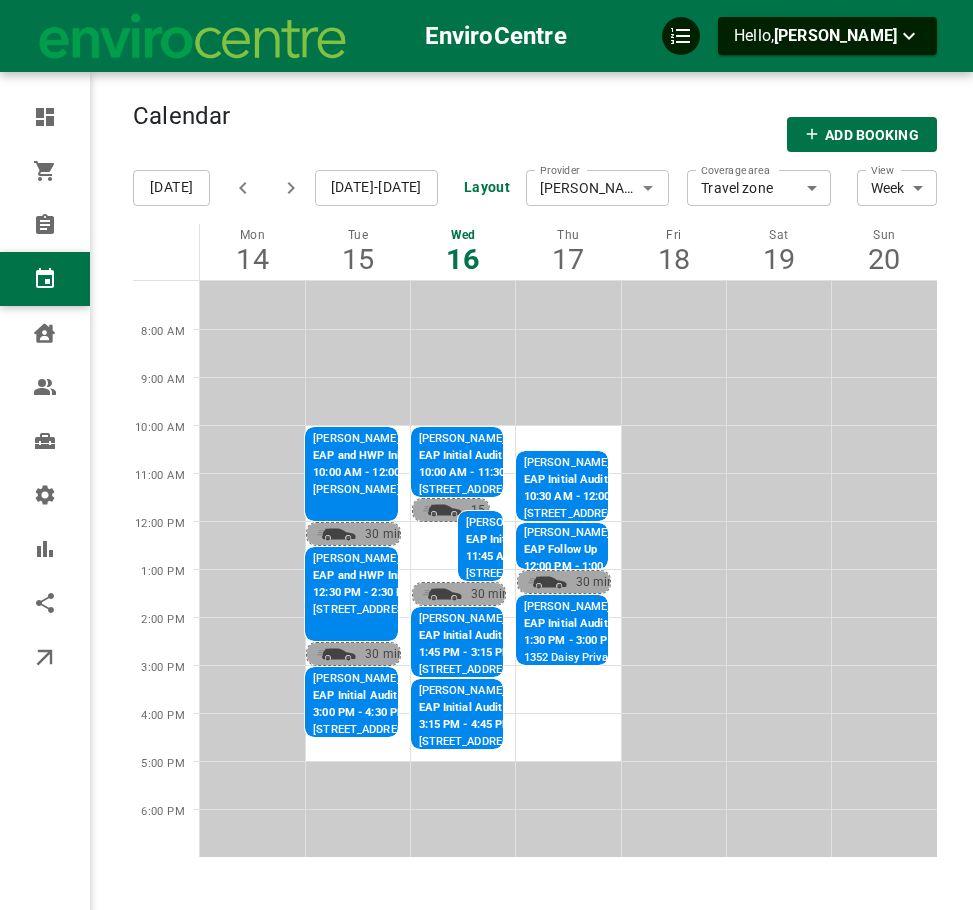 click on "1:45 PM - 3:15 PM" at bounding box center [512, 653] 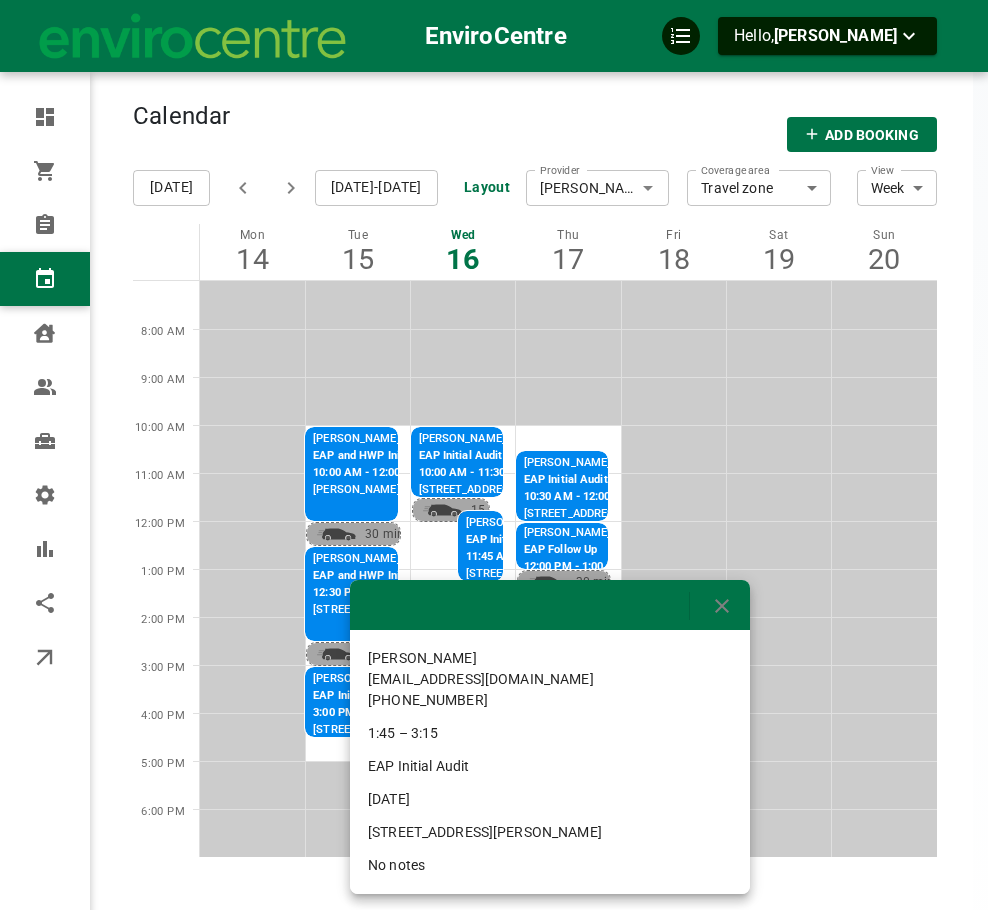 click at bounding box center (494, 455) 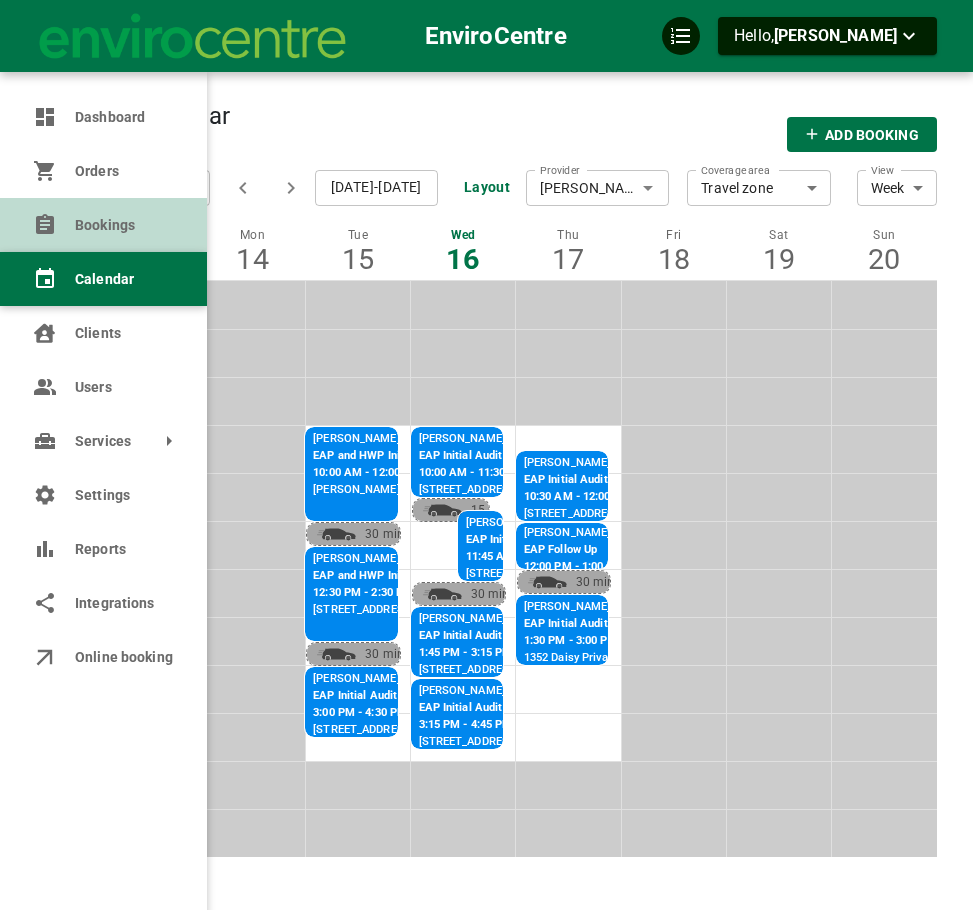 click on "Bookings" at bounding box center [103, 225] 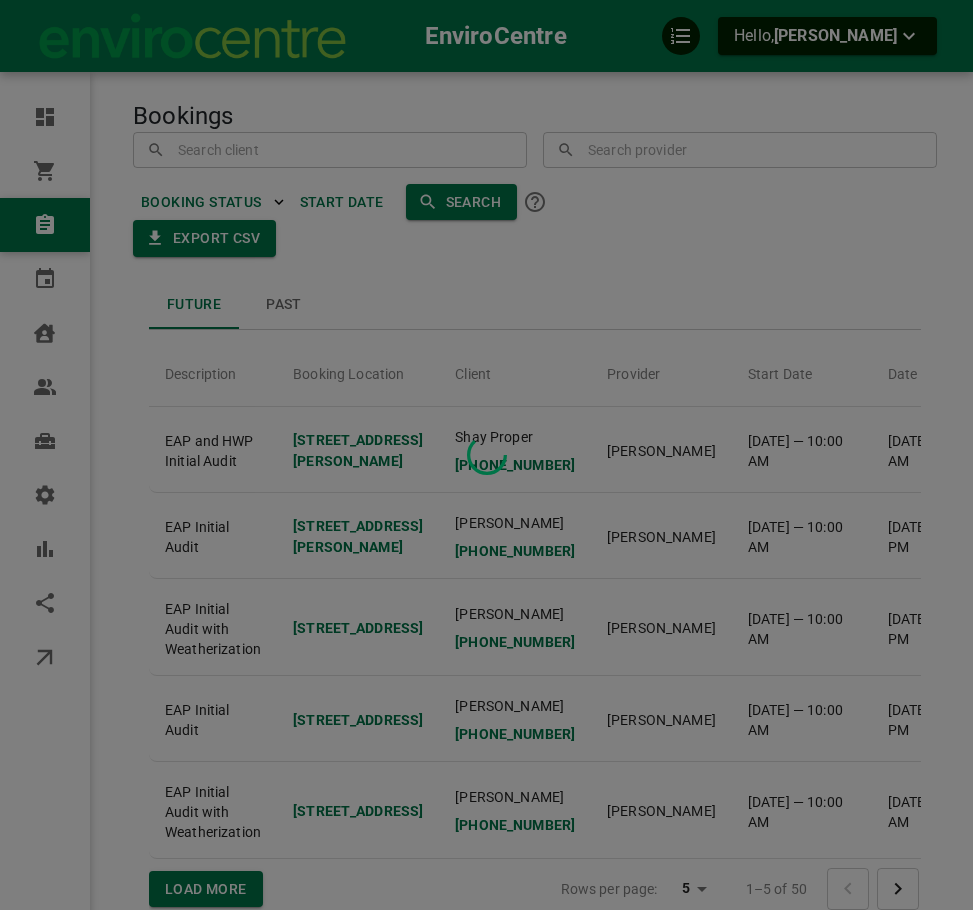 click at bounding box center (486, 455) 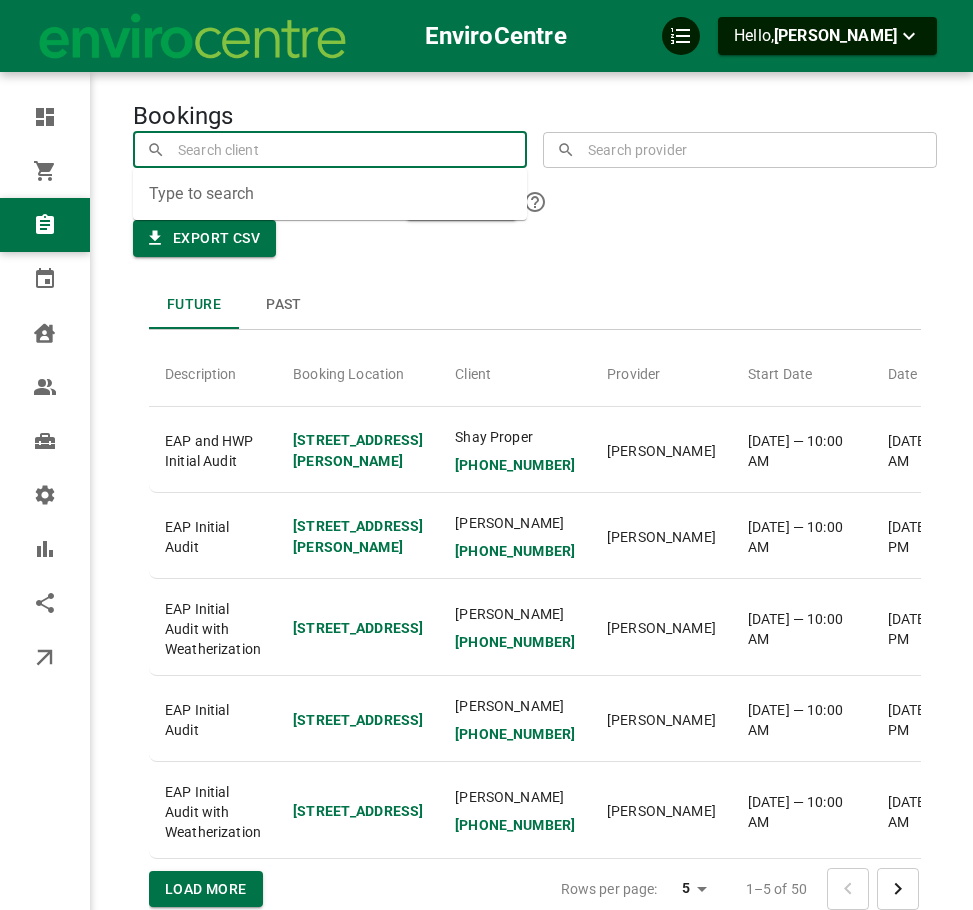 click at bounding box center (330, 149) 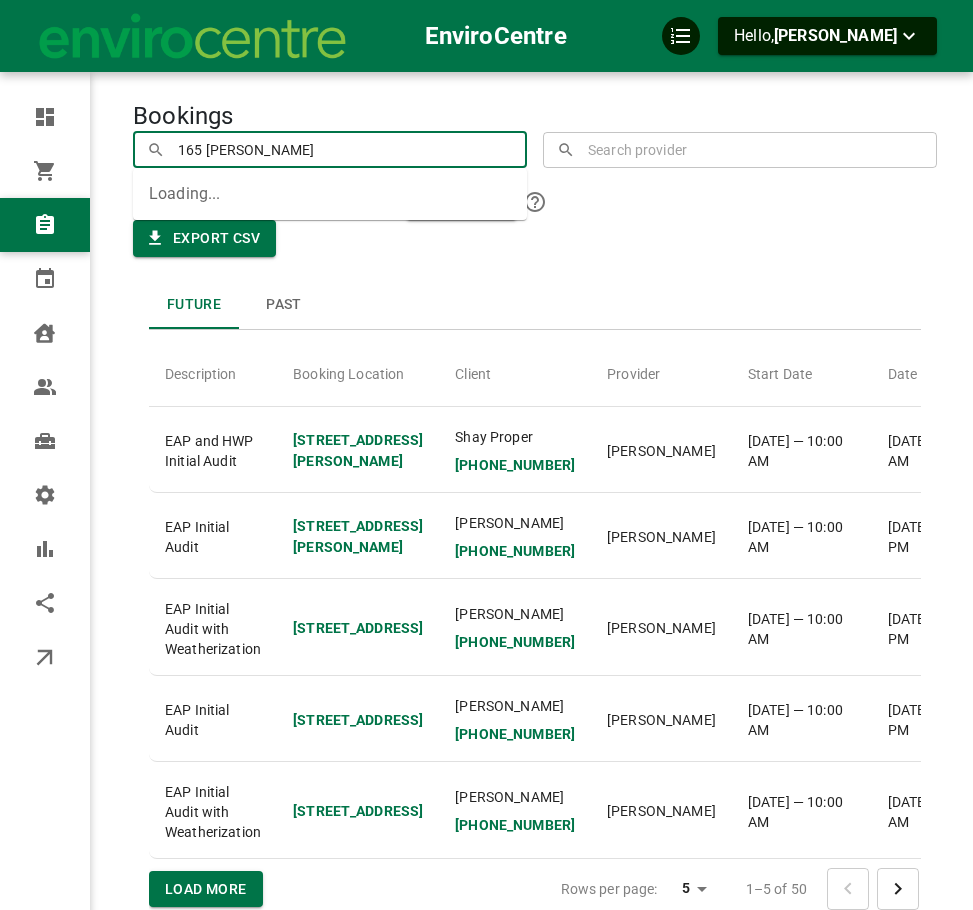 type on "165 [PERSON_NAME]" 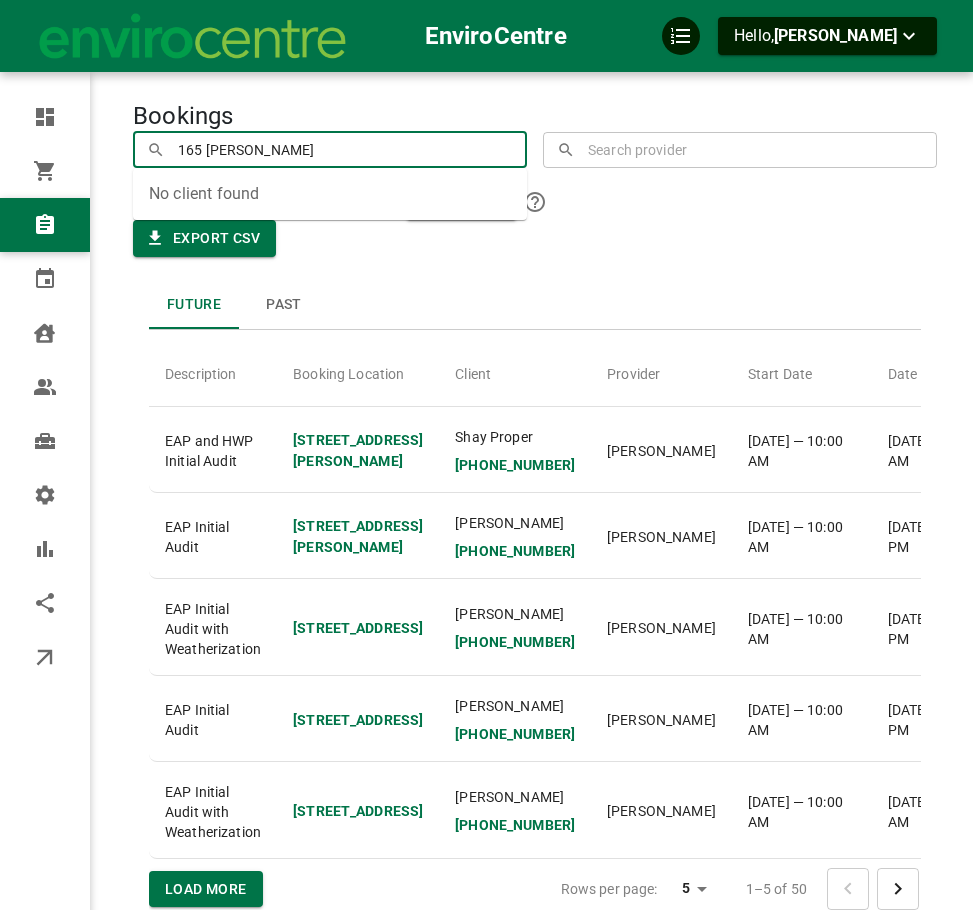 drag, startPoint x: 316, startPoint y: 152, endPoint x: -207, endPoint y: 148, distance: 523.0153 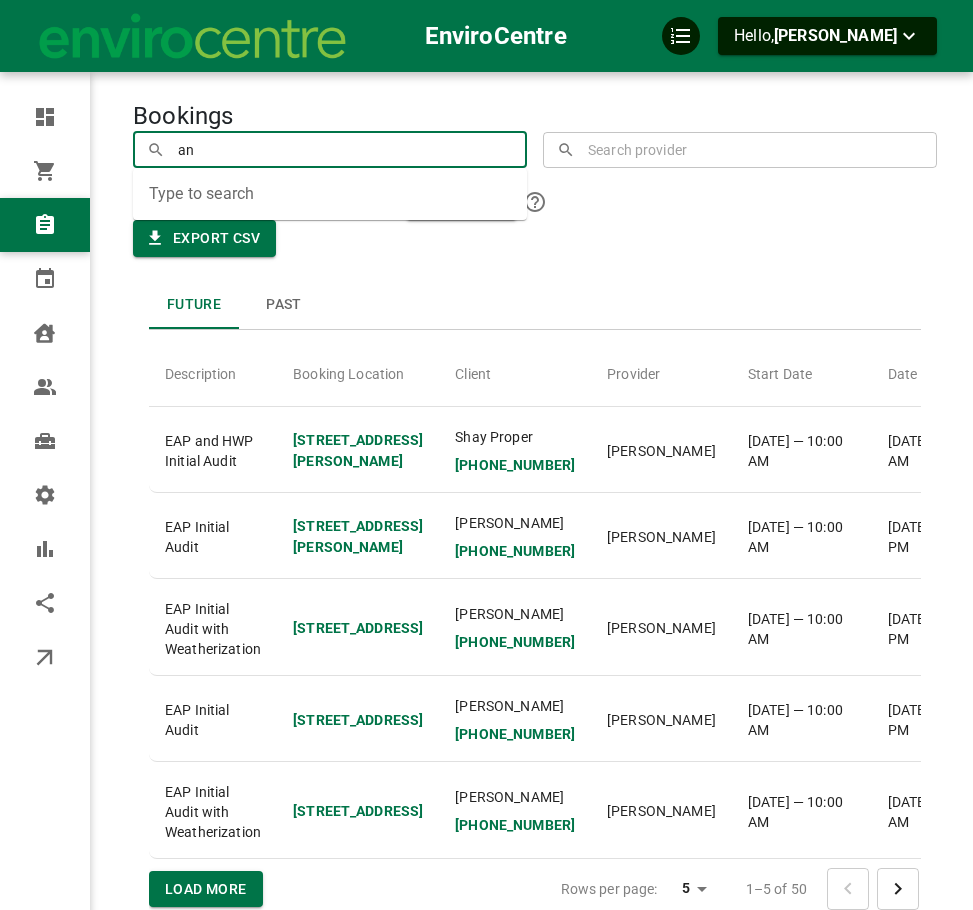 click on "an" at bounding box center [330, 149] 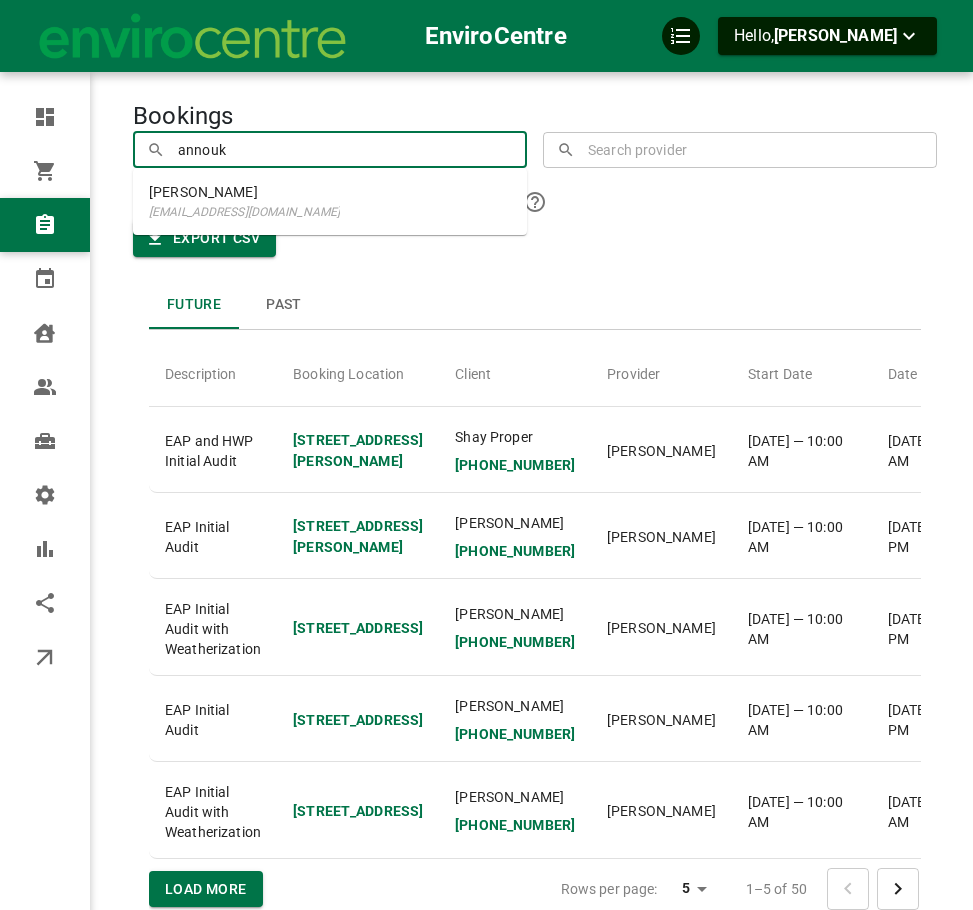 click on "[PERSON_NAME] [EMAIL_ADDRESS][DOMAIN_NAME]" at bounding box center [330, 201] 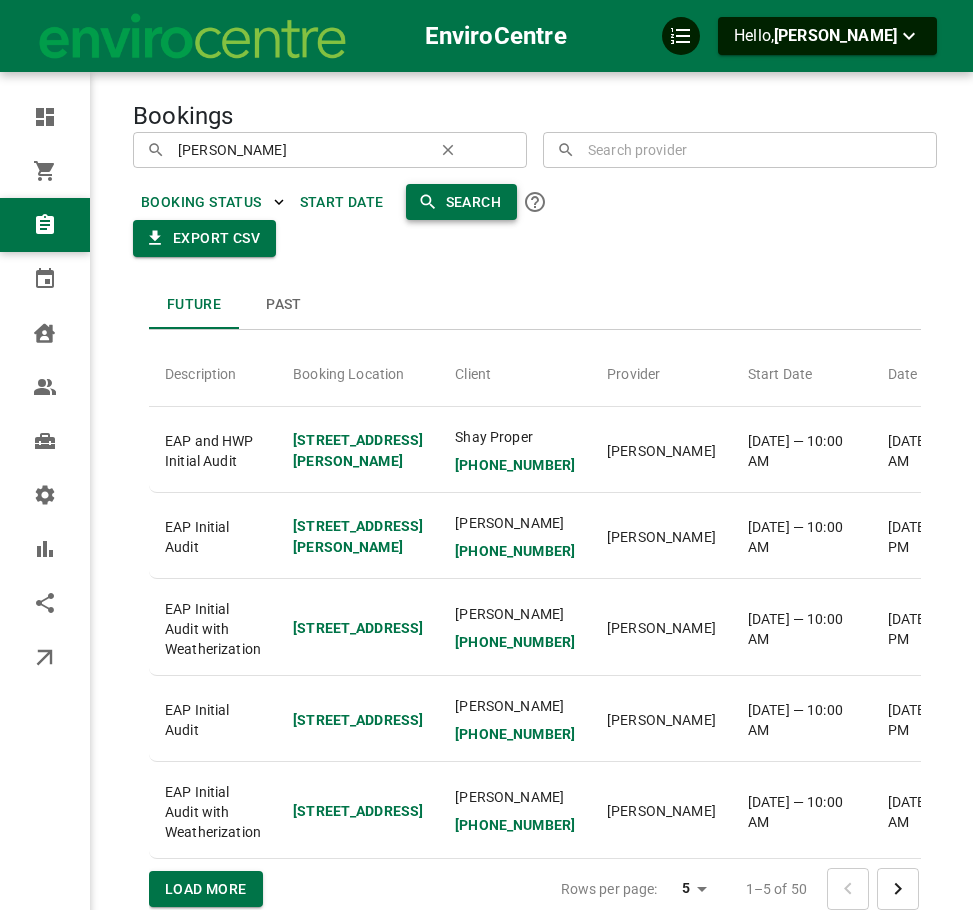 click on "Search" at bounding box center [461, 202] 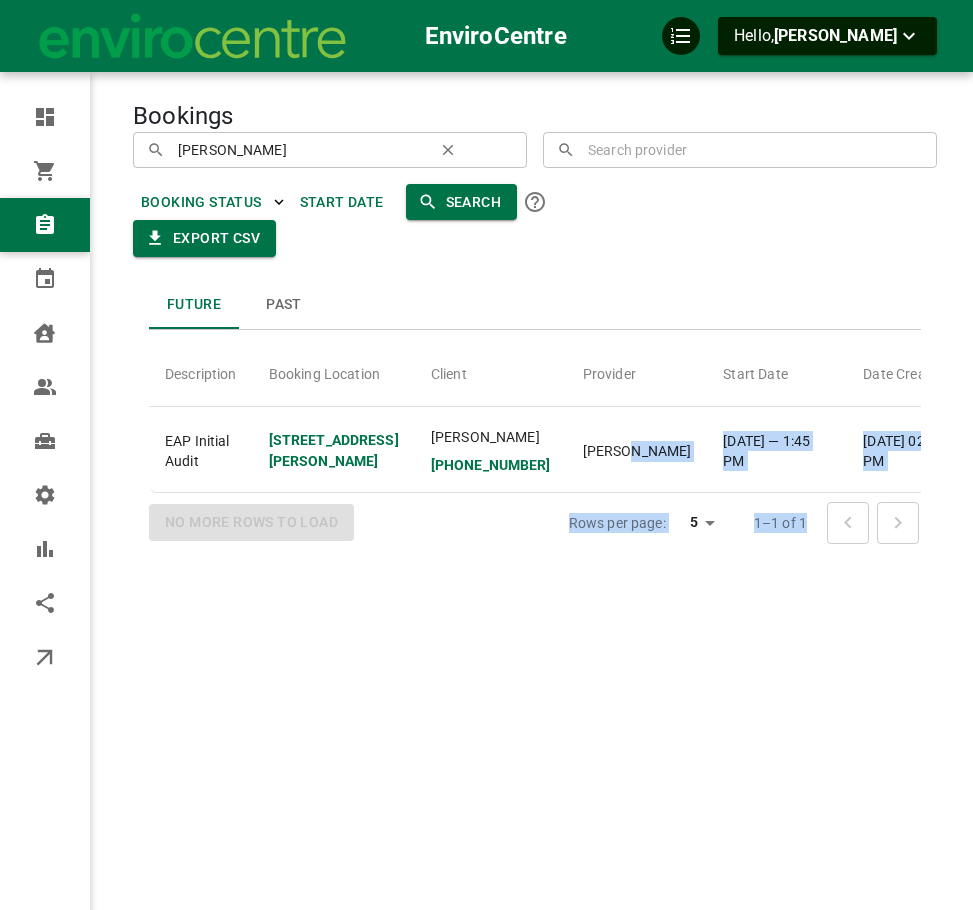 scroll, scrollTop: 0, scrollLeft: 465, axis: horizontal 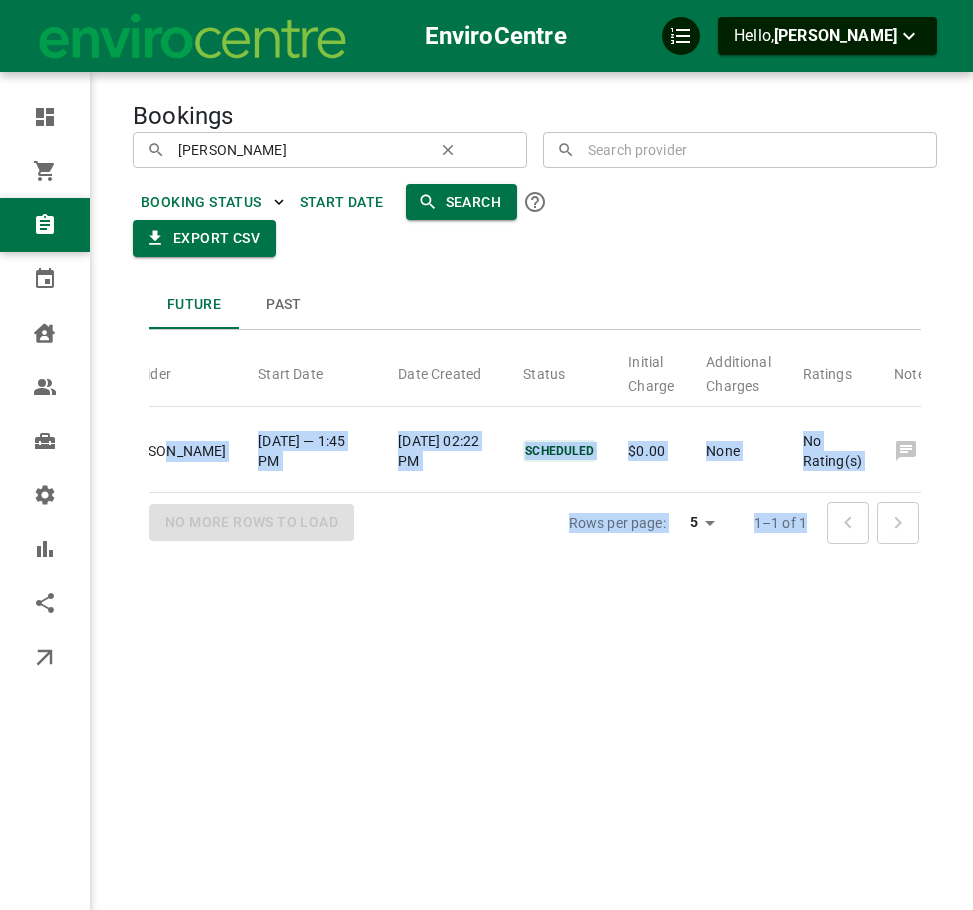drag, startPoint x: 505, startPoint y: 551, endPoint x: 1065, endPoint y: 578, distance: 560.6505 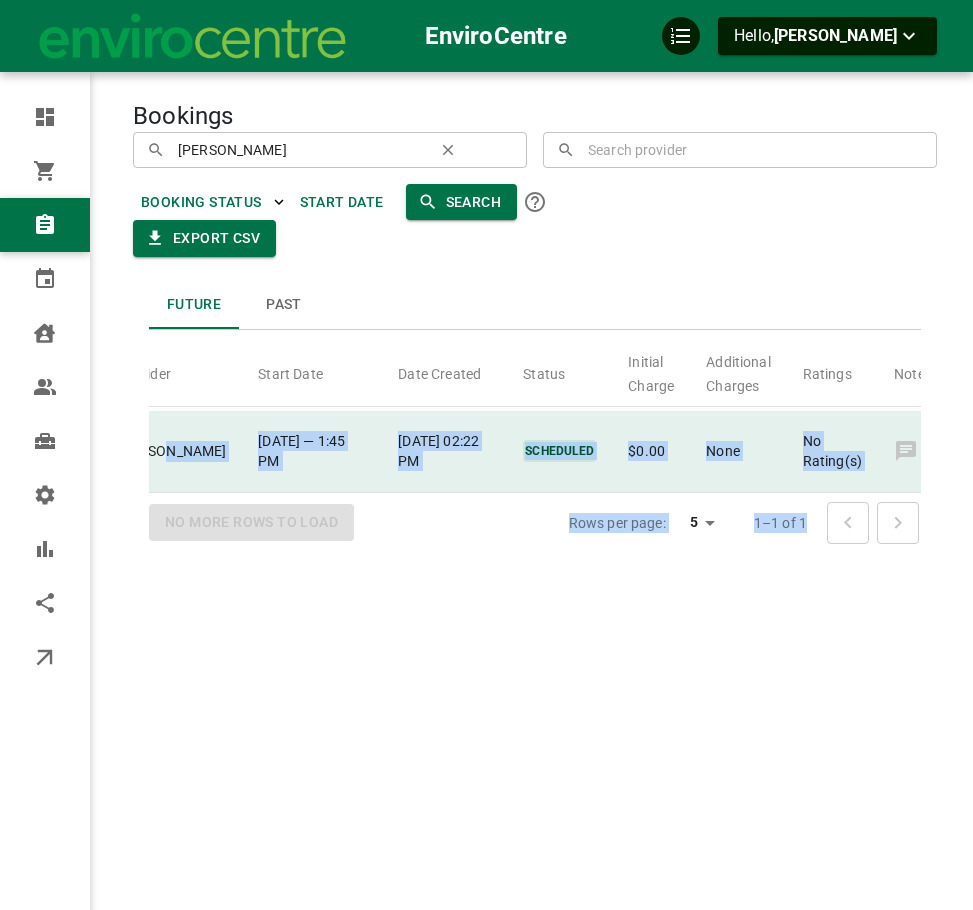 click 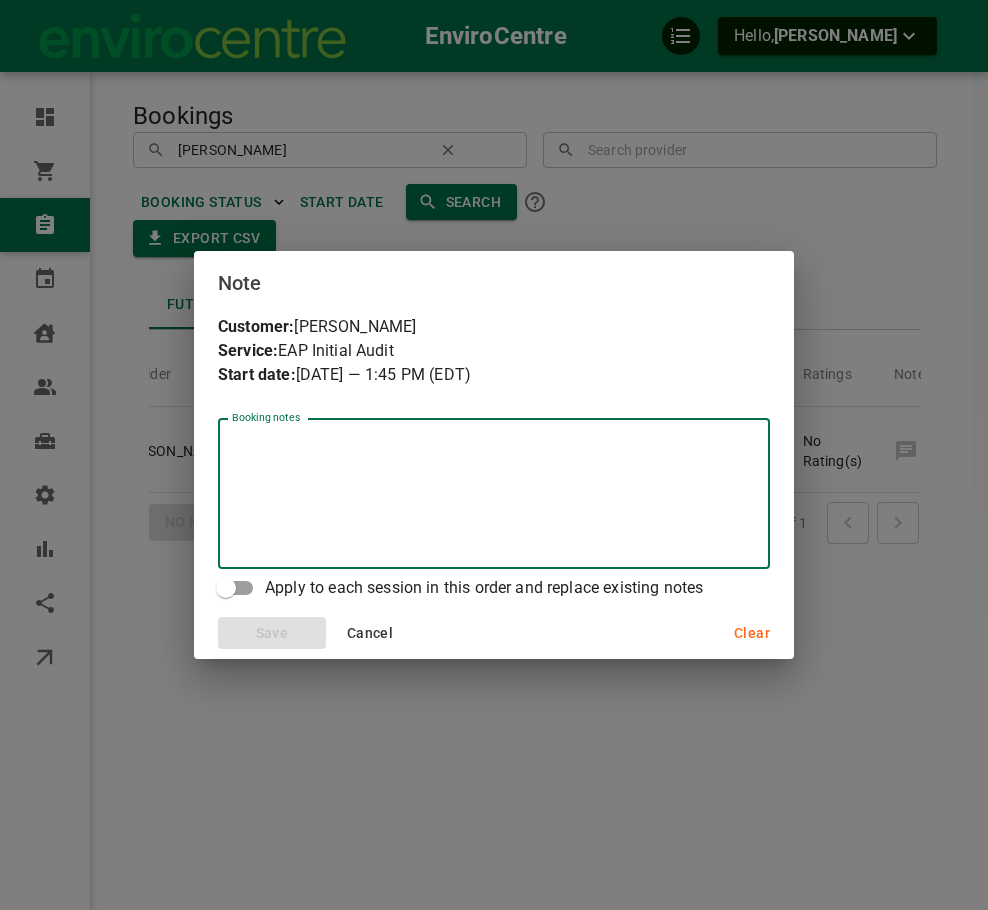 type 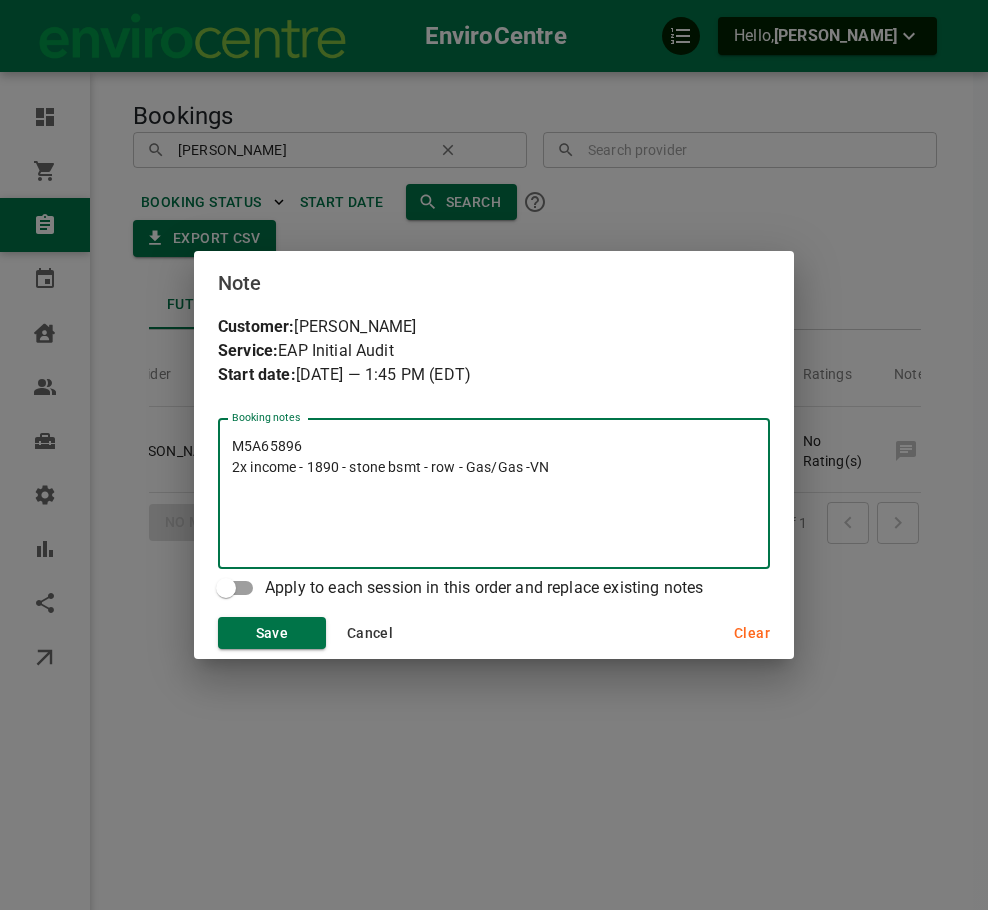 click on "M5A65896 2x income - 1890 - stone bsmt - row - Gas/Gas -VN" at bounding box center (494, 494) 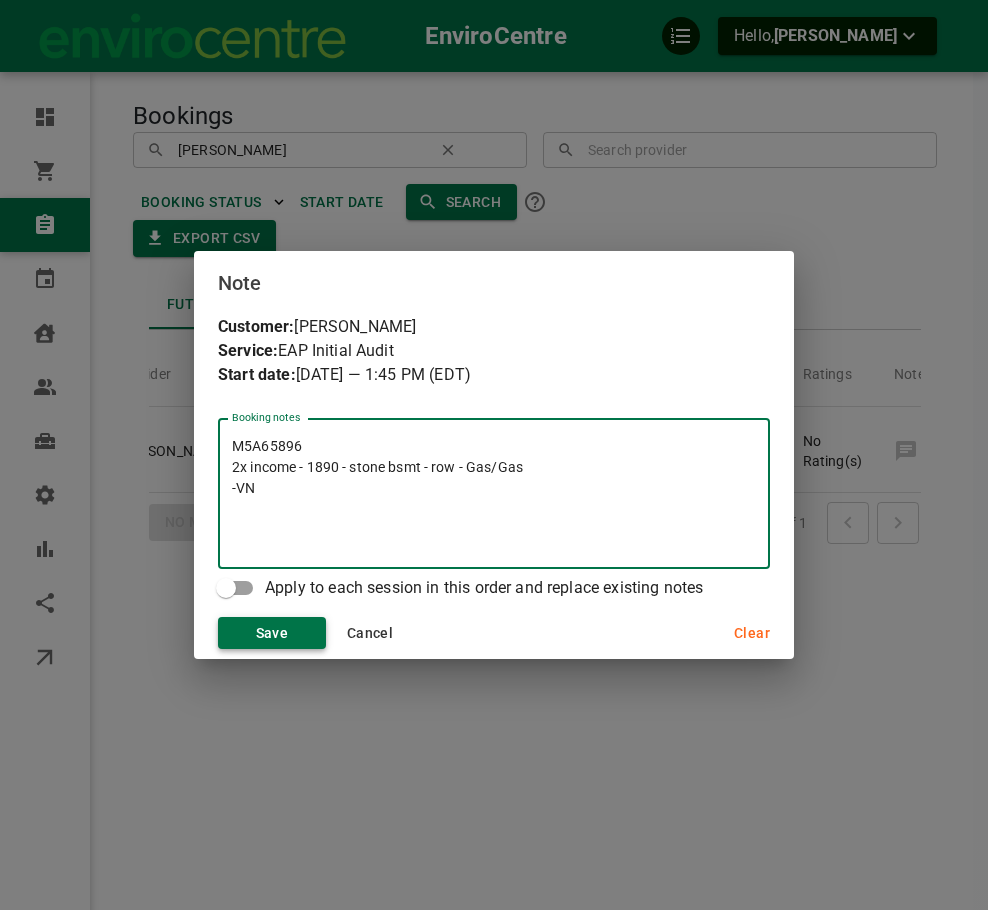 click on "Save" at bounding box center [272, 633] 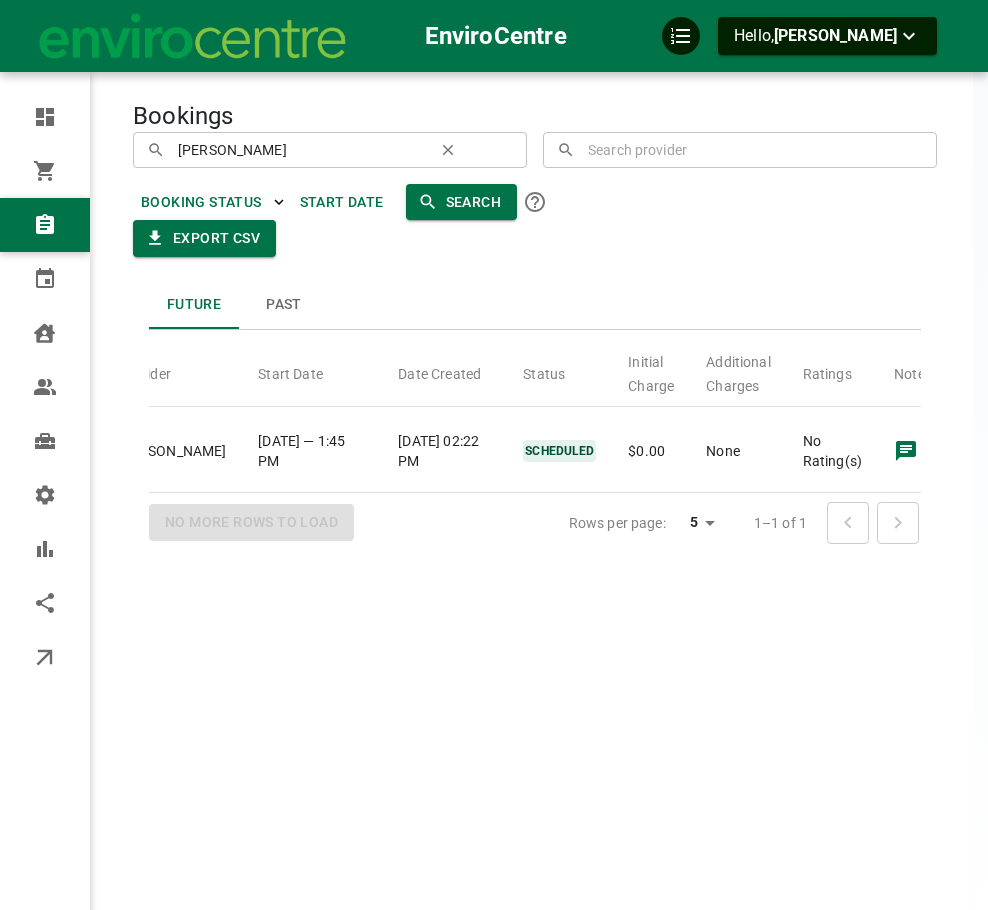 scroll, scrollTop: 0, scrollLeft: 450, axis: horizontal 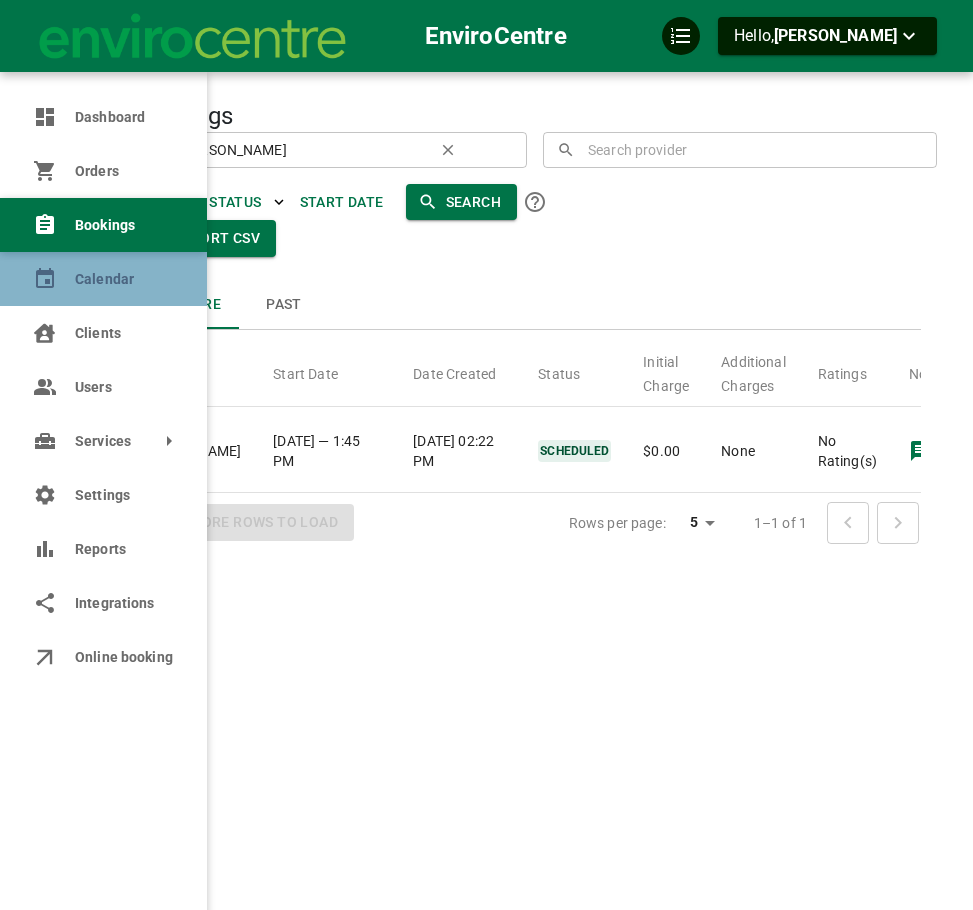 click 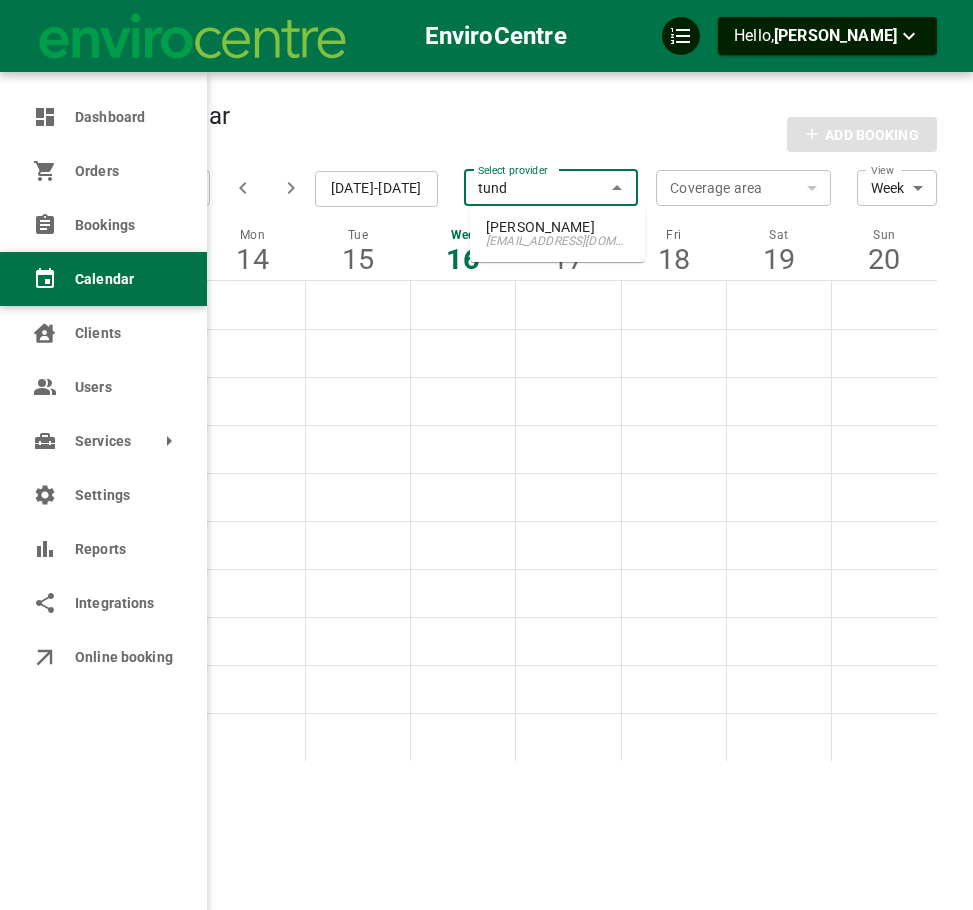 type on "tunde" 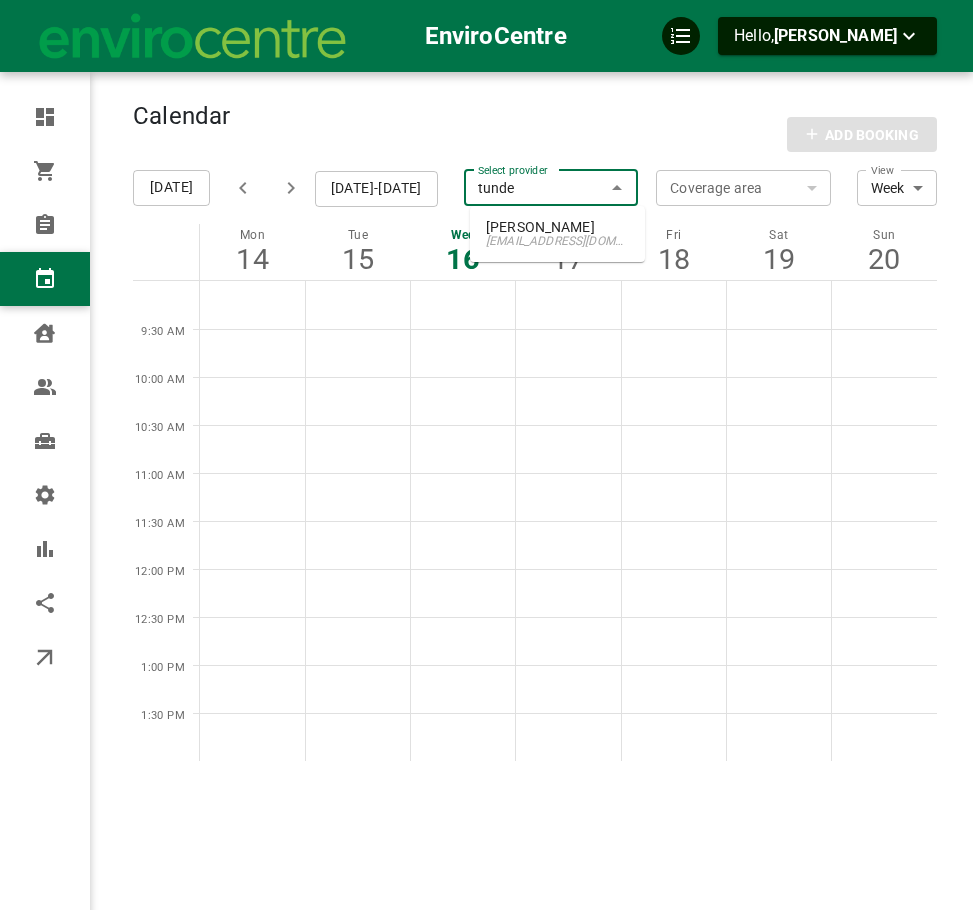 click on "[EMAIL_ADDRESS][DOMAIN_NAME]" at bounding box center (557, 241) 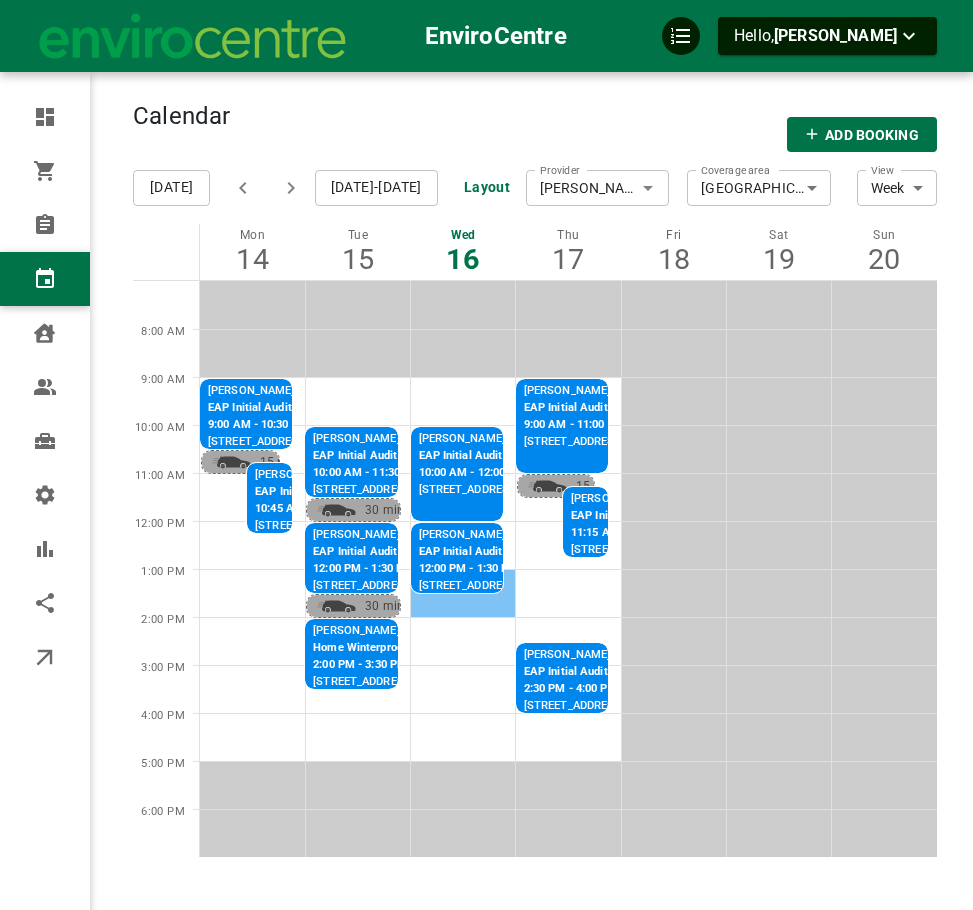 click on "[STREET_ADDRESS][PERSON_NAME]" at bounding box center [512, 586] 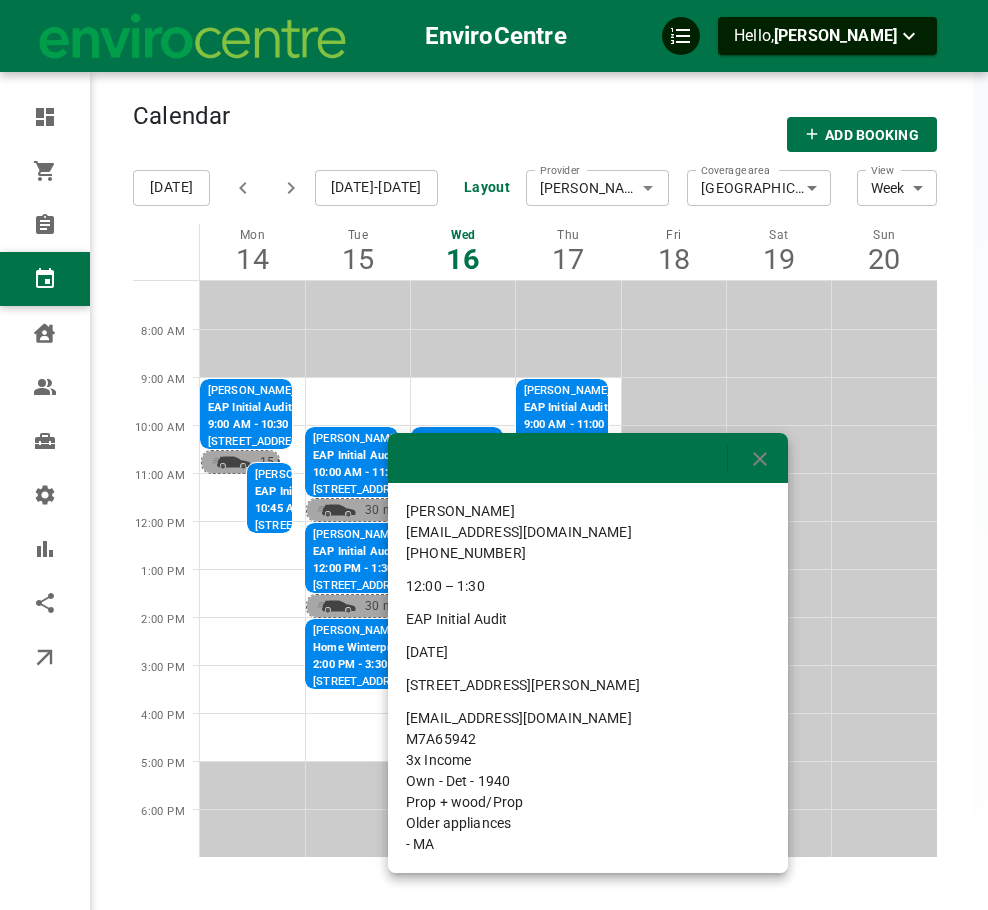 click at bounding box center [494, 455] 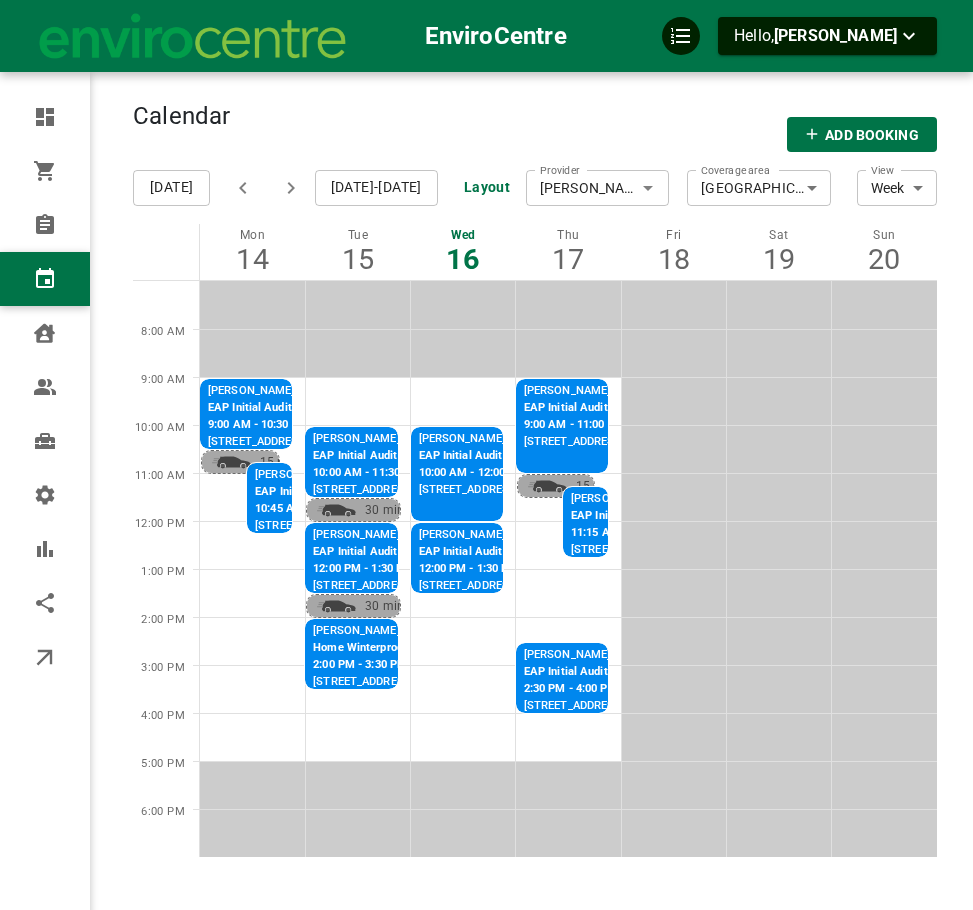 click on "EAP Initial Audit" at bounding box center (512, 552) 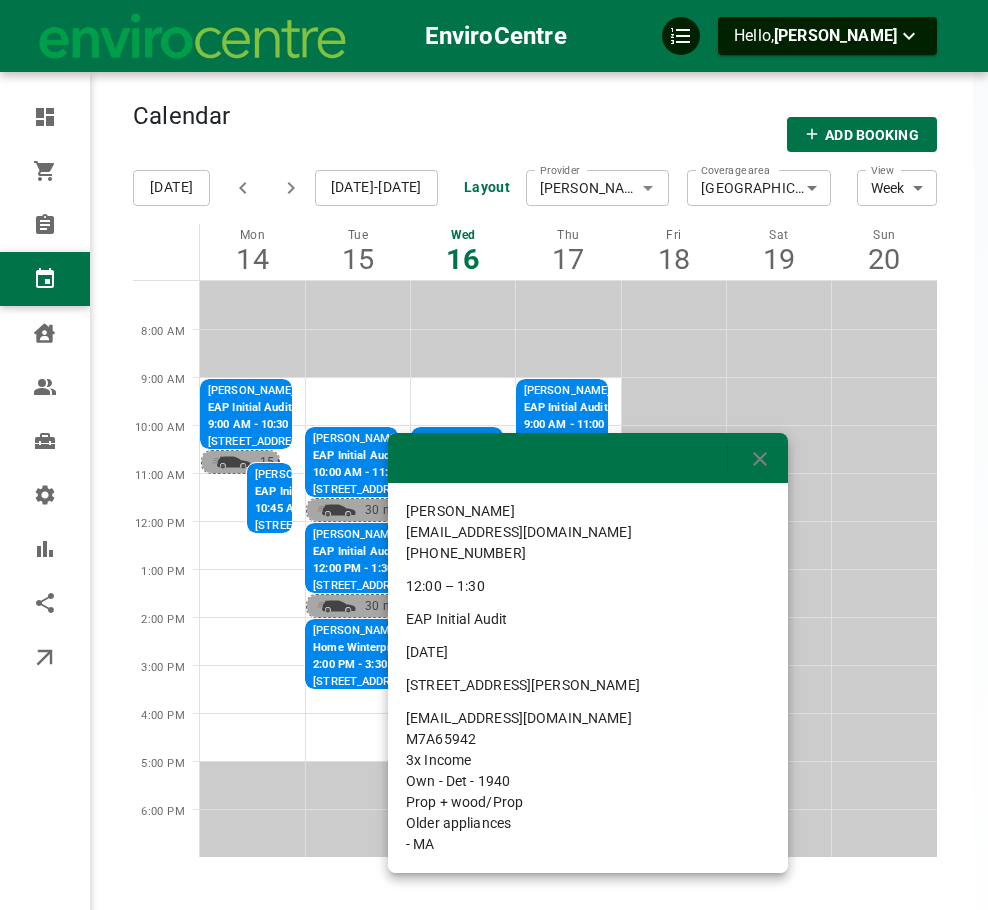 click at bounding box center (494, 455) 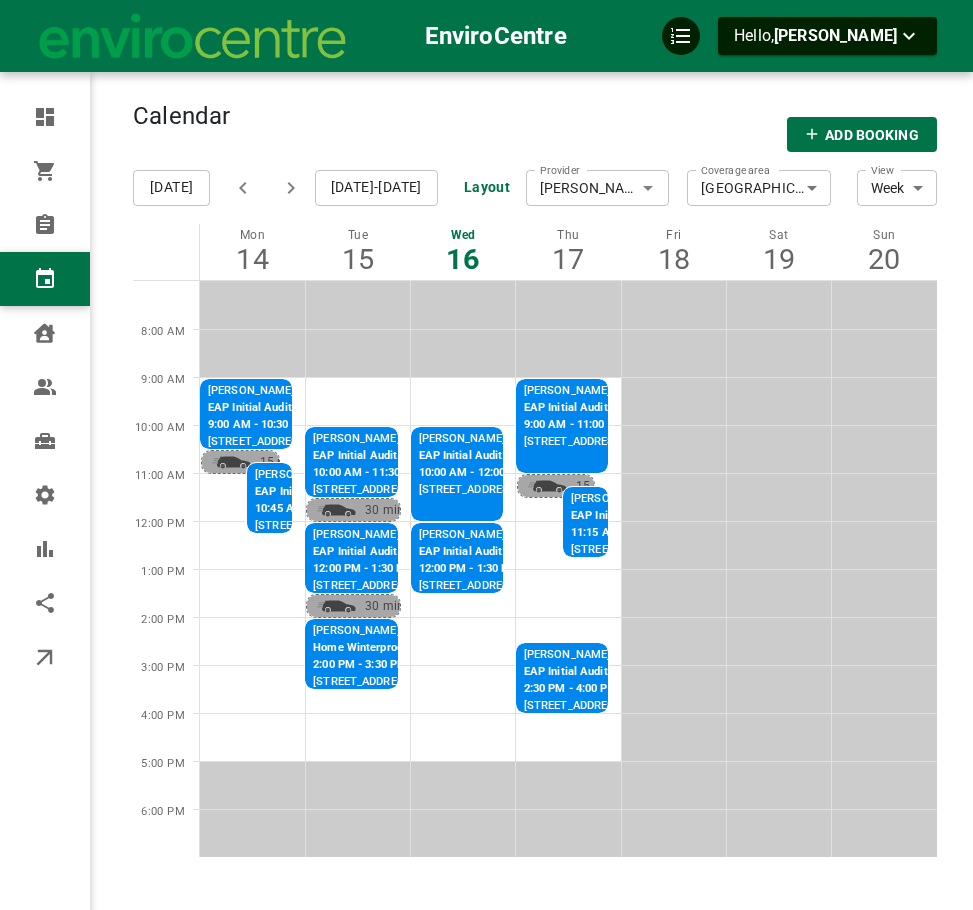 click on "[PERSON_NAME] EAP Initial Audit with Weatherization  10:00 AM - 12:00 PM [STREET_ADDRESS]" at bounding box center (457, 464) 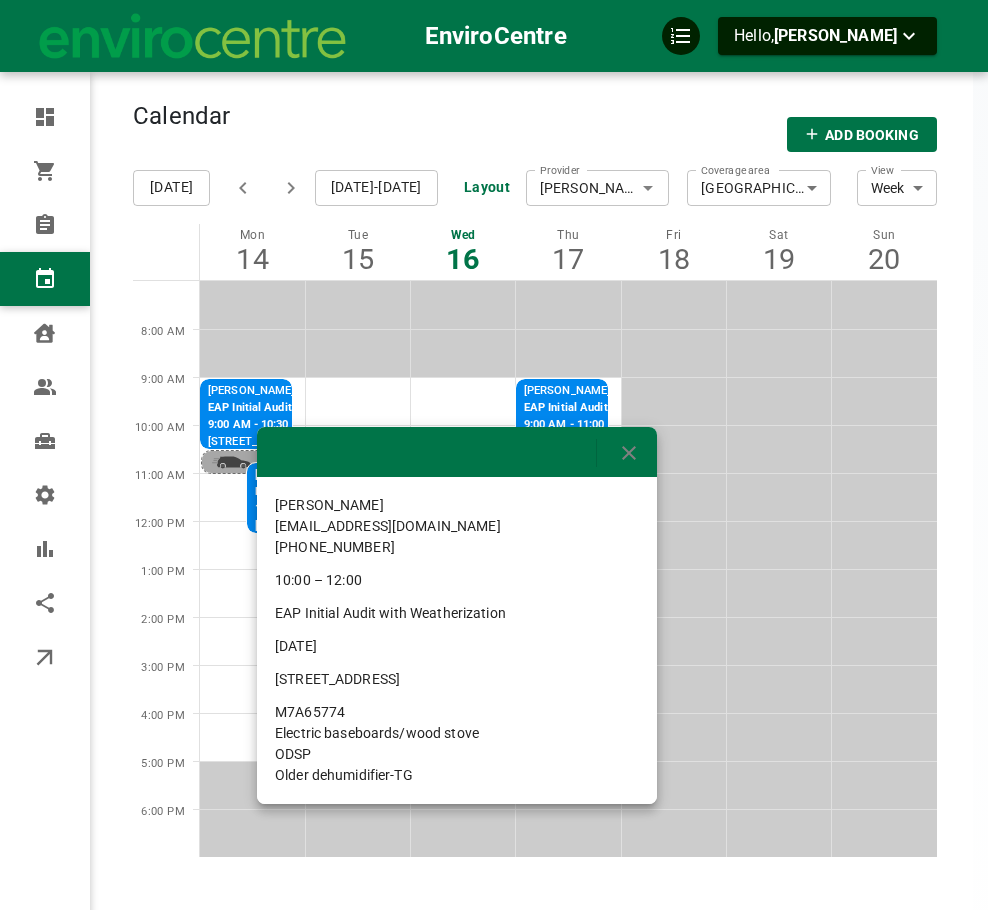 click at bounding box center (494, 455) 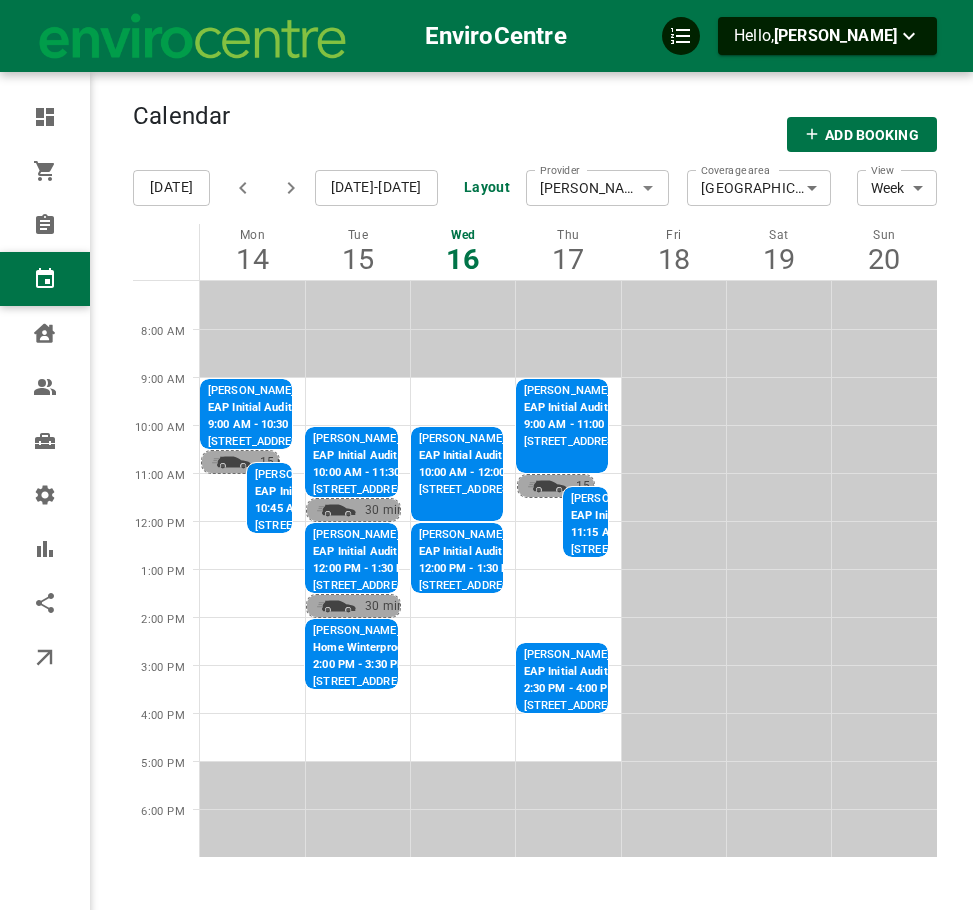 click on "12:00 PM - 1:30 PM" at bounding box center (512, 569) 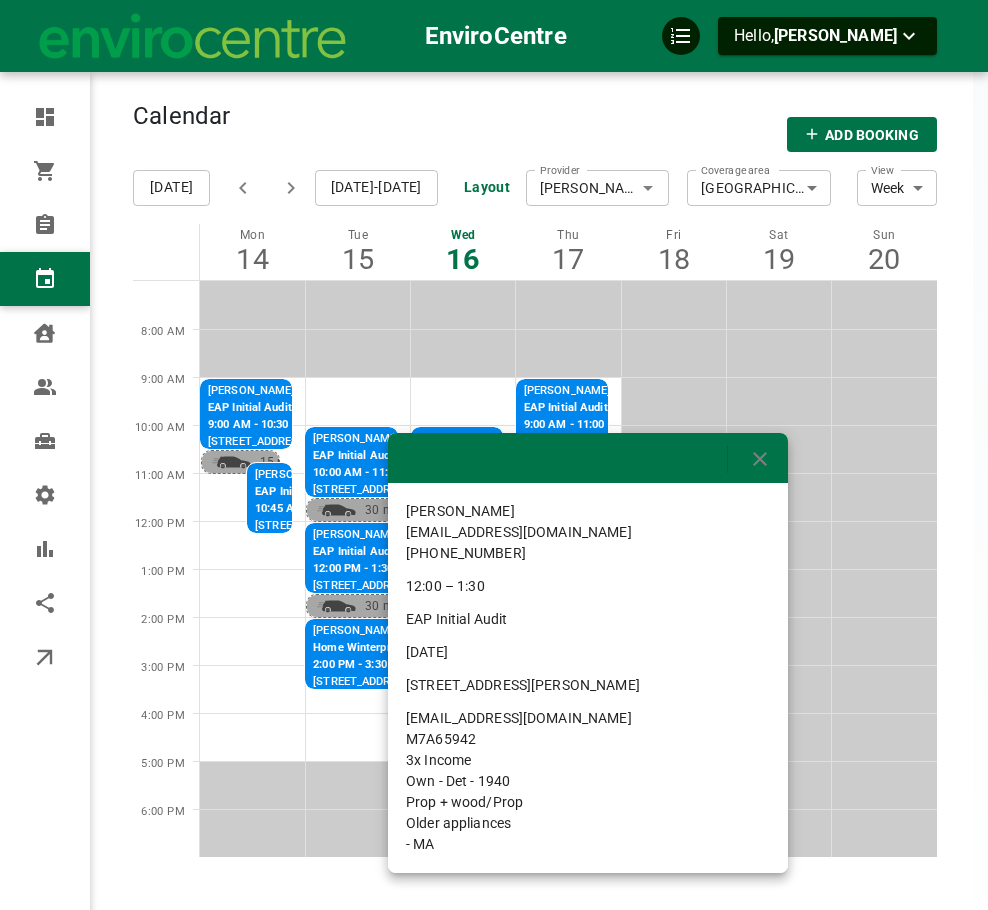 drag, startPoint x: 691, startPoint y: 690, endPoint x: 400, endPoint y: 686, distance: 291.0275 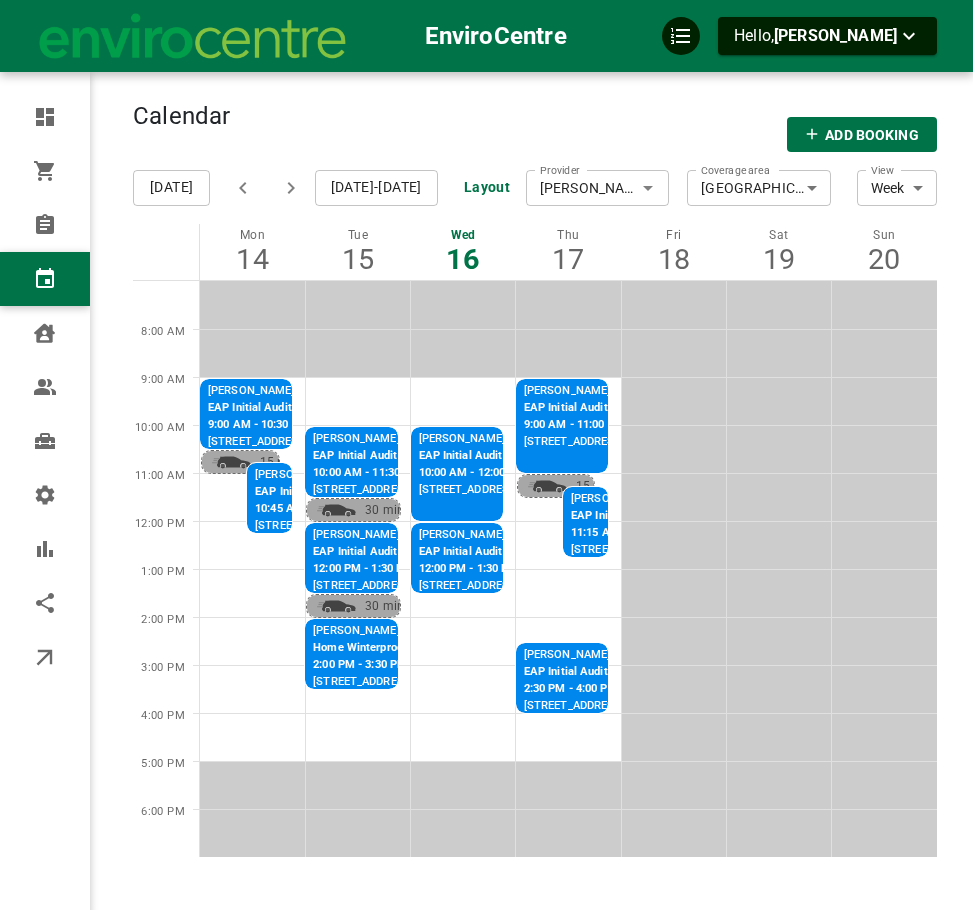 click on "10:00 AM - 12:00 PM" at bounding box center [513, 473] 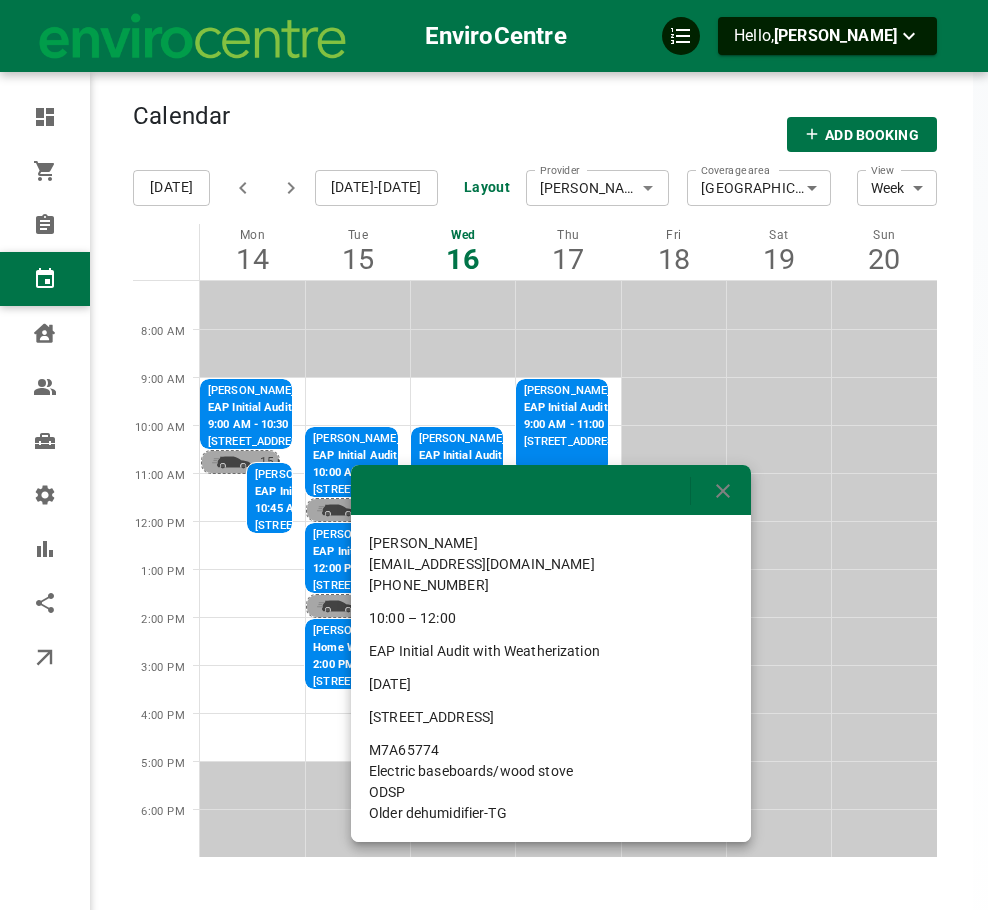 drag, startPoint x: 478, startPoint y: 716, endPoint x: 368, endPoint y: 714, distance: 110.01818 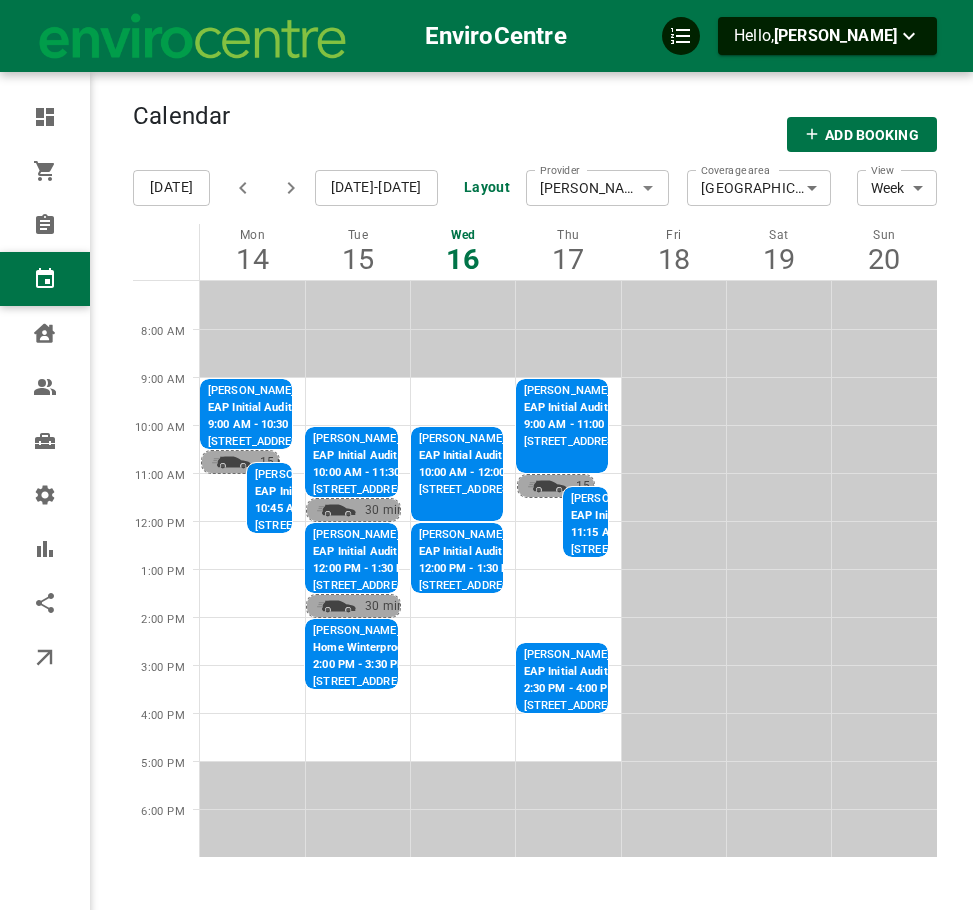 click on "[PERSON_NAME]" at bounding box center [512, 535] 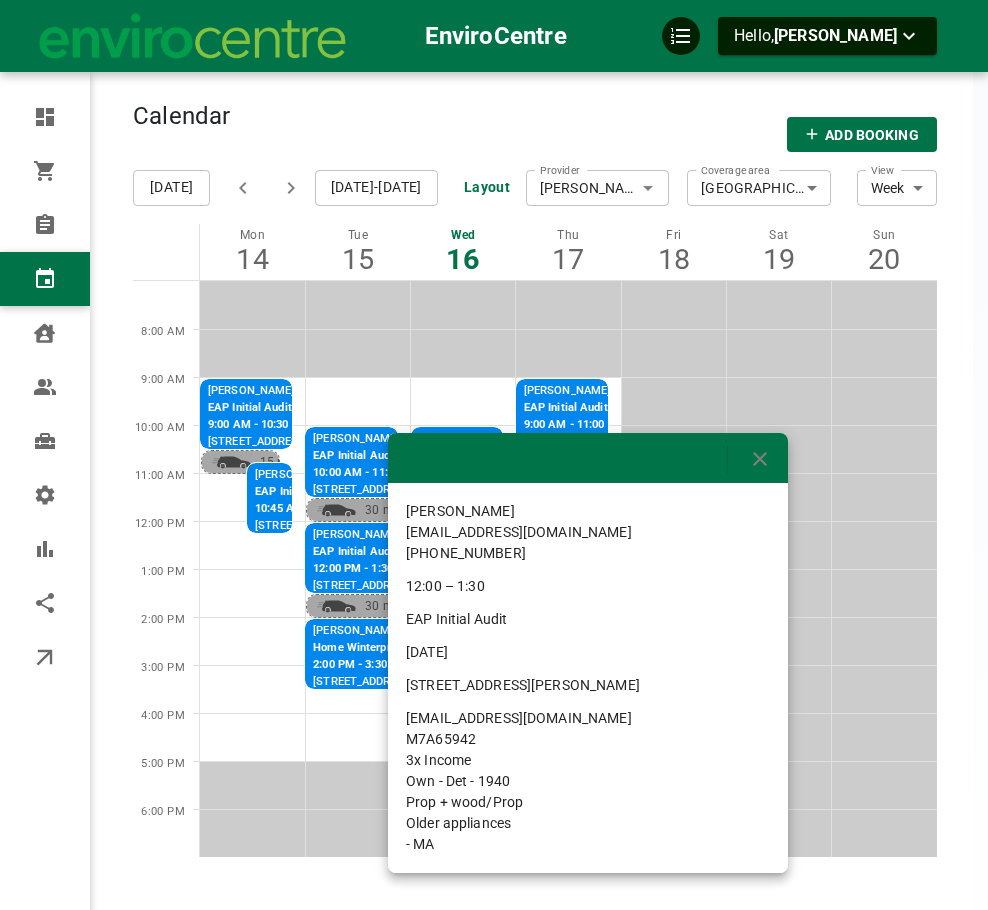 click at bounding box center [494, 455] 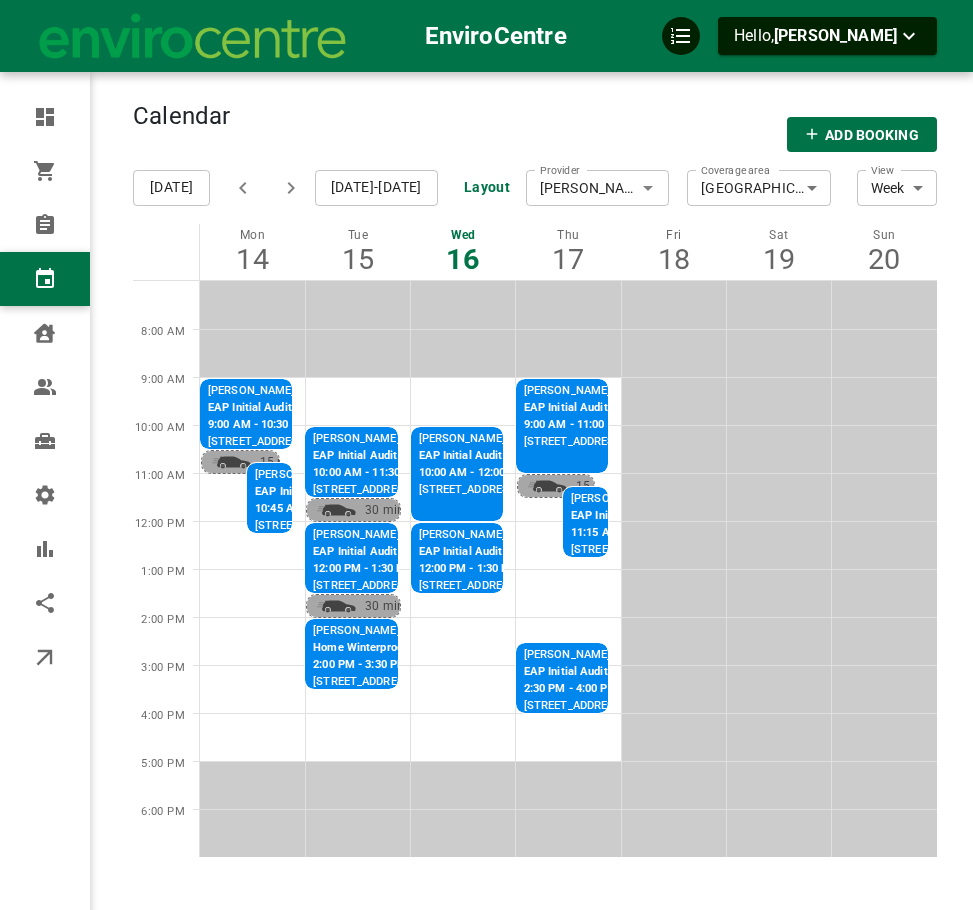 click on "10:00 AM - 12:00 PM" at bounding box center (513, 473) 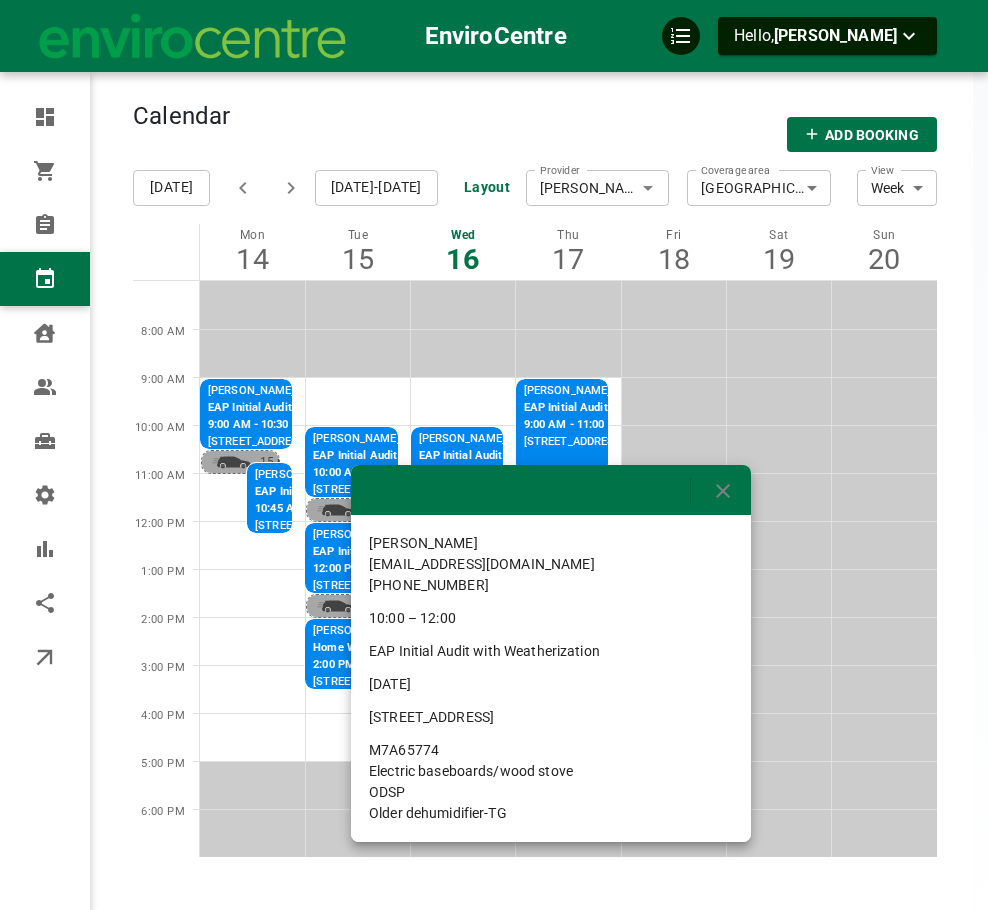click at bounding box center (494, 455) 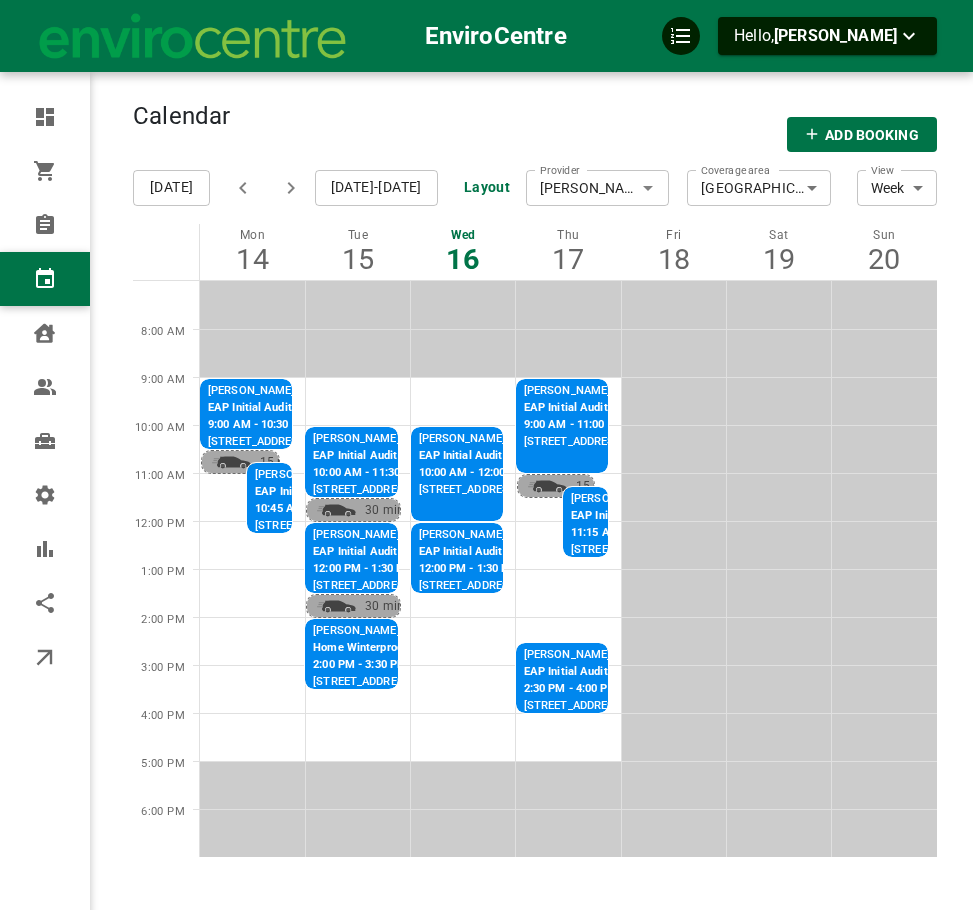 click on "EAP Initial Audit with Weatherization" at bounding box center (513, 456) 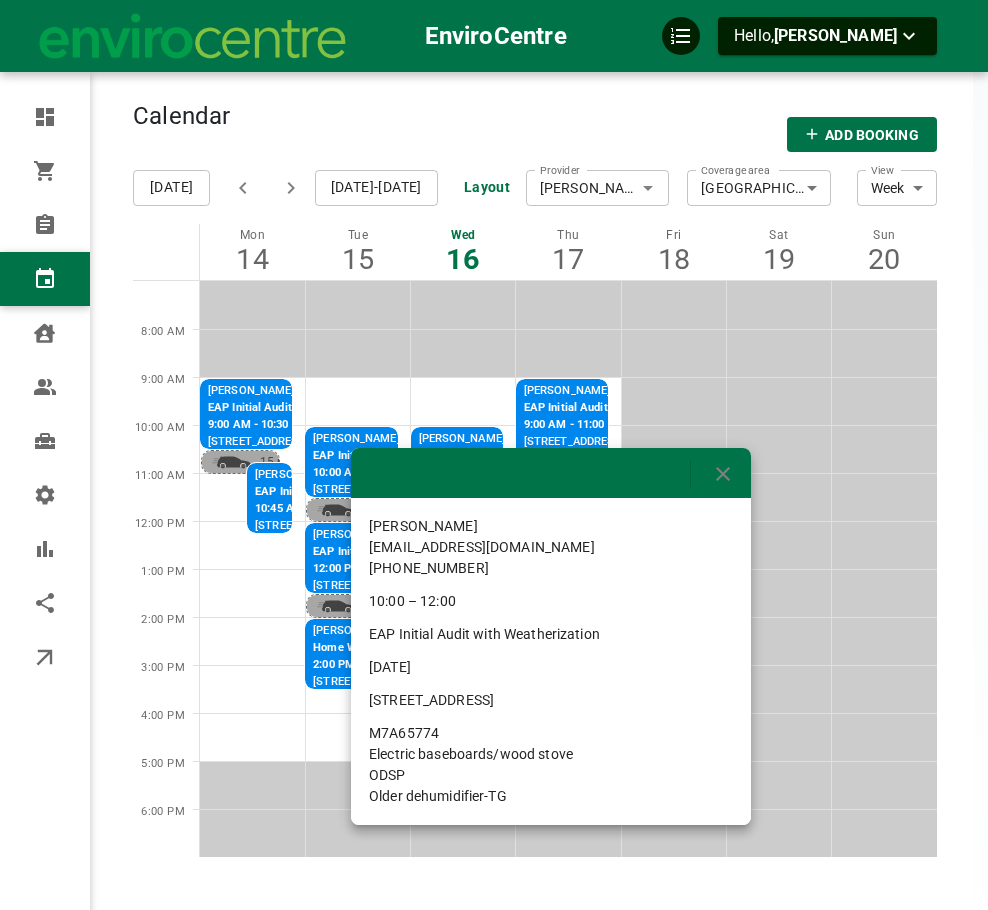 click at bounding box center (494, 455) 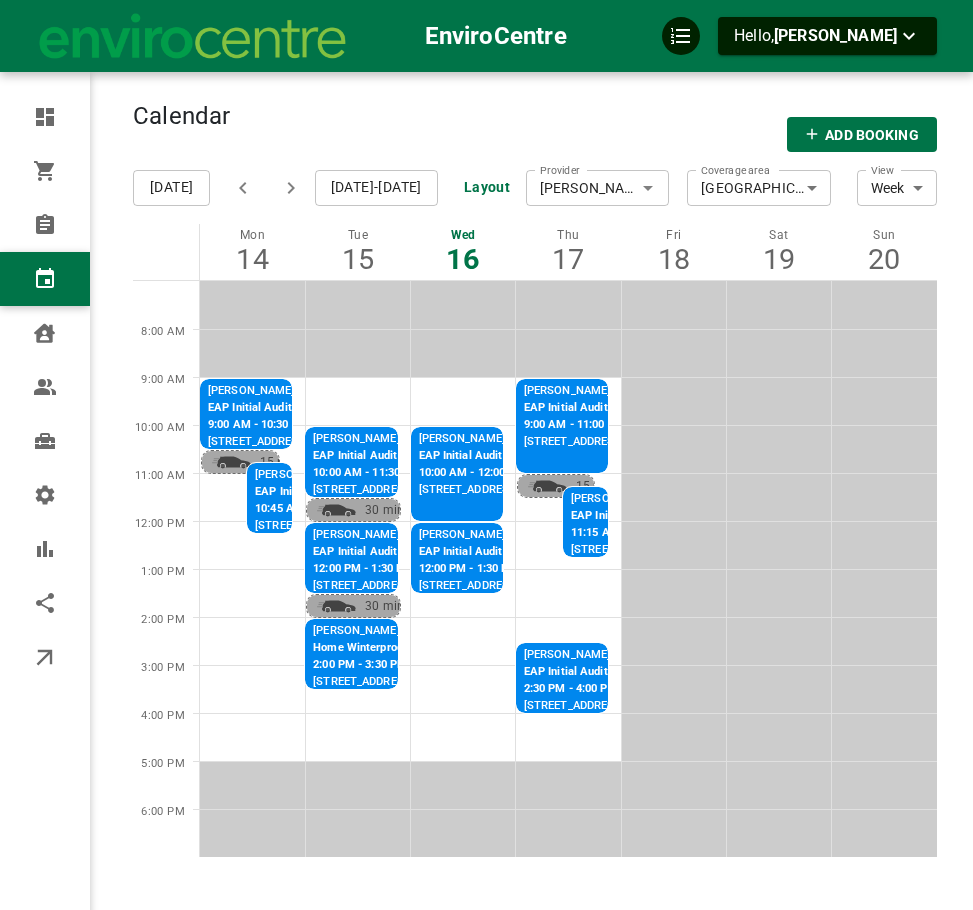 click on "11:15 AM - 12:45 PM" at bounding box center [664, 533] 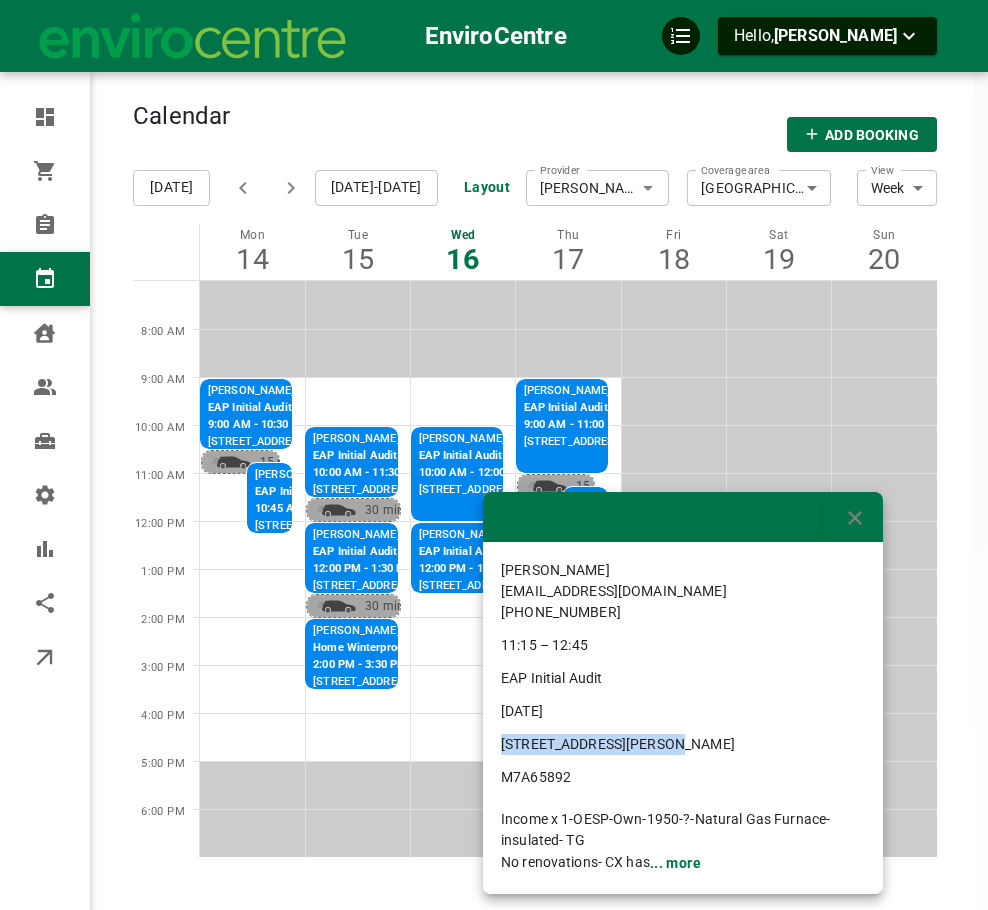 drag, startPoint x: 642, startPoint y: 746, endPoint x: 487, endPoint y: 742, distance: 155.0516 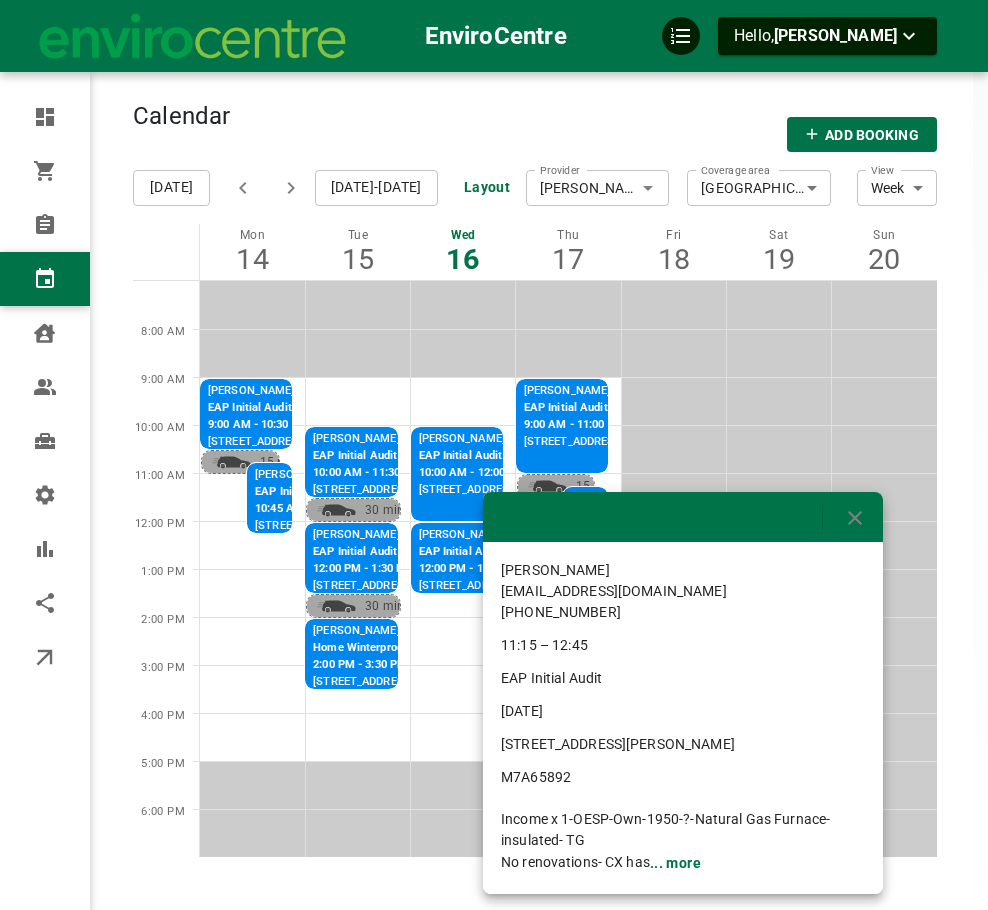 click at bounding box center [494, 455] 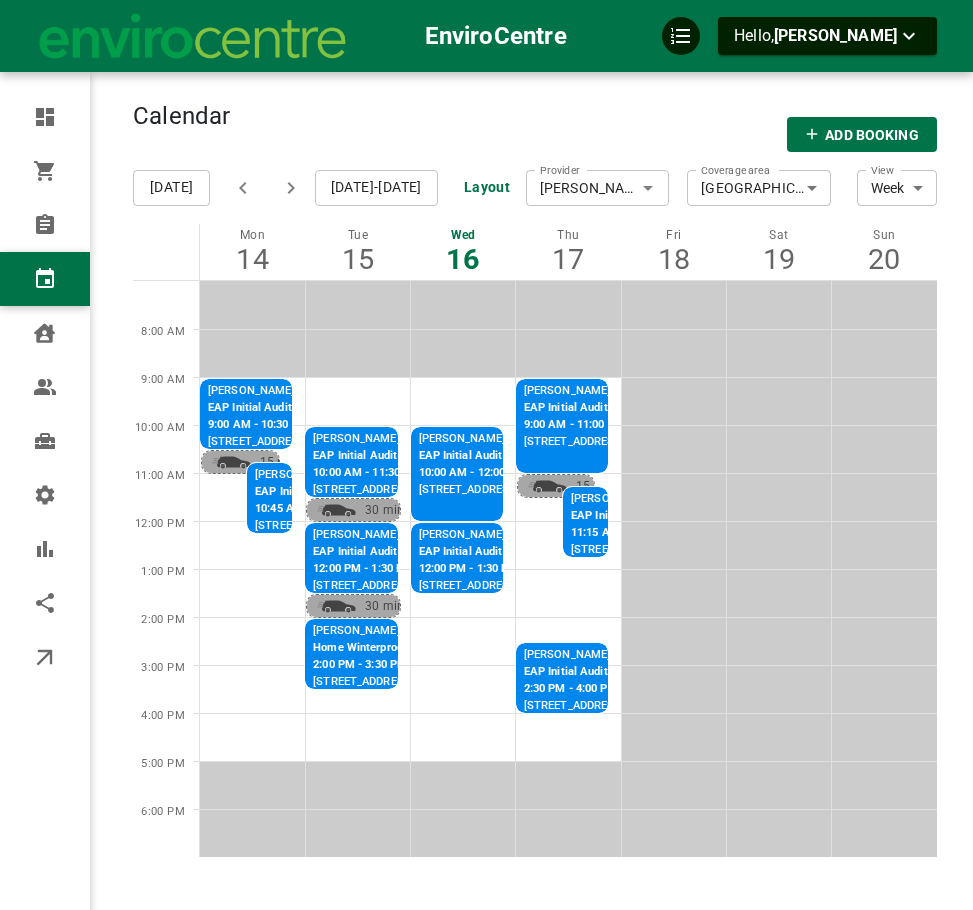 click 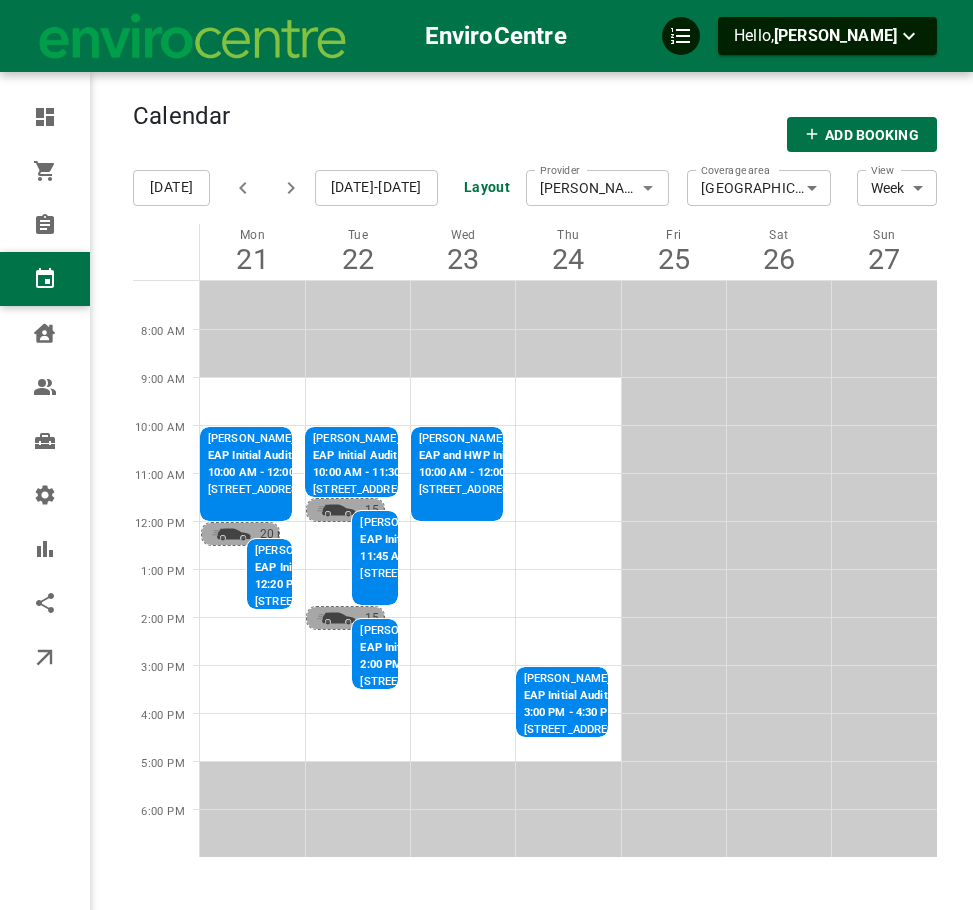 click on "12:20 PM - 1:50 PM" at bounding box center [305, 585] 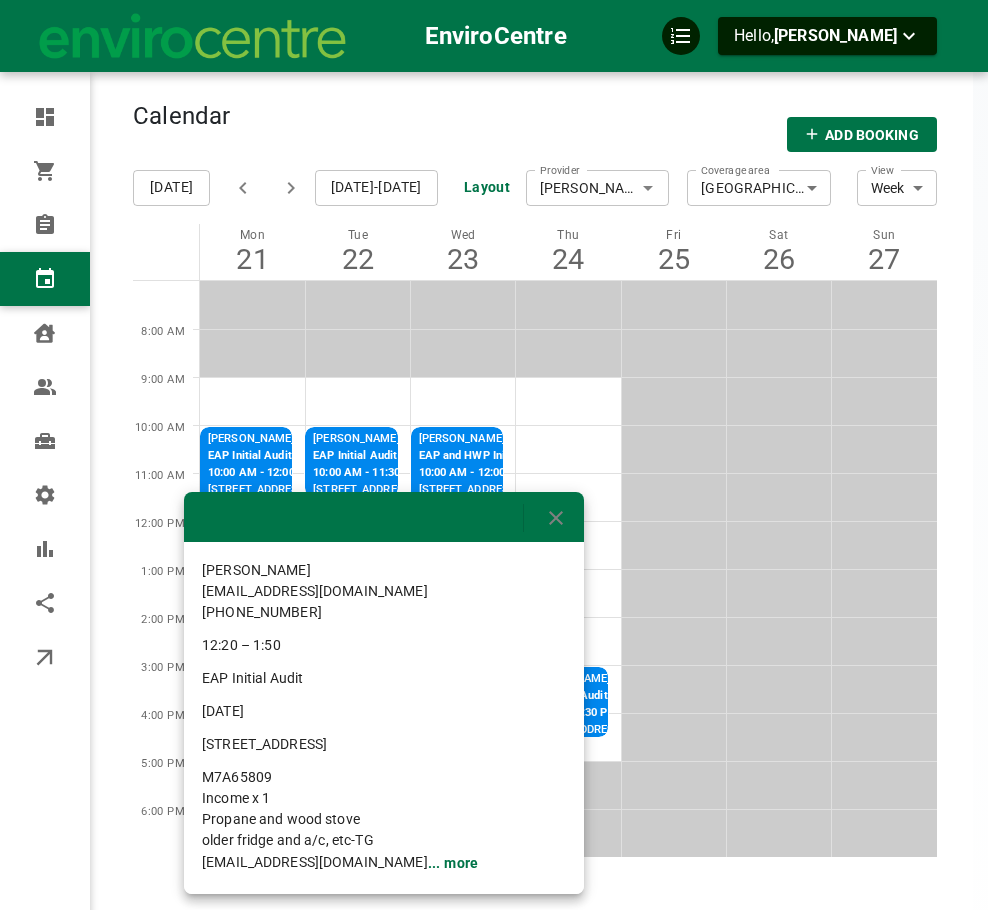 drag, startPoint x: 380, startPoint y: 748, endPoint x: 186, endPoint y: 739, distance: 194.20865 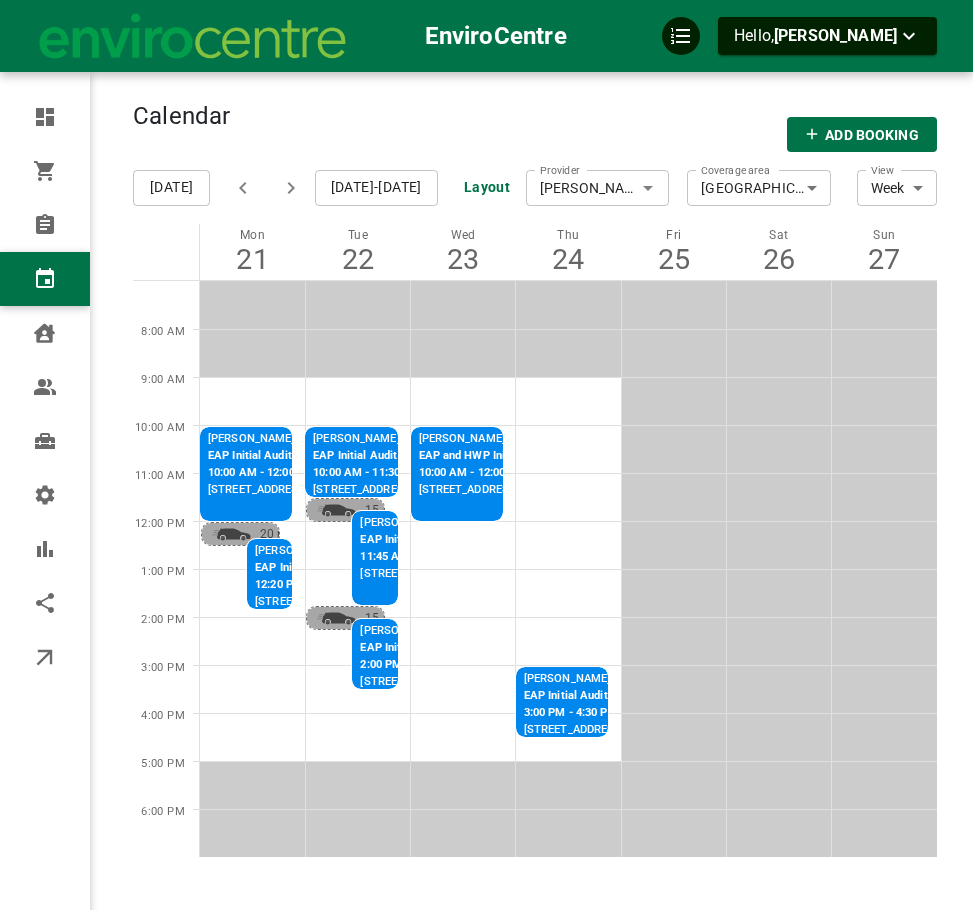 click on "2:00 PM - 3:30 PM" at bounding box center (453, 665) 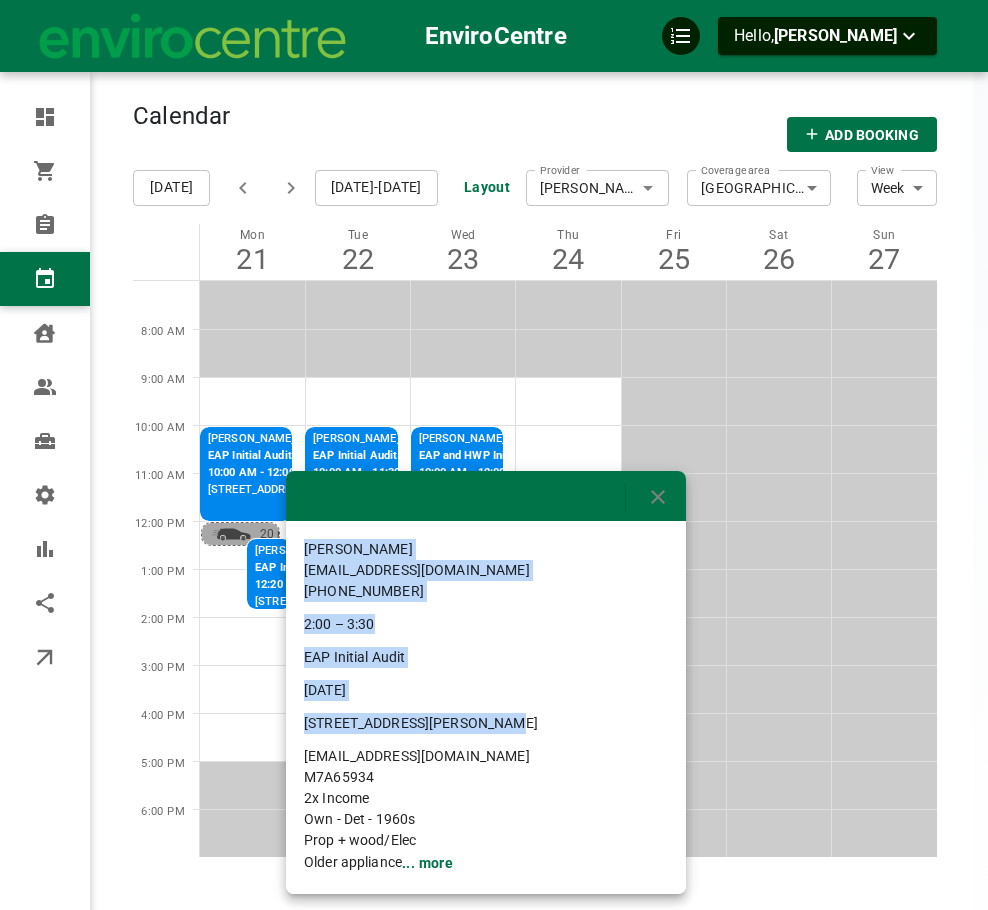 drag, startPoint x: 476, startPoint y: 729, endPoint x: 285, endPoint y: 733, distance: 191.04189 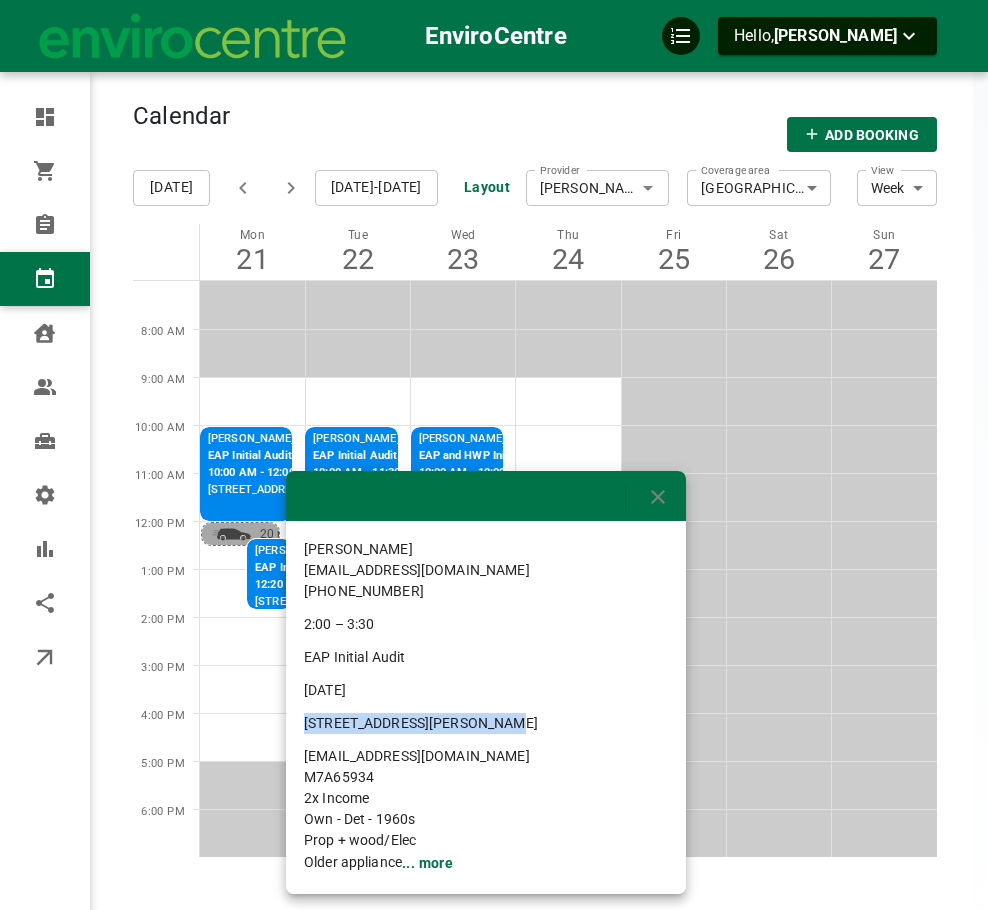 drag, startPoint x: 477, startPoint y: 727, endPoint x: 297, endPoint y: 727, distance: 180 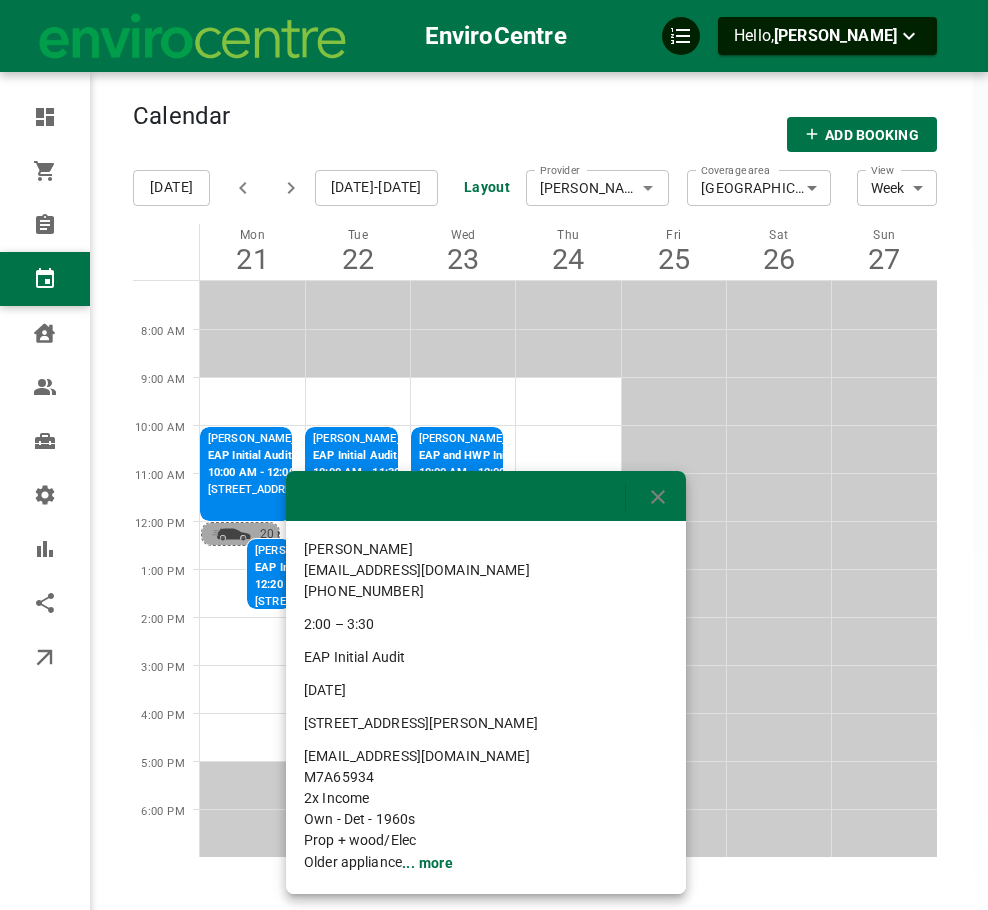 click at bounding box center (494, 455) 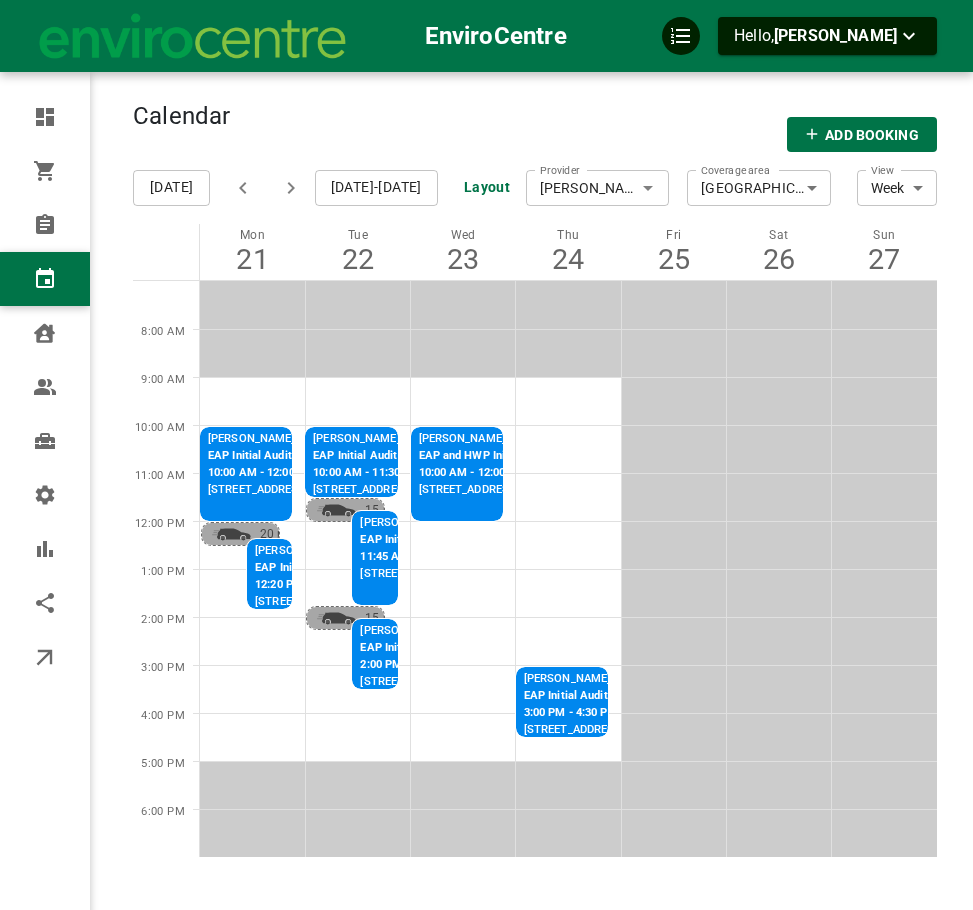click on "[STREET_ADDRESS]" at bounding box center (486, 490) 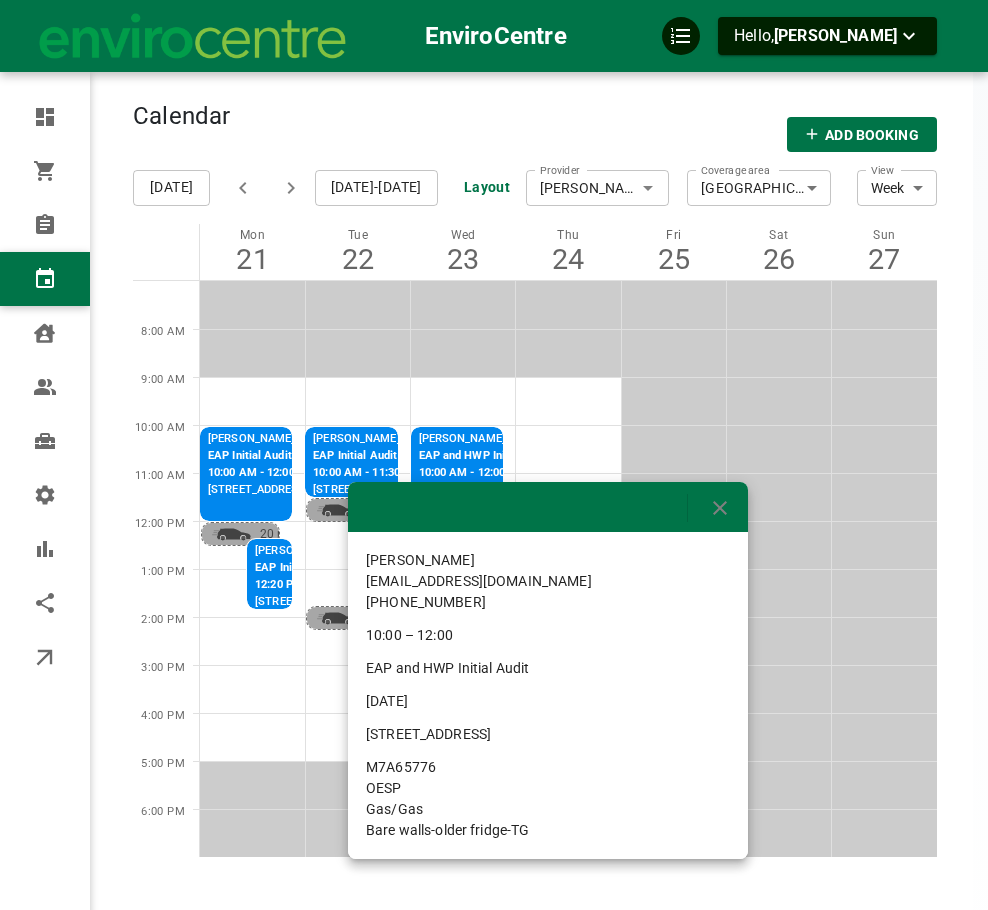 drag, startPoint x: 548, startPoint y: 736, endPoint x: 355, endPoint y: 741, distance: 193.06476 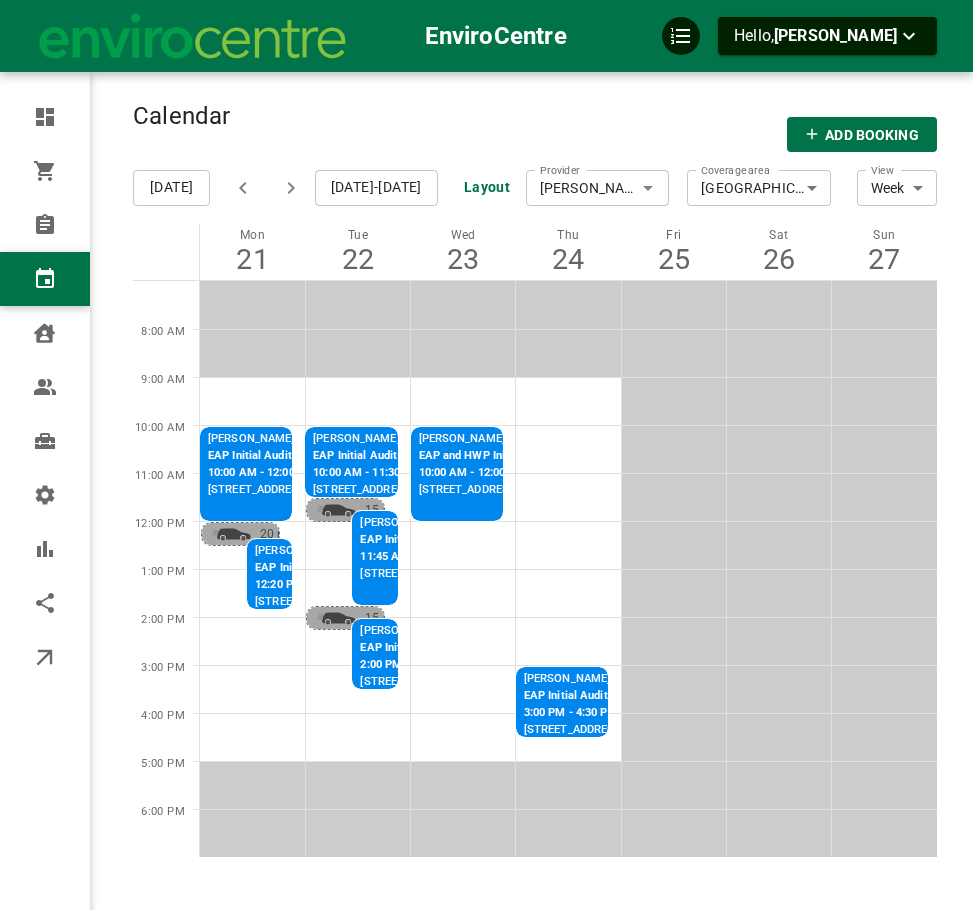 click on "EAP Initial Audit" at bounding box center [574, 696] 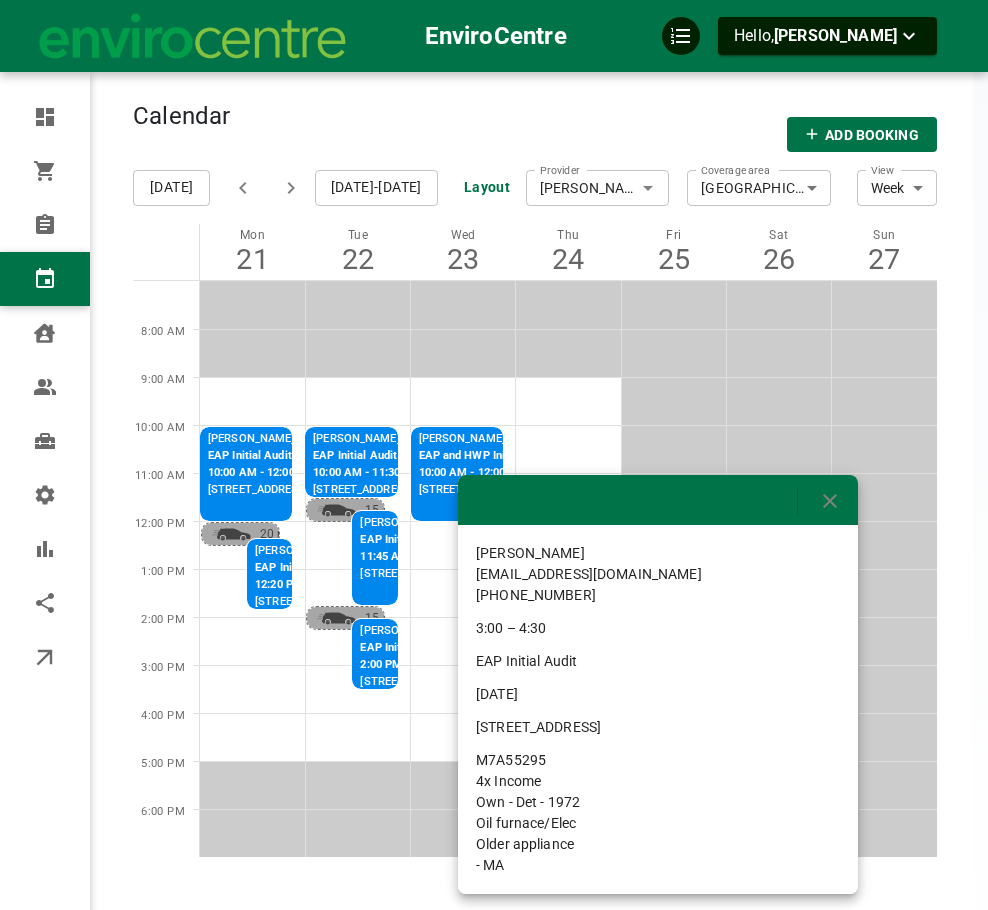 drag, startPoint x: 671, startPoint y: 730, endPoint x: 468, endPoint y: 728, distance: 203.00986 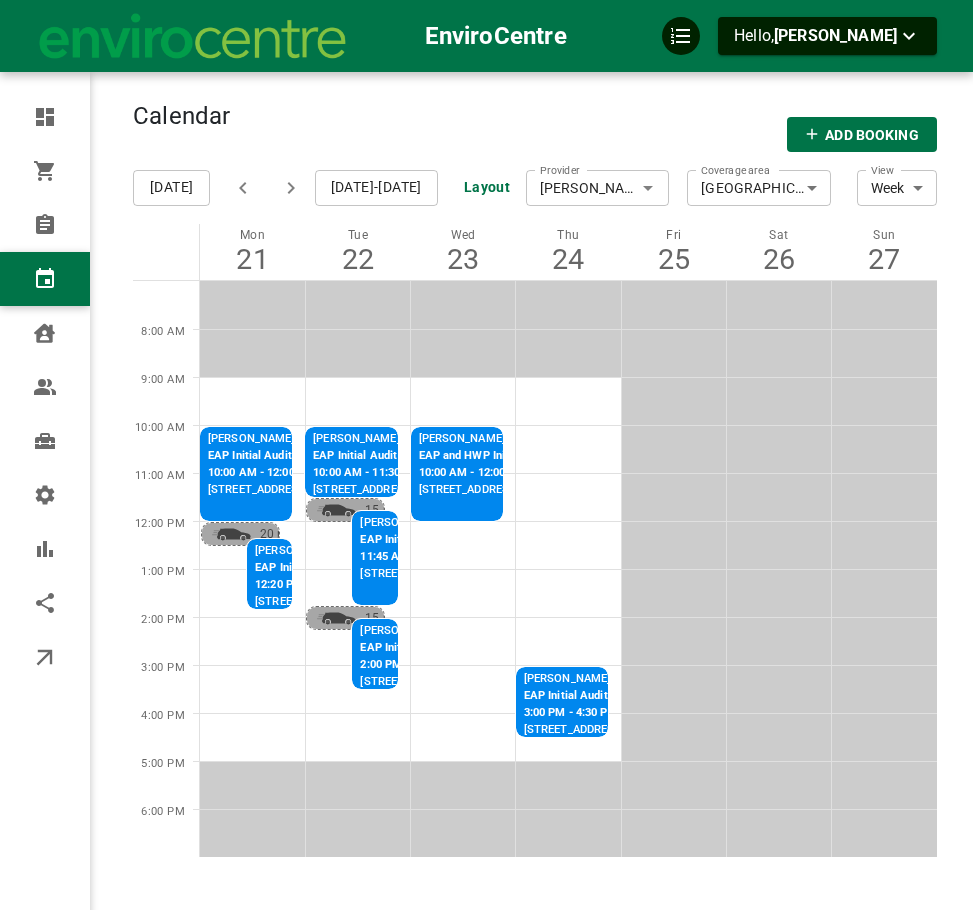 click on "10:00 AM - 12:00 PM" at bounding box center (486, 473) 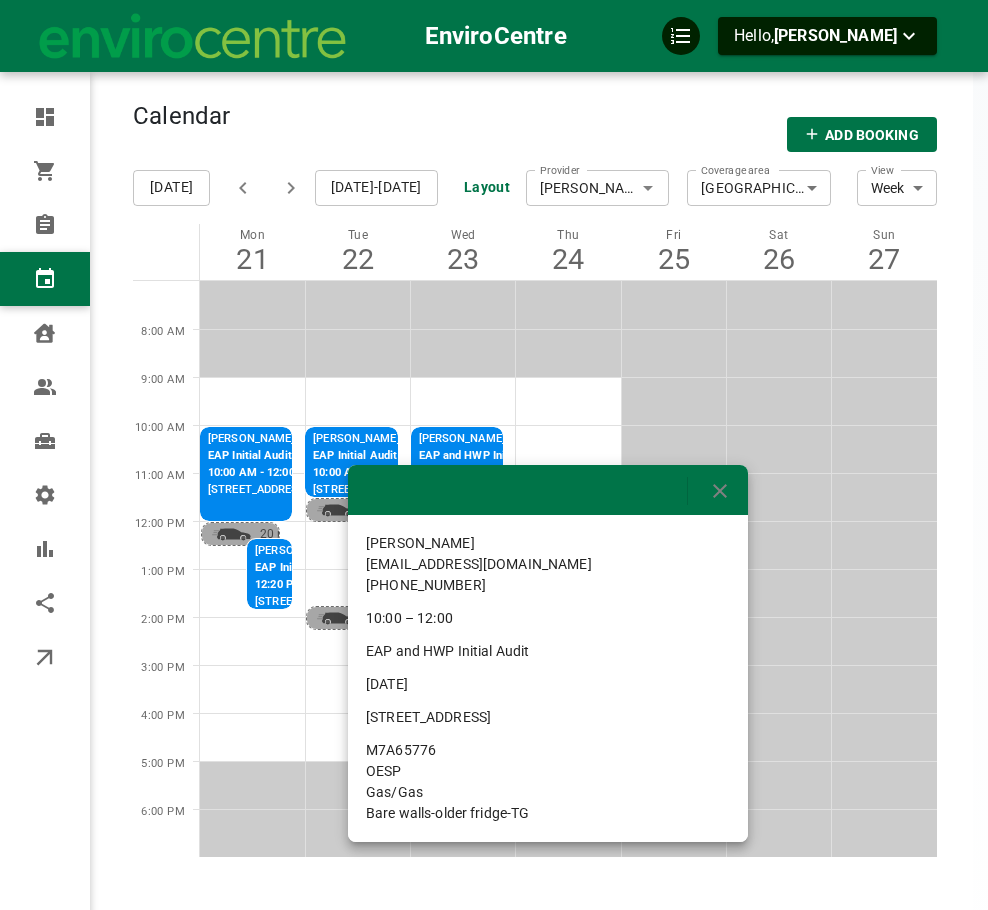 drag, startPoint x: 551, startPoint y: 719, endPoint x: 354, endPoint y: 719, distance: 197 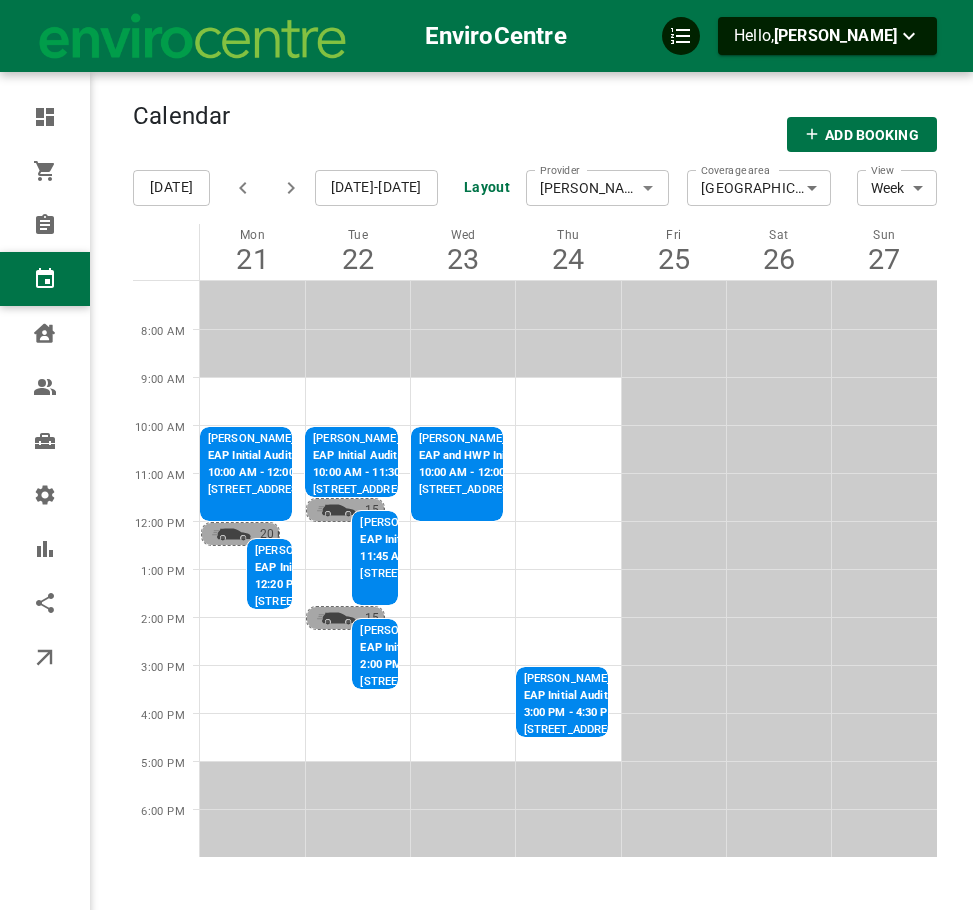 click on "12:20 PM - 1:50 PM" at bounding box center [305, 585] 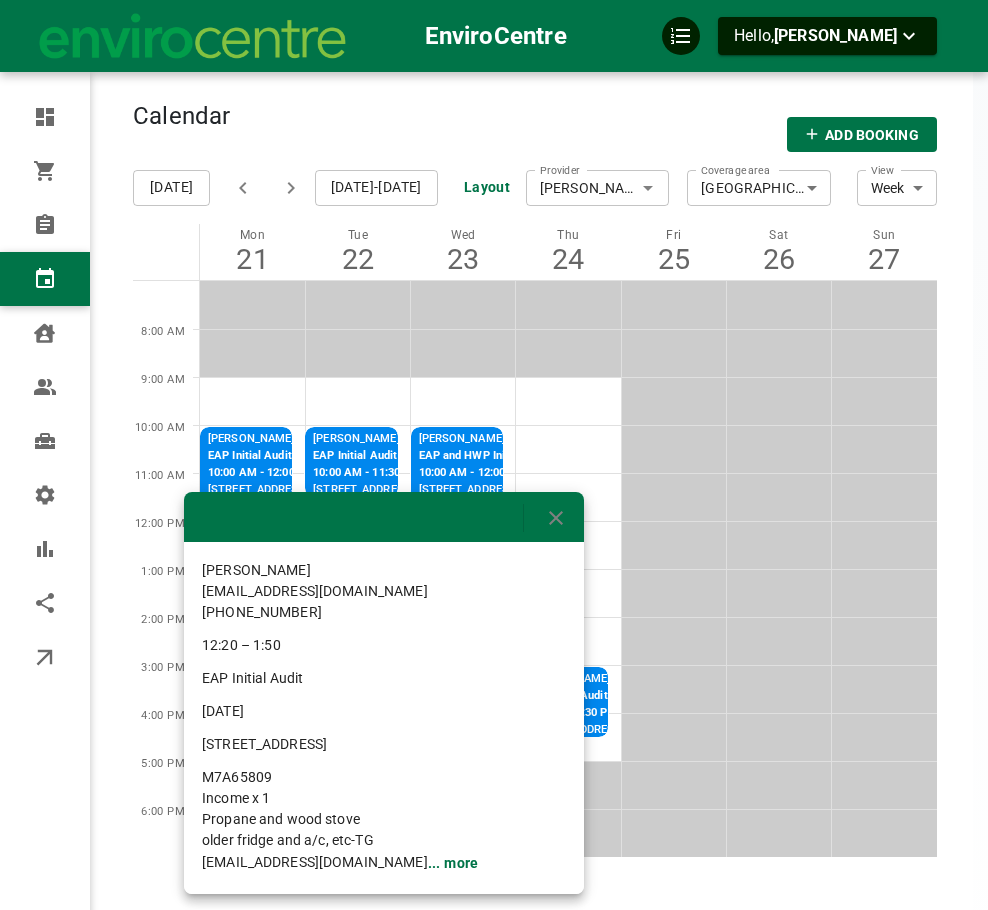 drag, startPoint x: 386, startPoint y: 747, endPoint x: 195, endPoint y: 737, distance: 191.2616 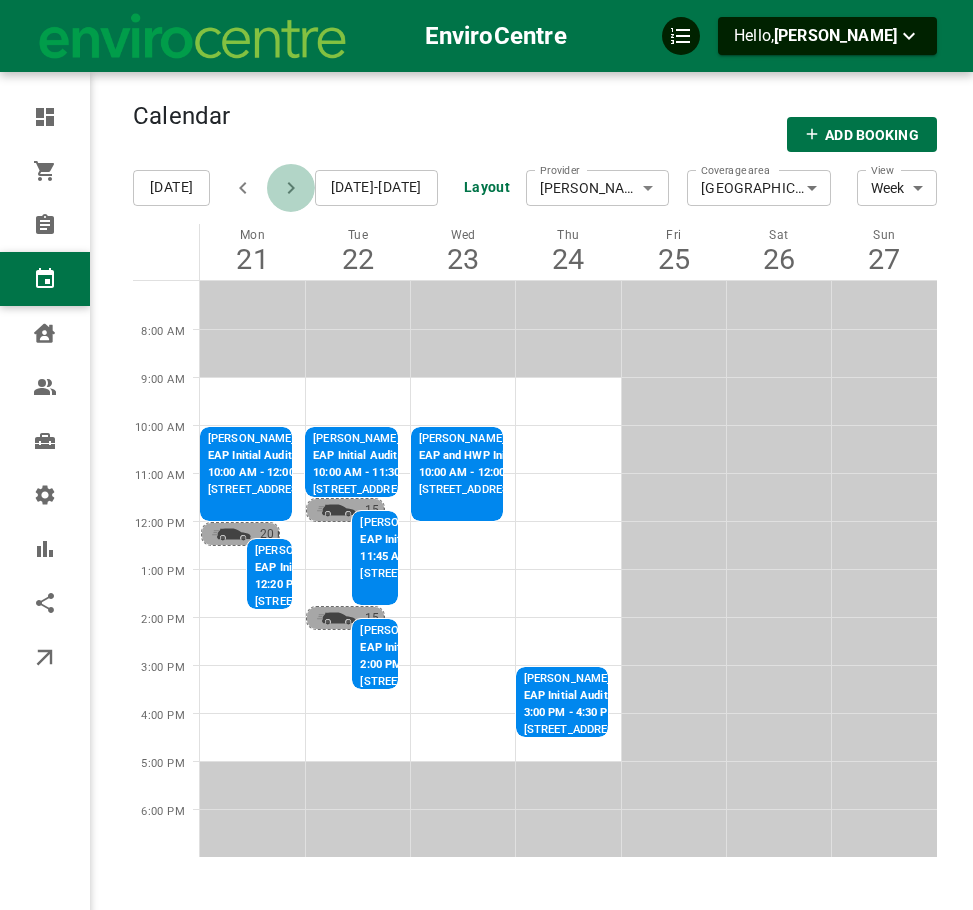 click 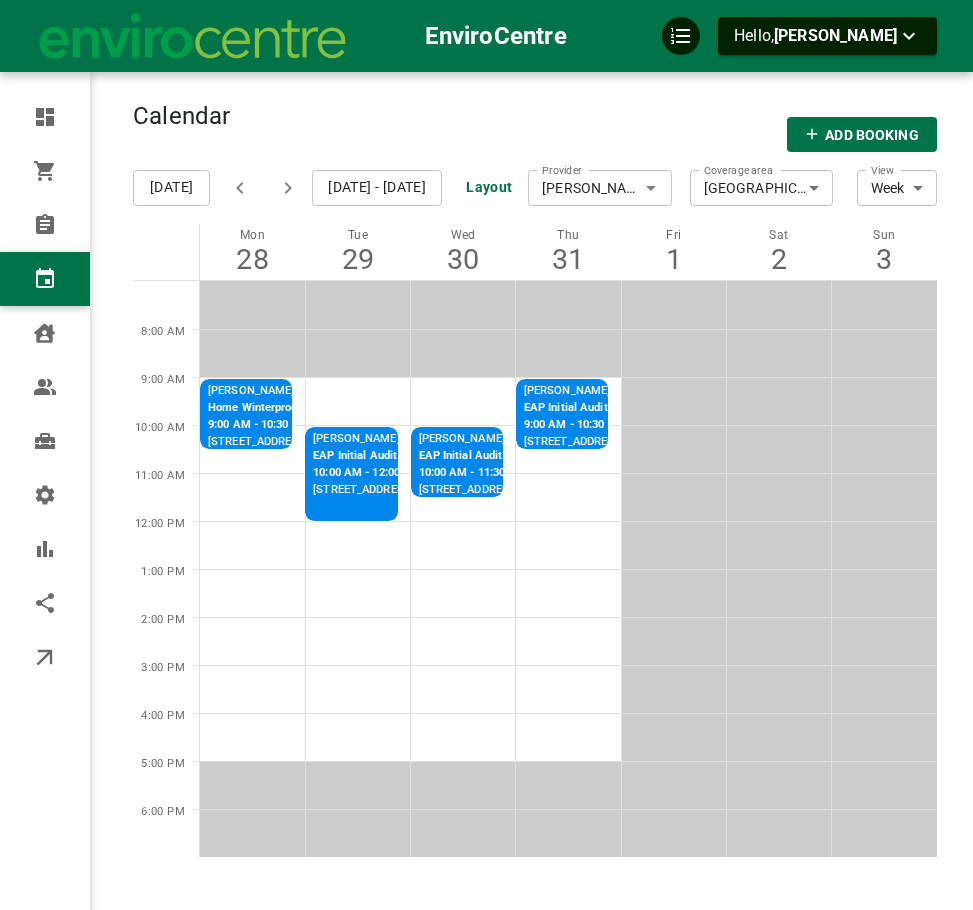 click on "9:00 AM - 10:30 AM" at bounding box center [293, 425] 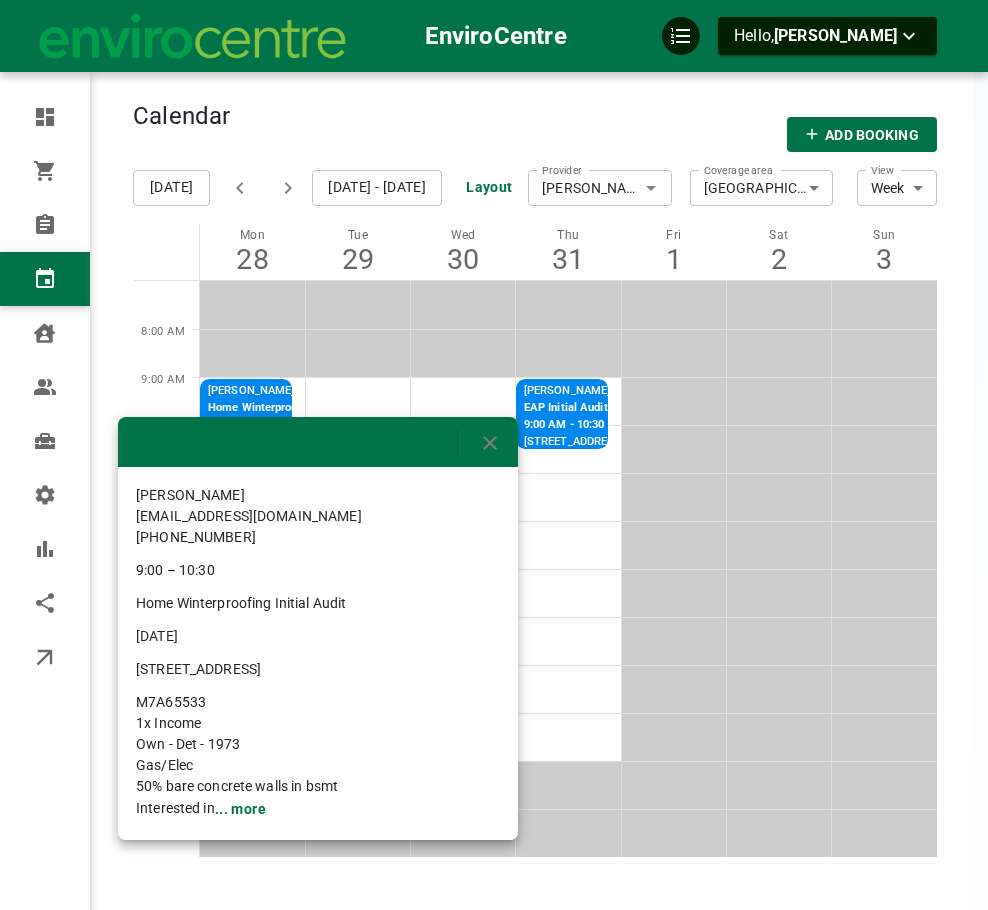 drag, startPoint x: 271, startPoint y: 665, endPoint x: 136, endPoint y: 658, distance: 135.18137 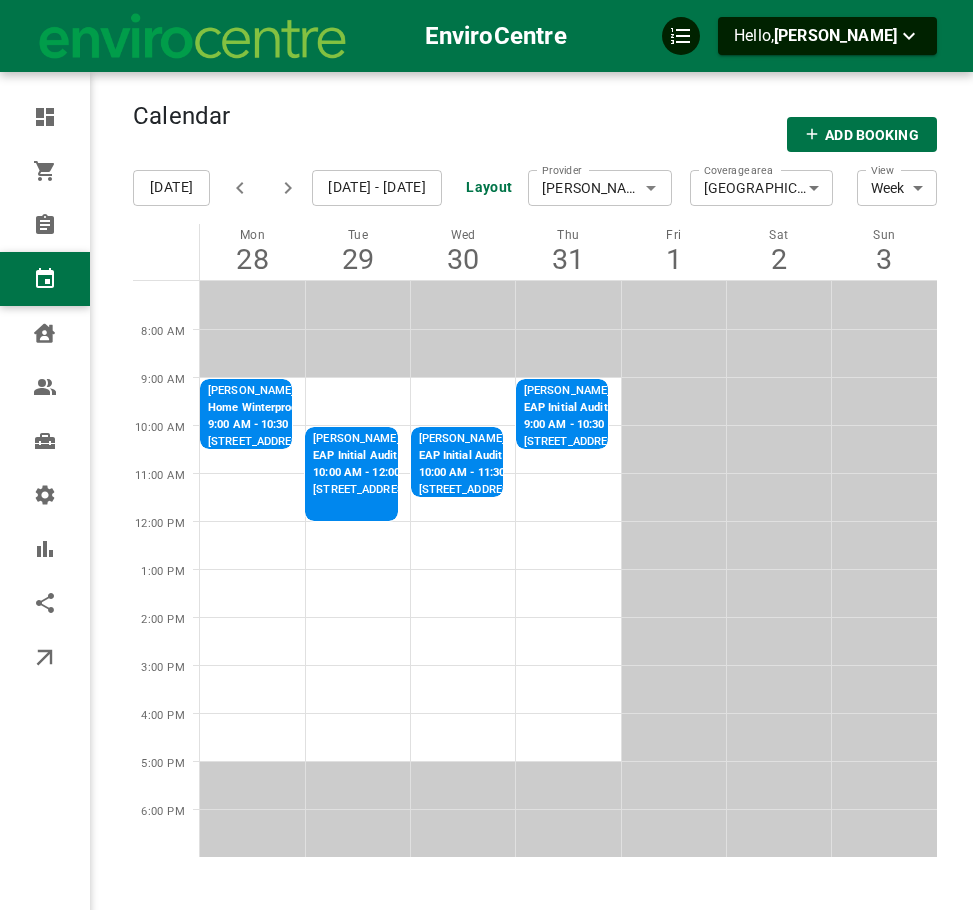 click on "[STREET_ADDRESS]" at bounding box center [407, 490] 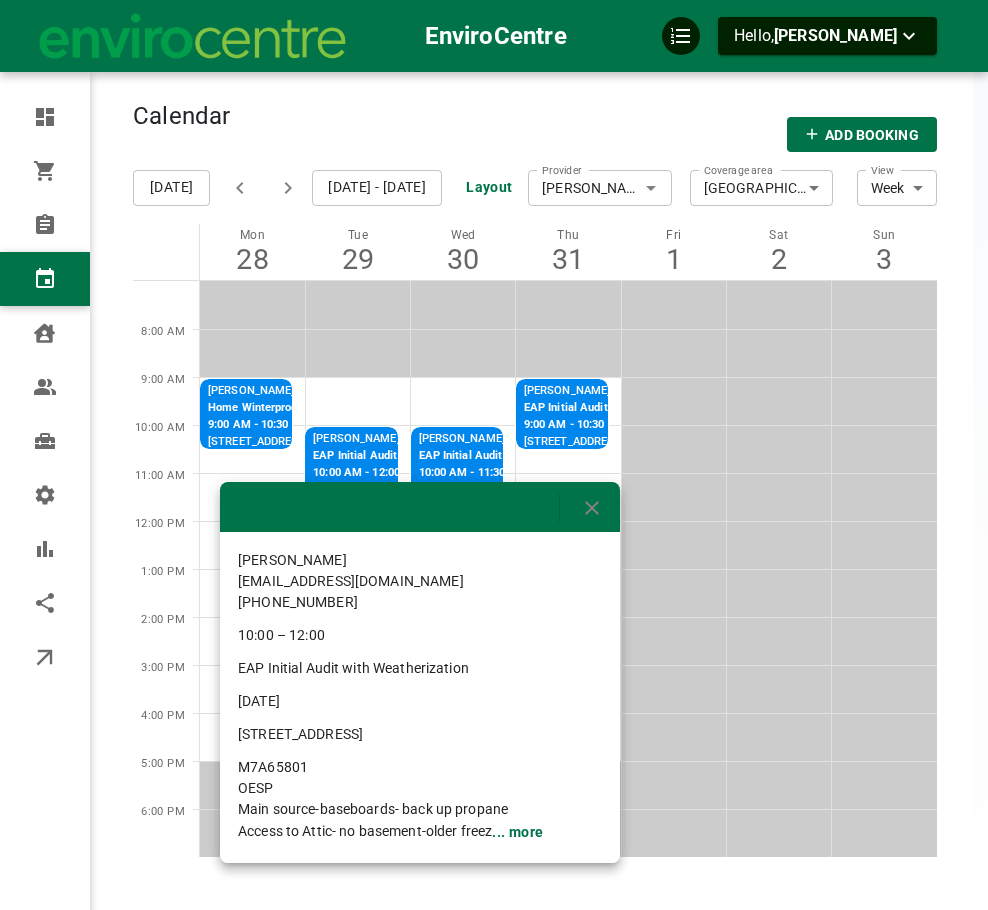 drag, startPoint x: 361, startPoint y: 733, endPoint x: 158, endPoint y: 743, distance: 203.24615 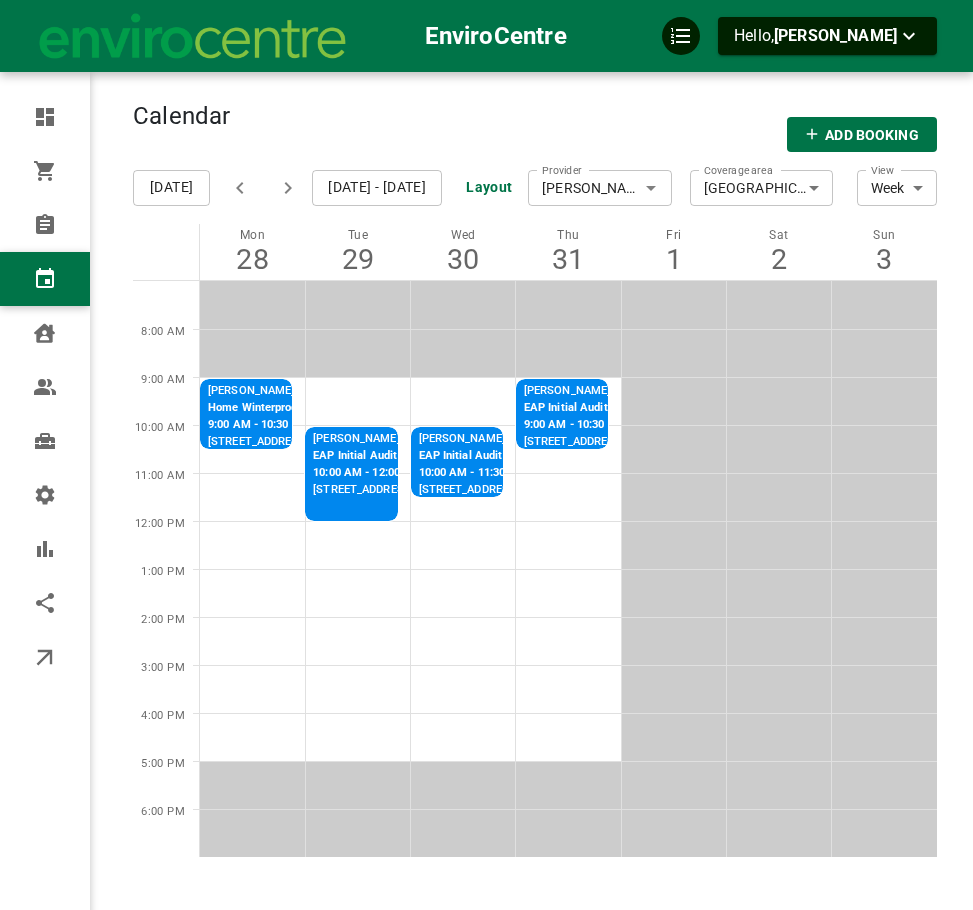 click on "EAP Initial Audit" at bounding box center [512, 456] 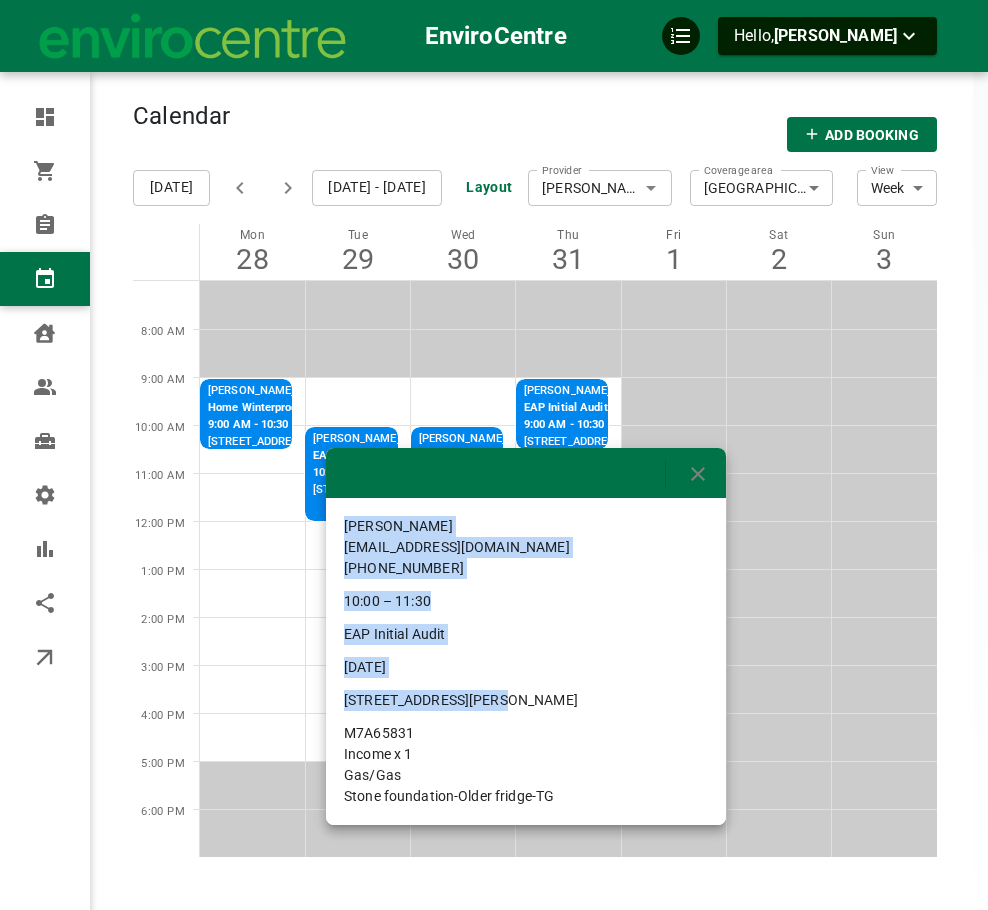 drag, startPoint x: 473, startPoint y: 704, endPoint x: 319, endPoint y: 700, distance: 154.05194 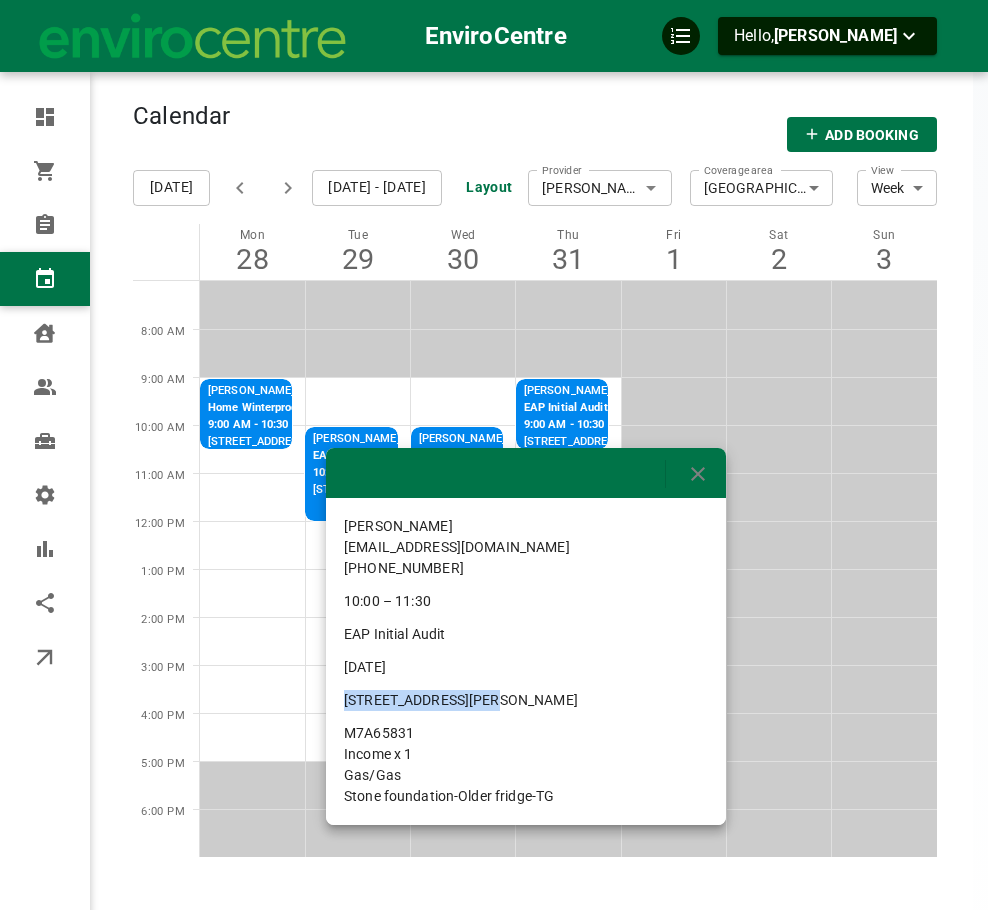 drag, startPoint x: 468, startPoint y: 706, endPoint x: 343, endPoint y: 704, distance: 125.016 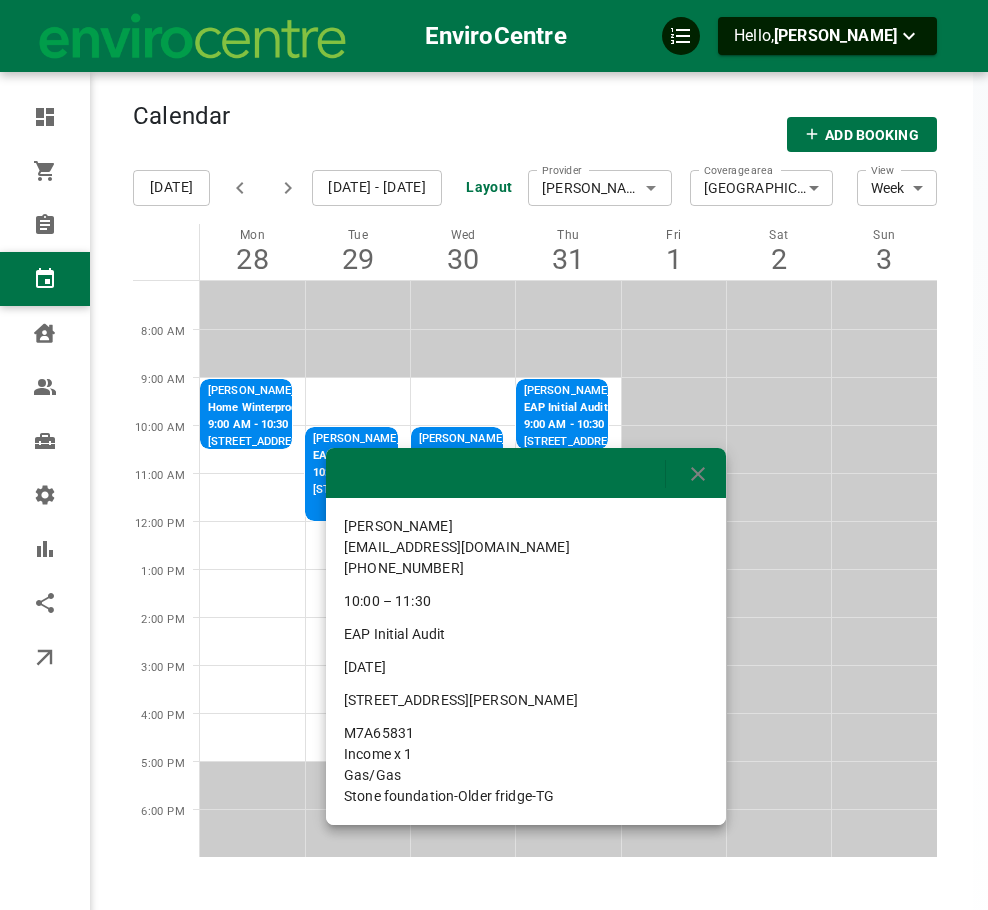 click at bounding box center (494, 455) 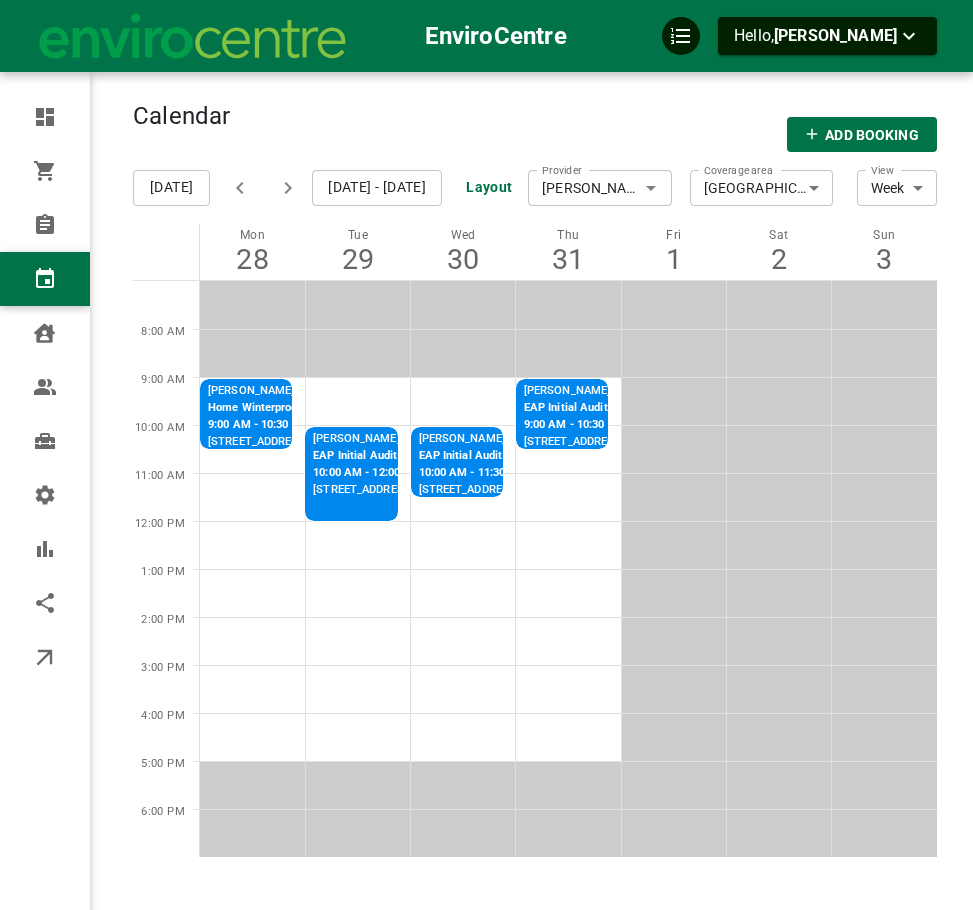 click on "[STREET_ADDRESS]" at bounding box center [407, 490] 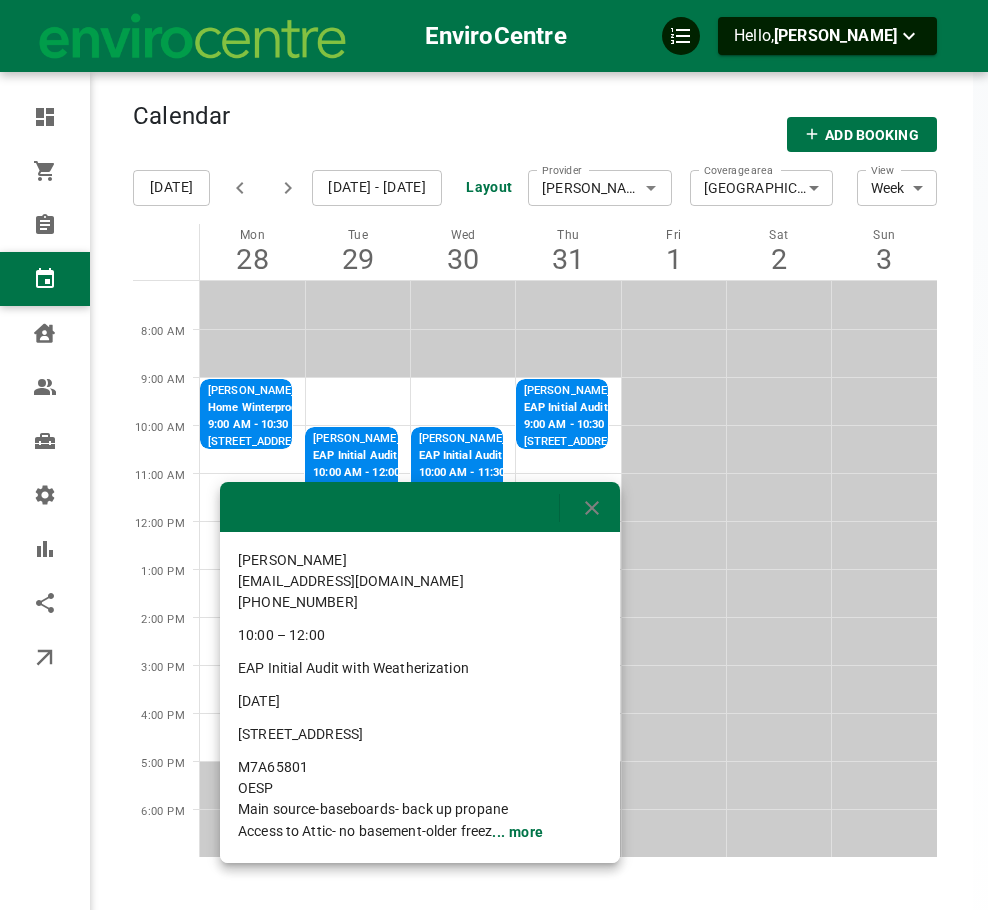 click on "... more" at bounding box center (517, 832) 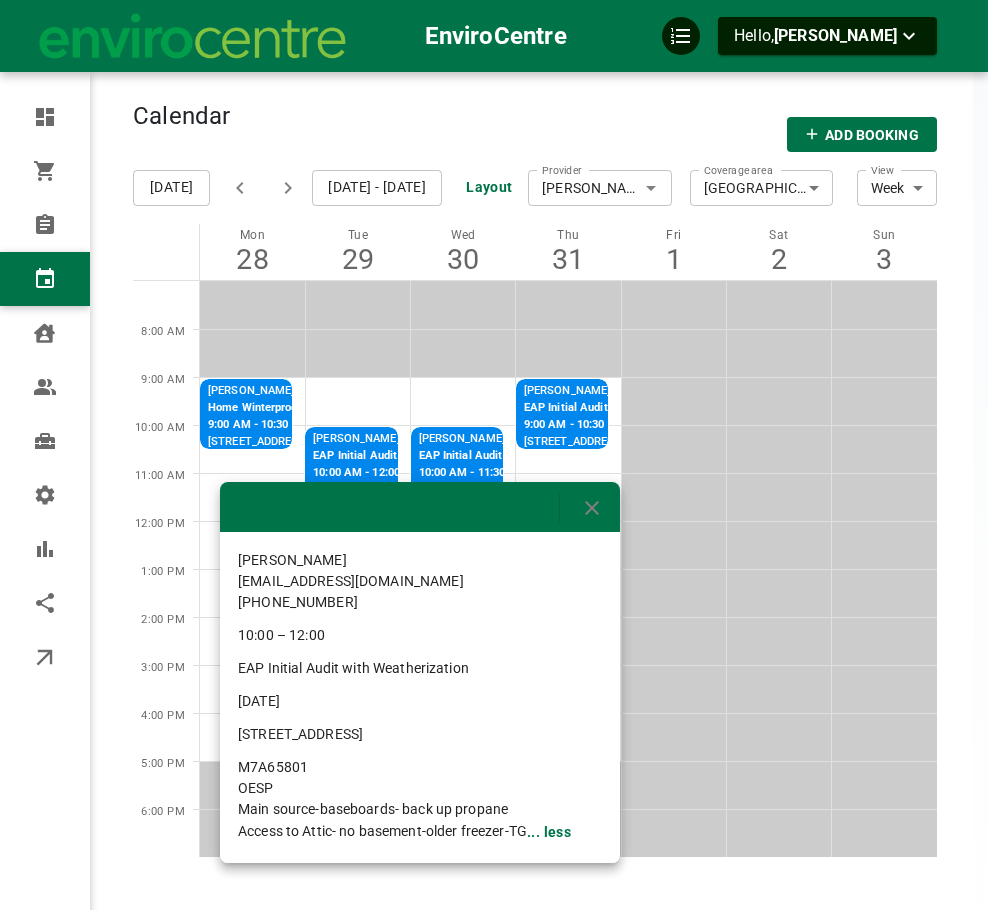 click at bounding box center (494, 455) 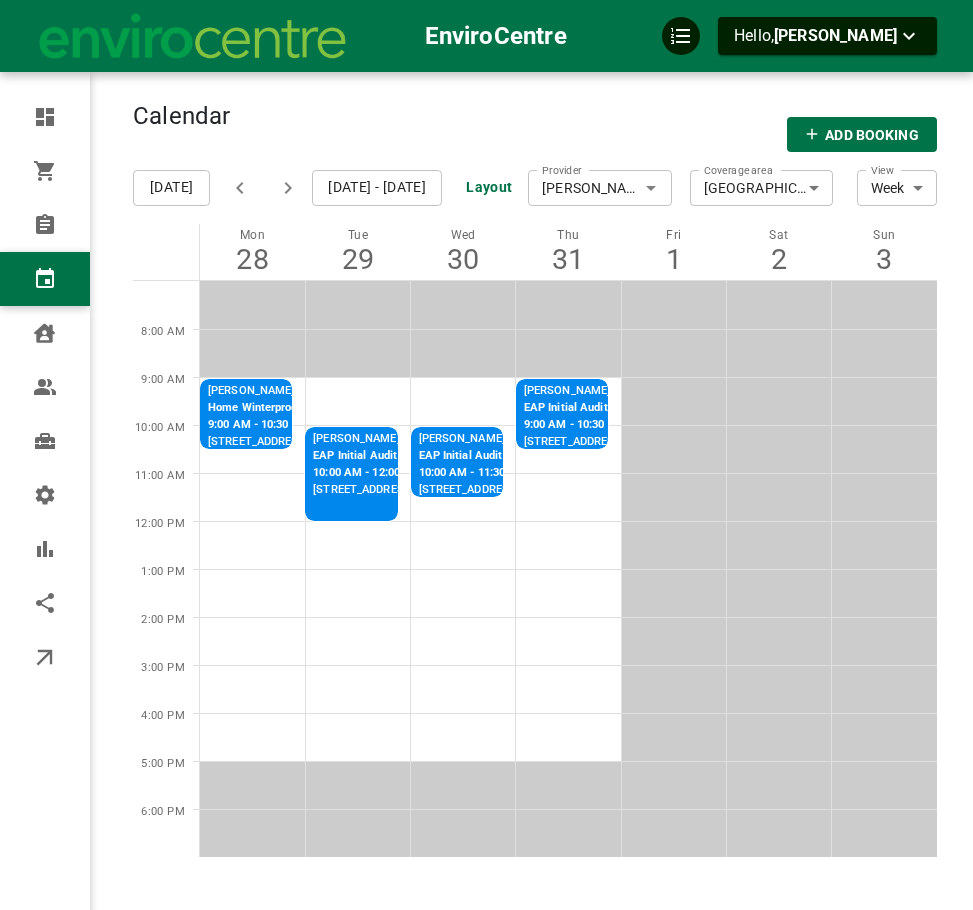 click on "[STREET_ADDRESS][PERSON_NAME]" at bounding box center (512, 490) 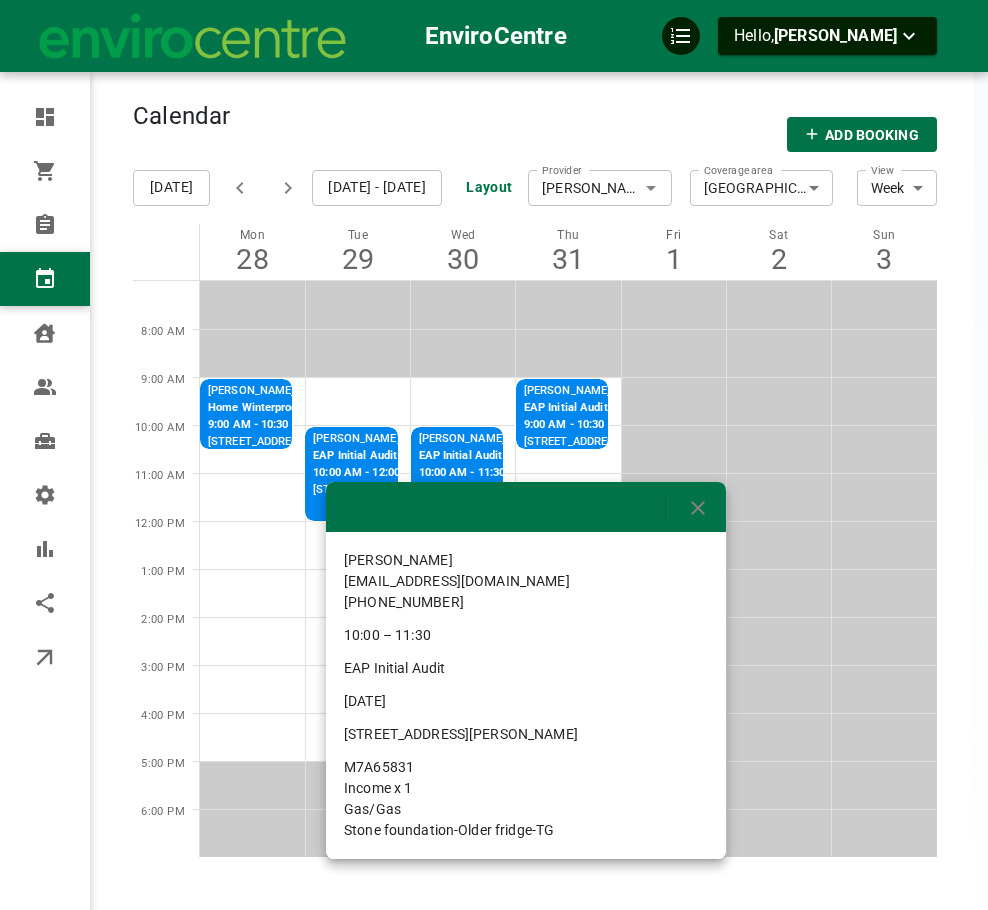 click at bounding box center [494, 455] 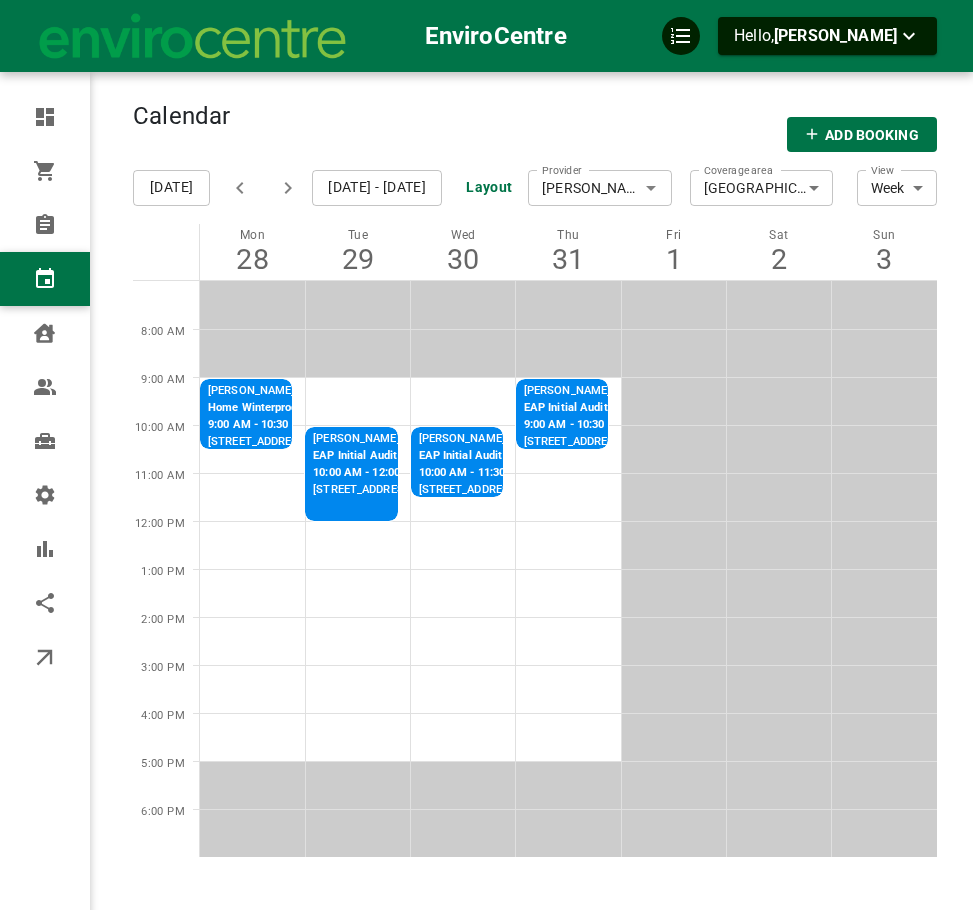 click on "10:00 AM - 11:30 AM" at bounding box center (512, 473) 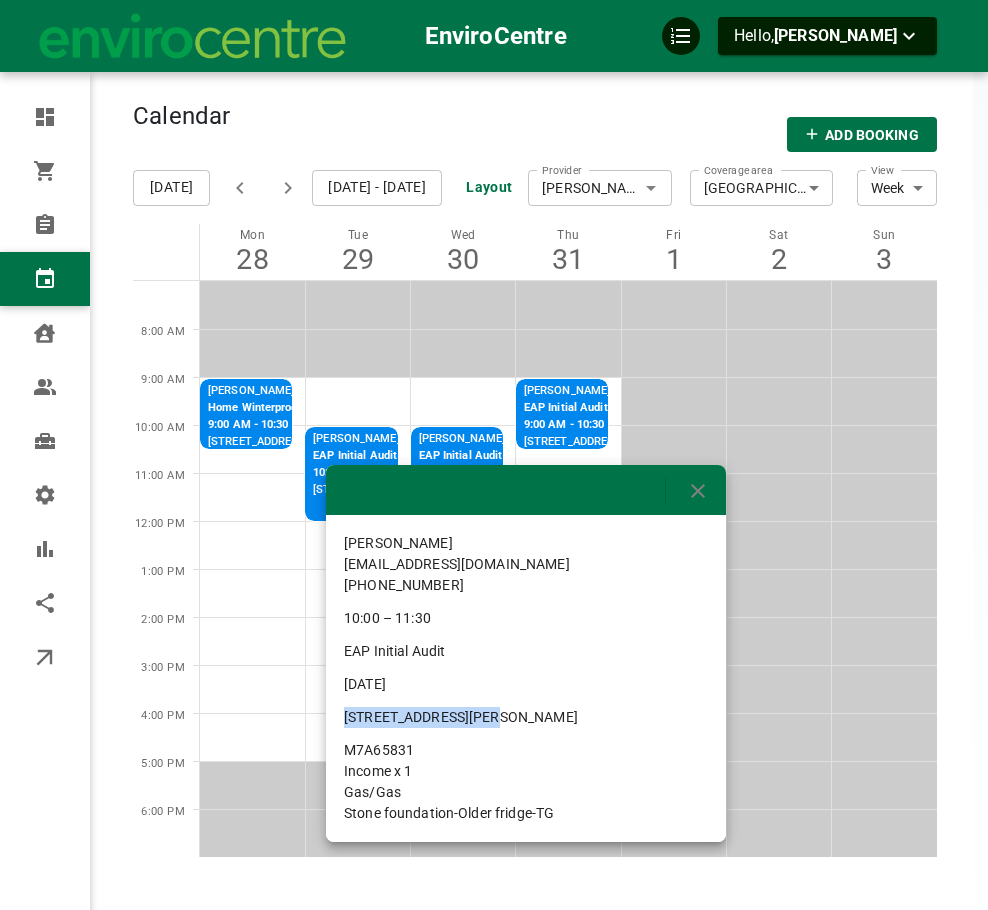 drag, startPoint x: 467, startPoint y: 721, endPoint x: 333, endPoint y: 725, distance: 134.0597 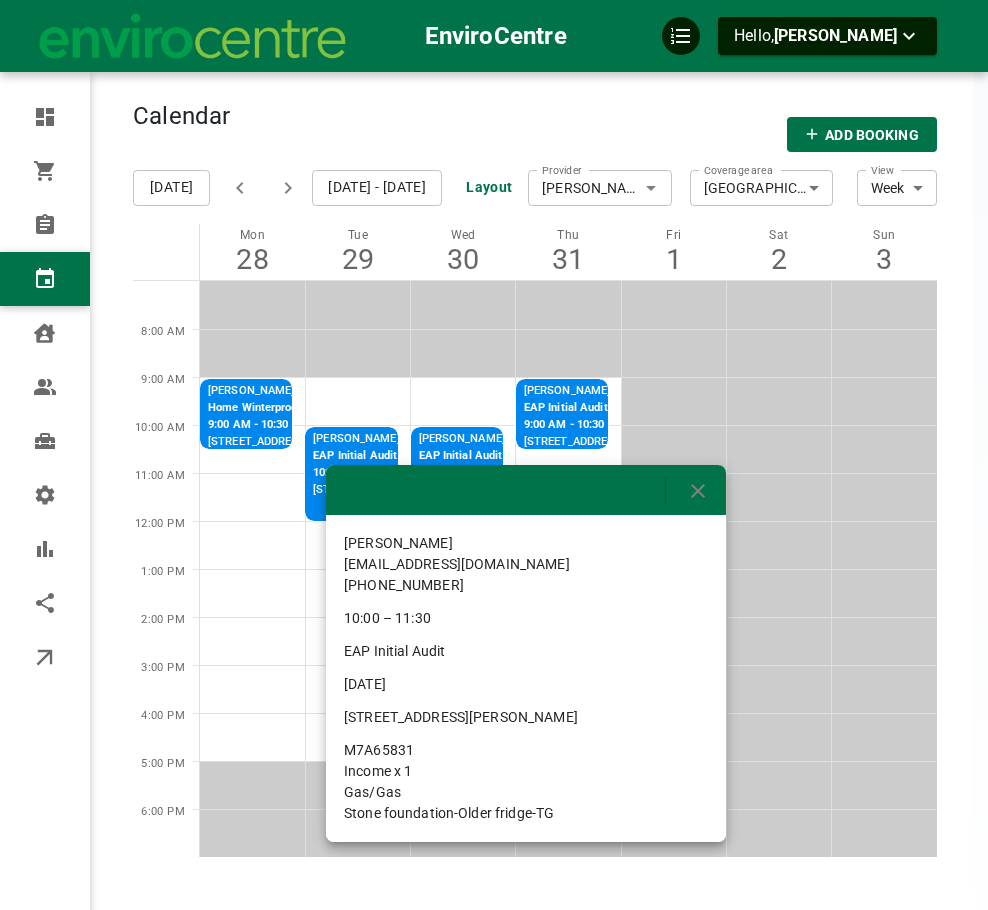 click at bounding box center [494, 455] 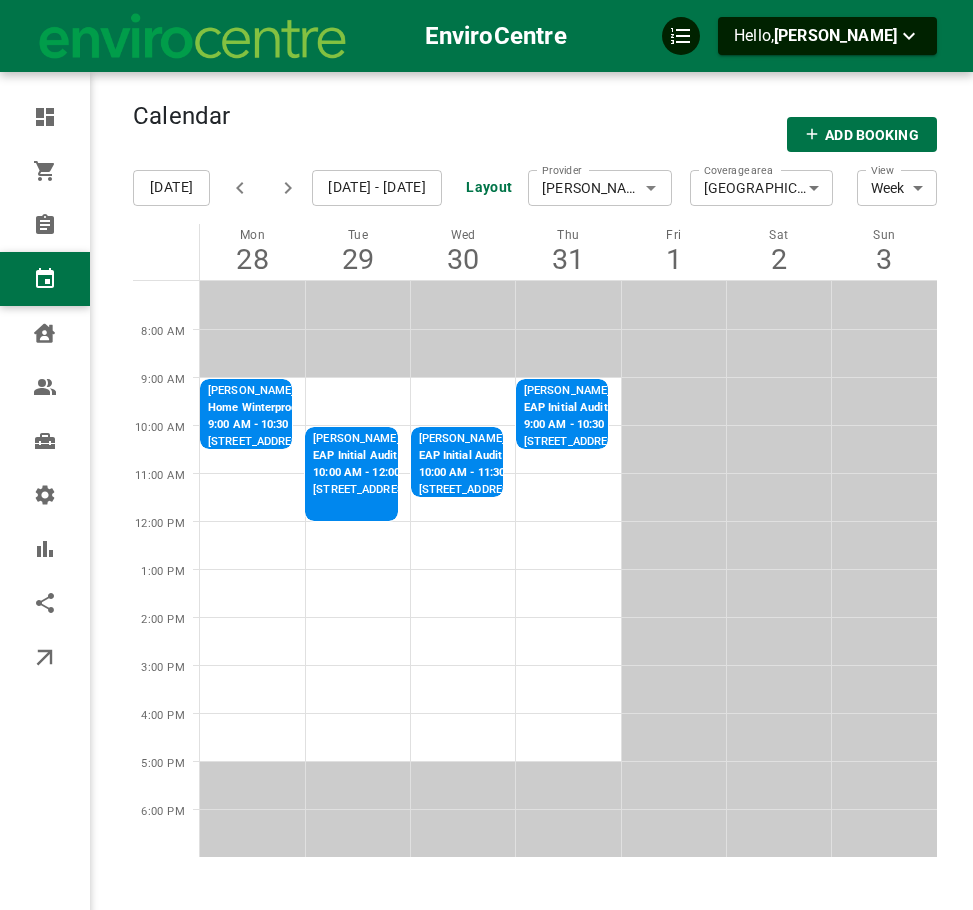 click on "9:00 AM - 10:30 AM" at bounding box center (633, 425) 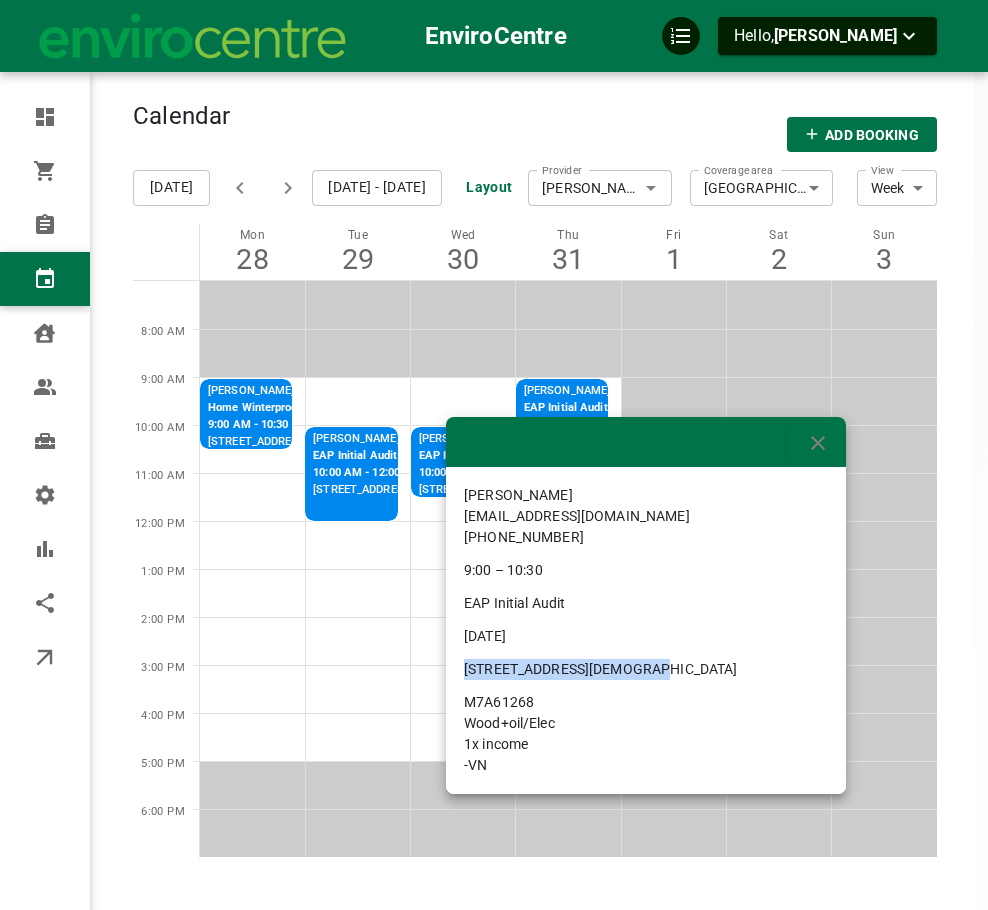 drag, startPoint x: 628, startPoint y: 673, endPoint x: 459, endPoint y: 676, distance: 169.02663 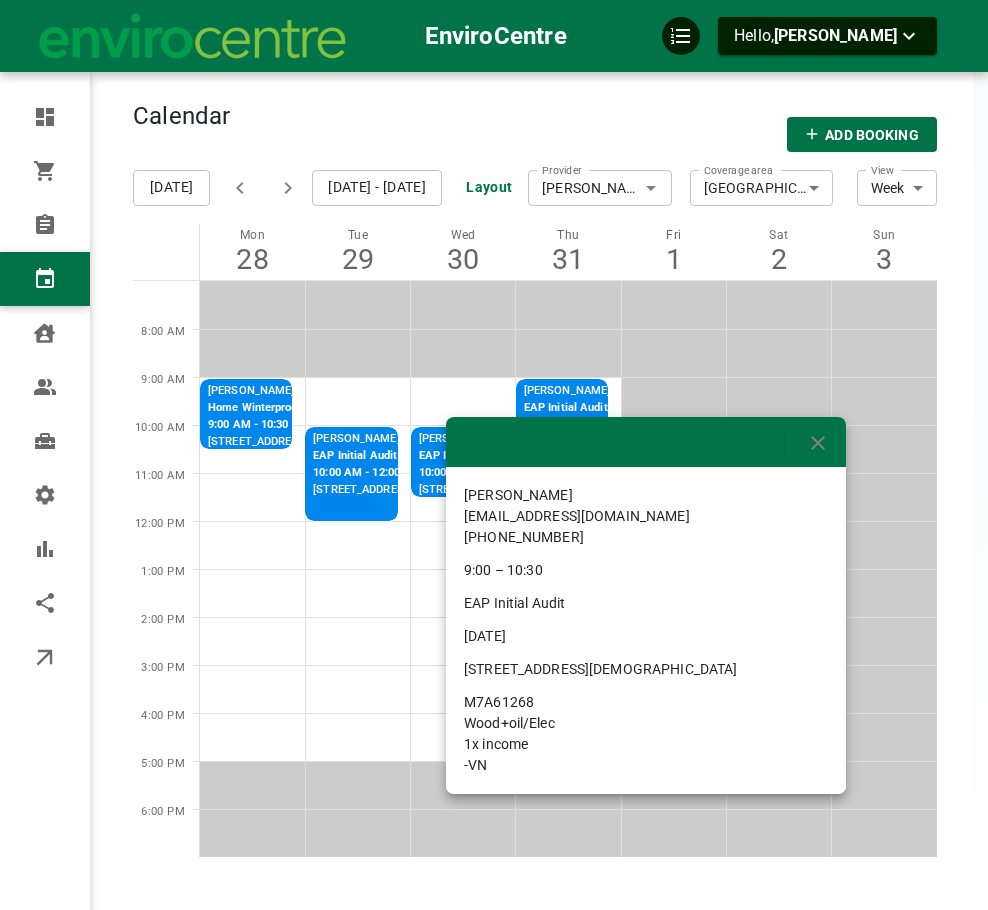 click at bounding box center (494, 455) 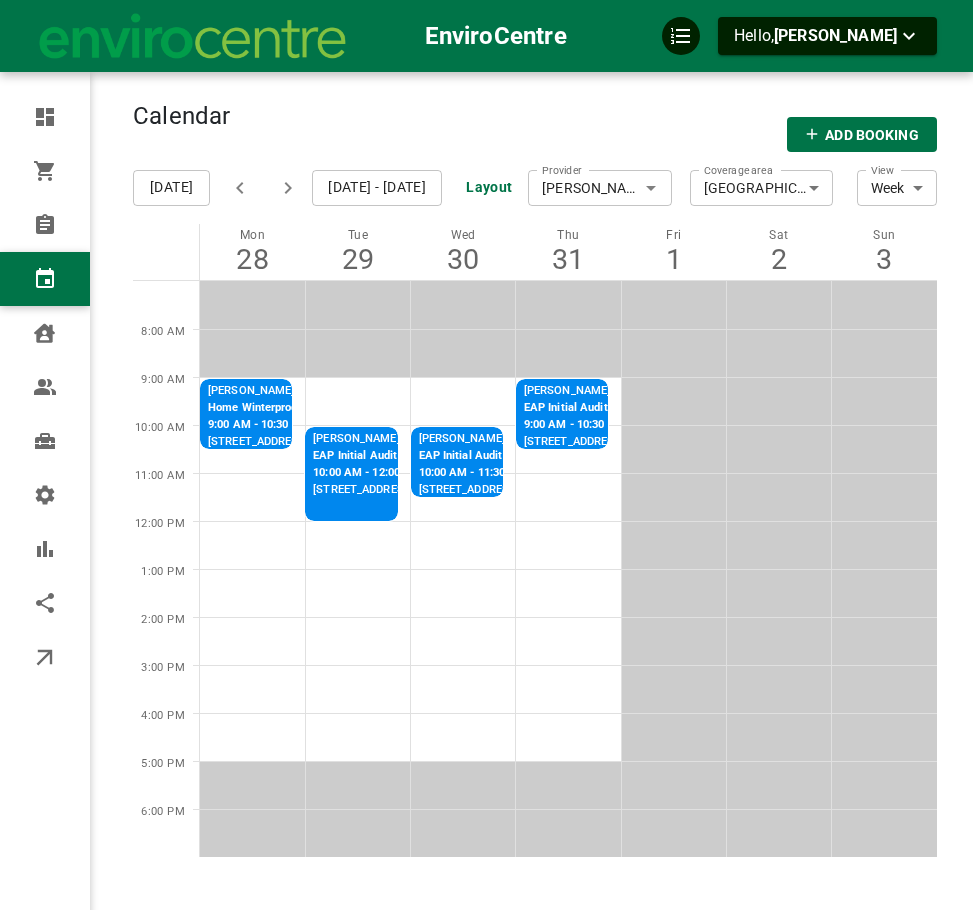 click 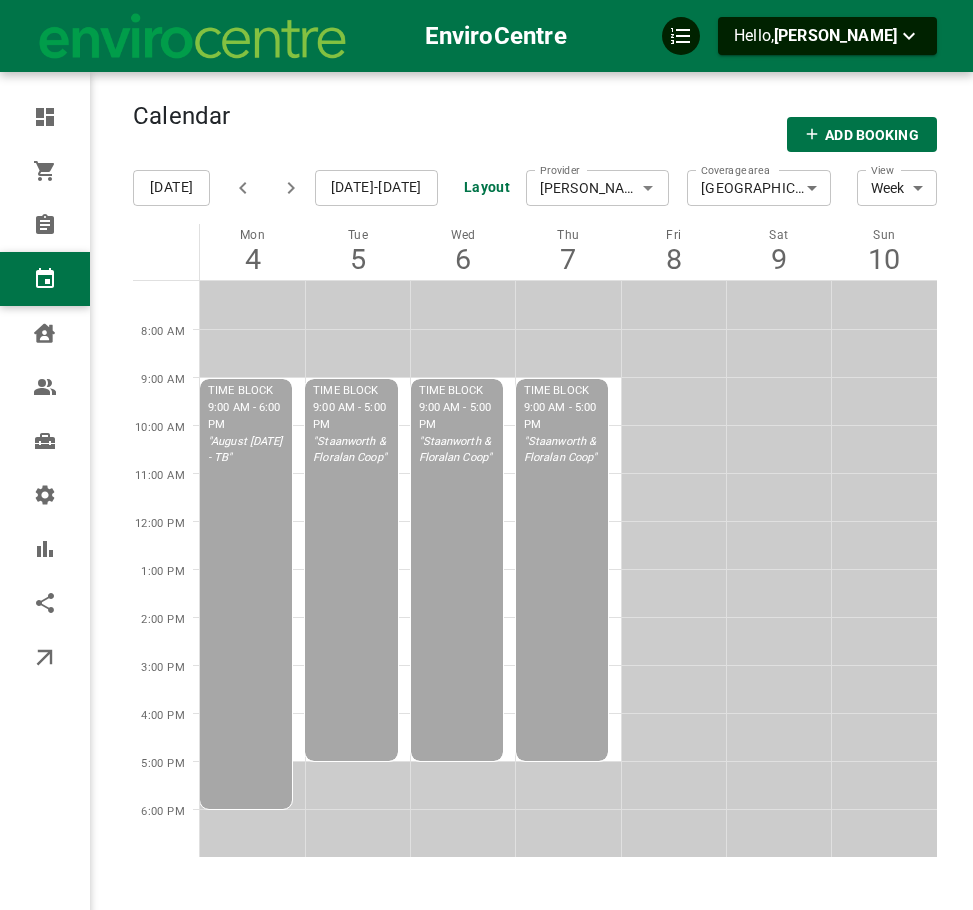 click 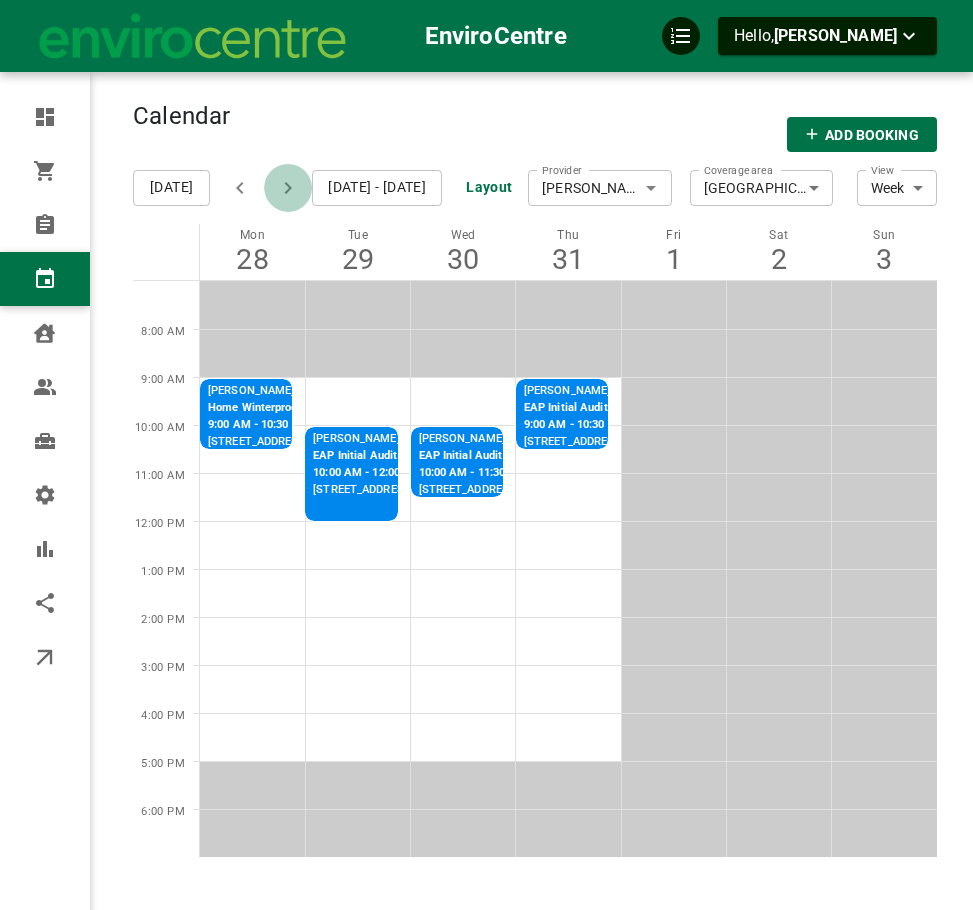 click at bounding box center (288, 188) 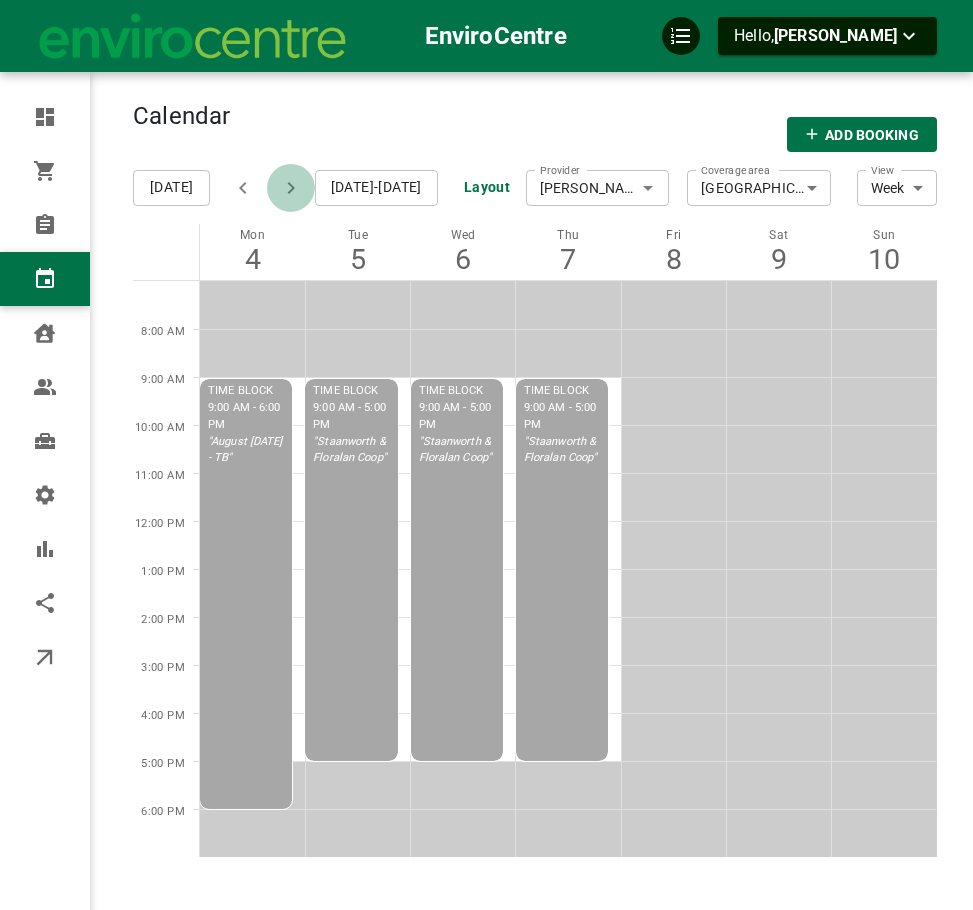 click 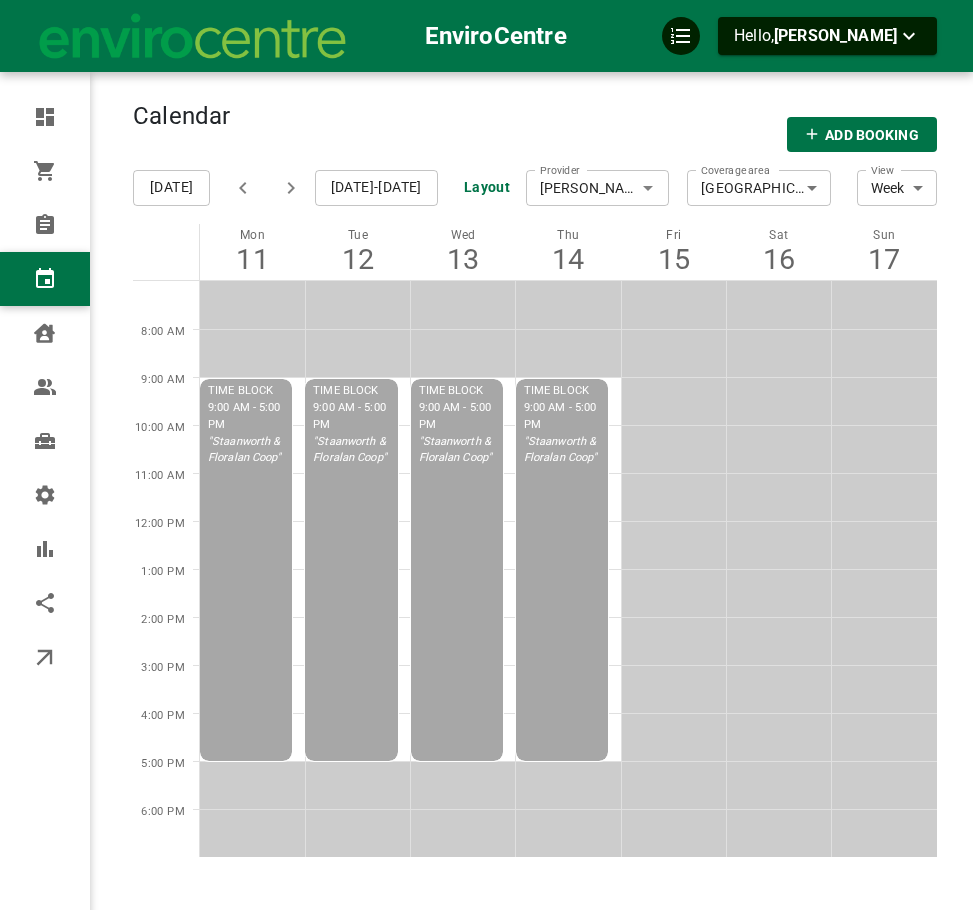 click 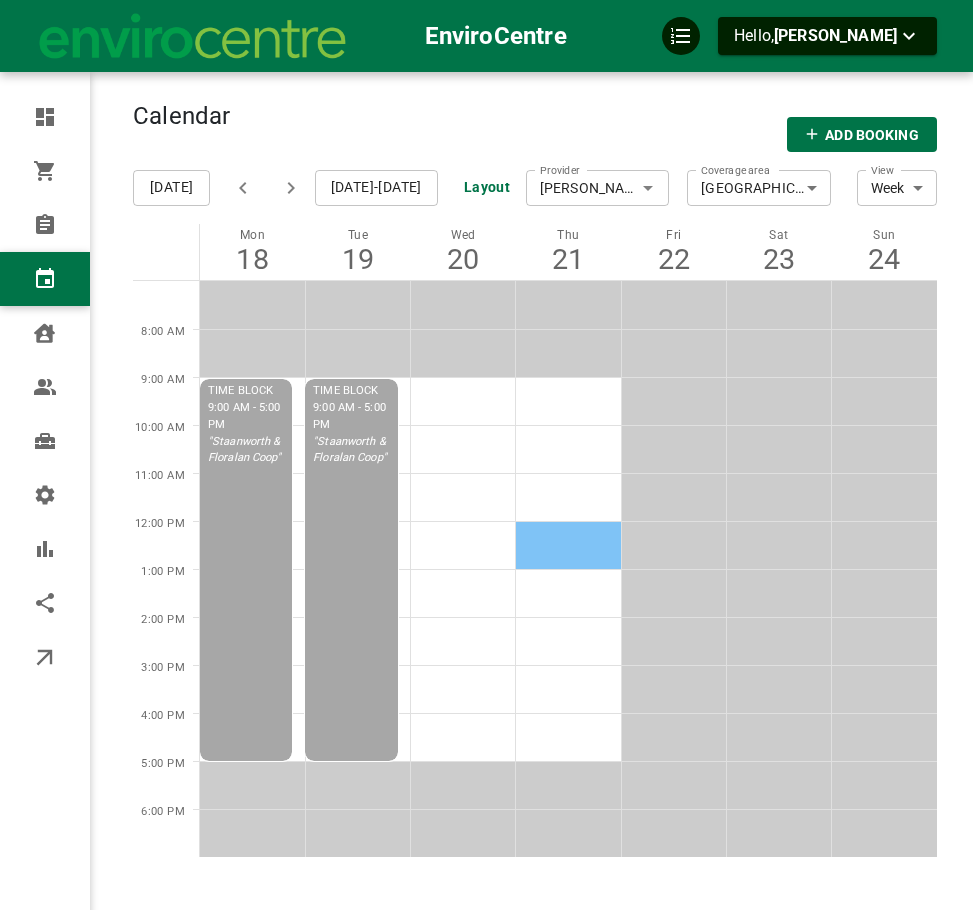 click at bounding box center [568, 545] 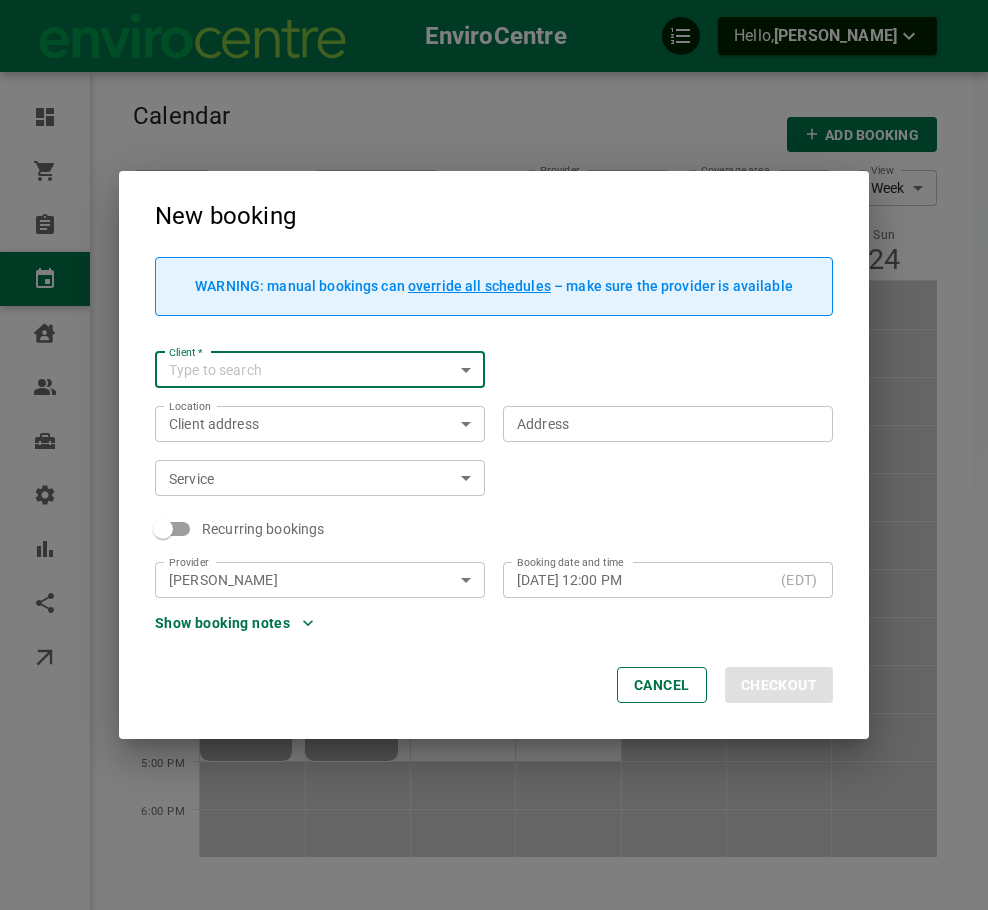 click on "Client   *" at bounding box center (303, 370) 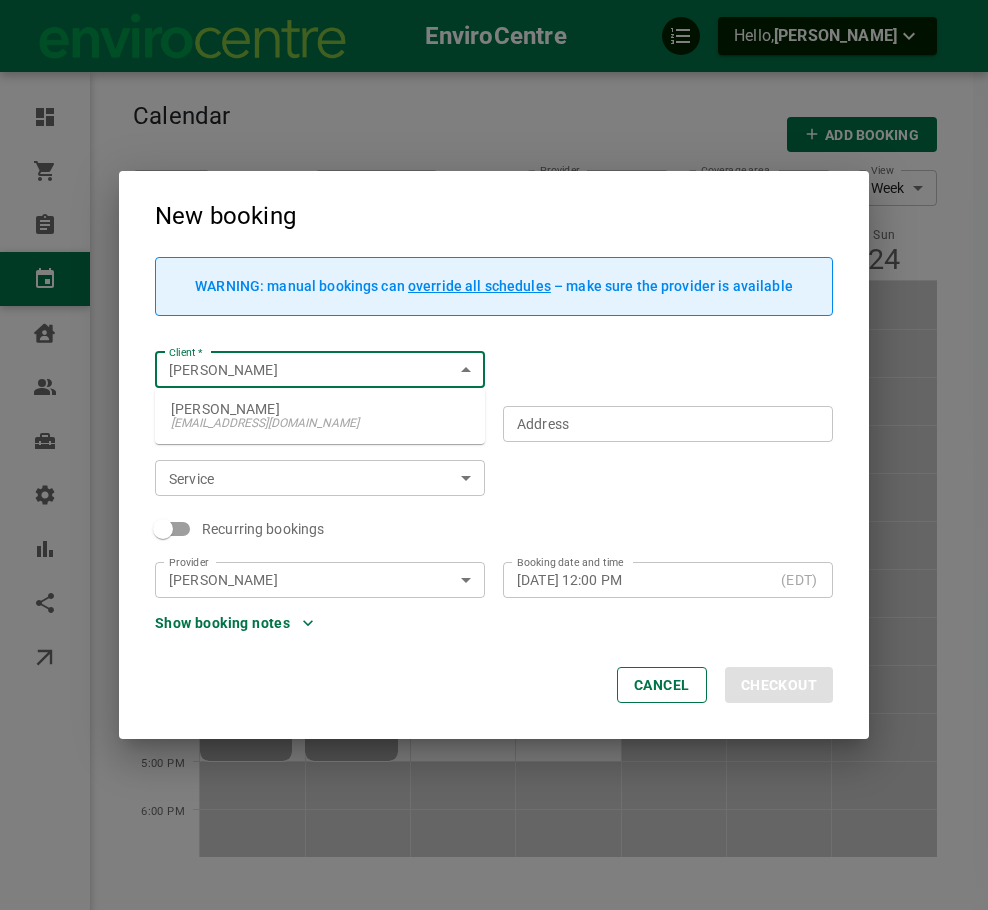 click on "[PERSON_NAME]" at bounding box center (320, 409) 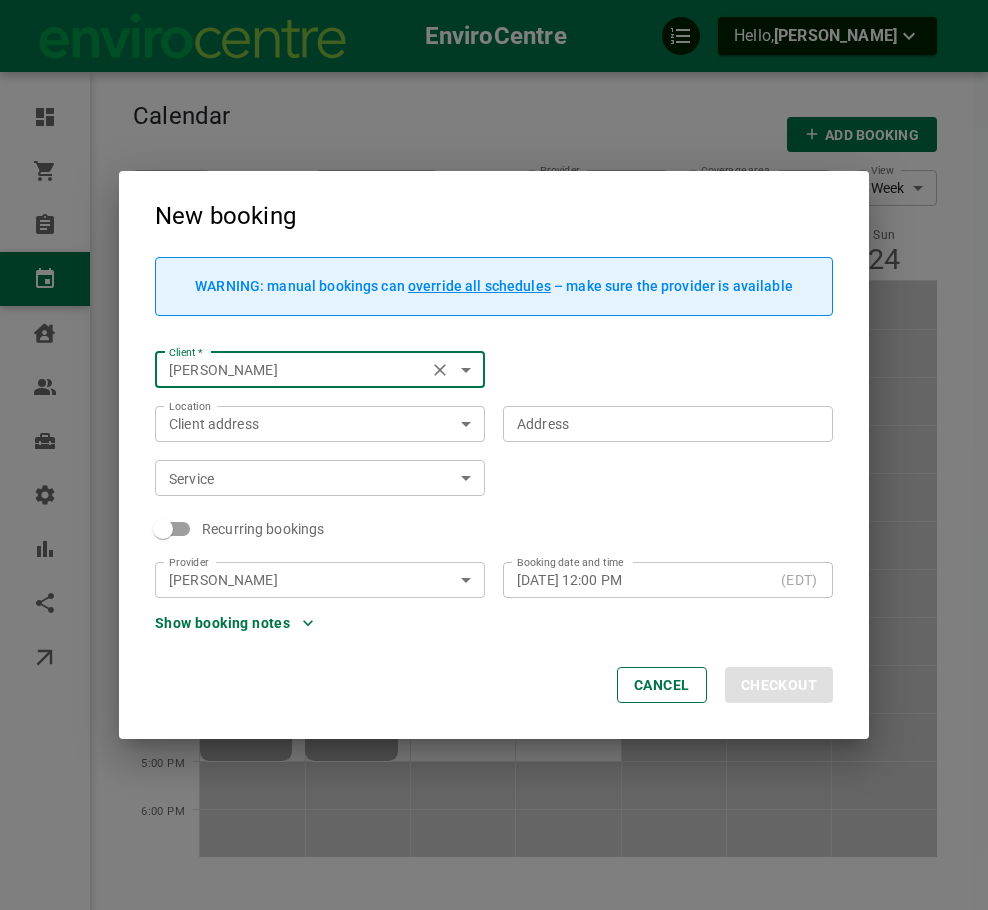 type on "[PERSON_NAME]" 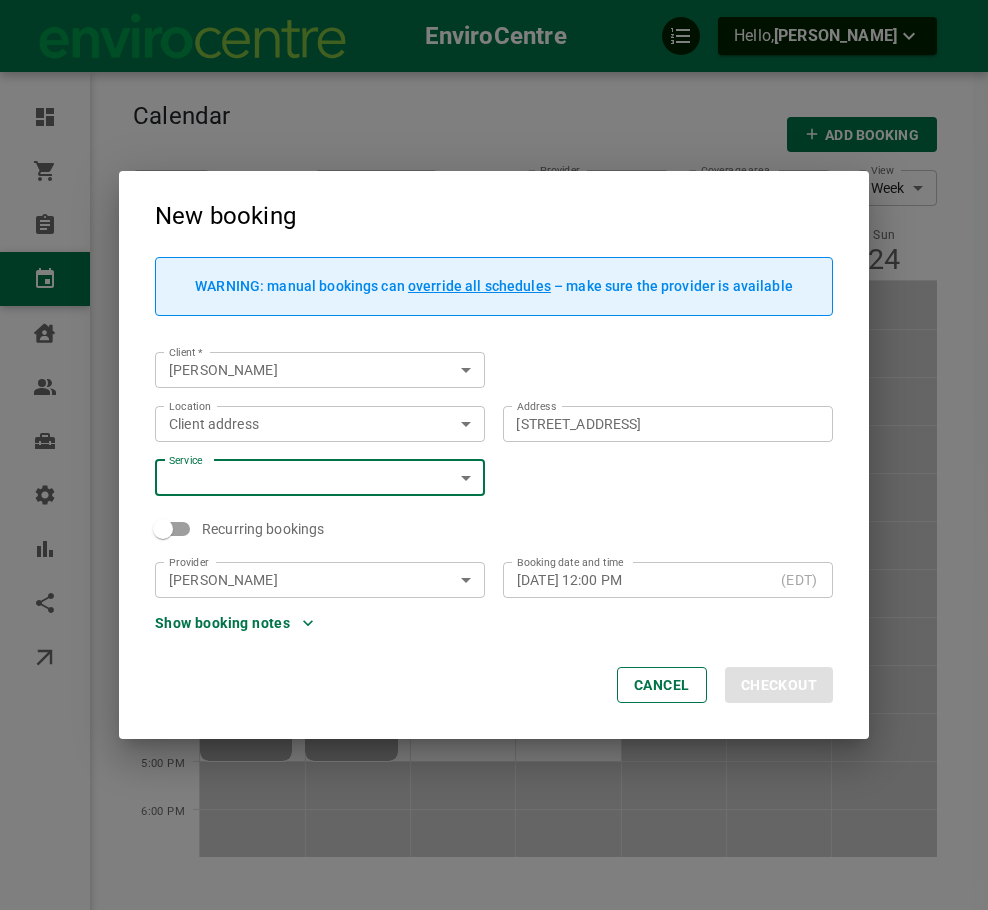 click on "EnviroCentre Hello,  Mithila Ali Dashboard Orders Bookings Calendar Clients Users Services Settings Reports Integrations Online booking Calendar Add Booking [DATE] [DATE]-[DATE] Layout Provider [PERSON_NAME] Provider Coverage area [GEOGRAPHIC_DATA] 0a7713a4-1f3f-4502-afe2-9f6d031ec1eb Coverage area View Week Week View Add Booking Mon 18 Tue 19 Wed 20 Thu 21 Fri 22 Sat 23 Sun 24 8:00 AM 9:00 AM 10:00 AM 11:00 AM 12:00 PM 1:00 PM 2:00 PM 3:00 PM 4:00 PM 5:00 PM 6:00 PM TIME BLOCK 9:00 AM - 5:00 PM "[PERSON_NAME] & Floralan Coop" TIME BLOCK 9:00 AM - 5:00 PM "Staanworth & Floralan Coop" Profile My account New booking  WARNING: manual bookings can   override all schedules   – make sure the provider is available Client   * [PERSON_NAME] Client   * Location Client address customerLocation Location Address [STREET_ADDRESS] Address Service ​ Service Recurring bookings Provider [PERSON_NAME] Provider Booking date and time [DATE] 12:00 PM (EDT) Booking date and time Show booking notes" at bounding box center [494, 516] 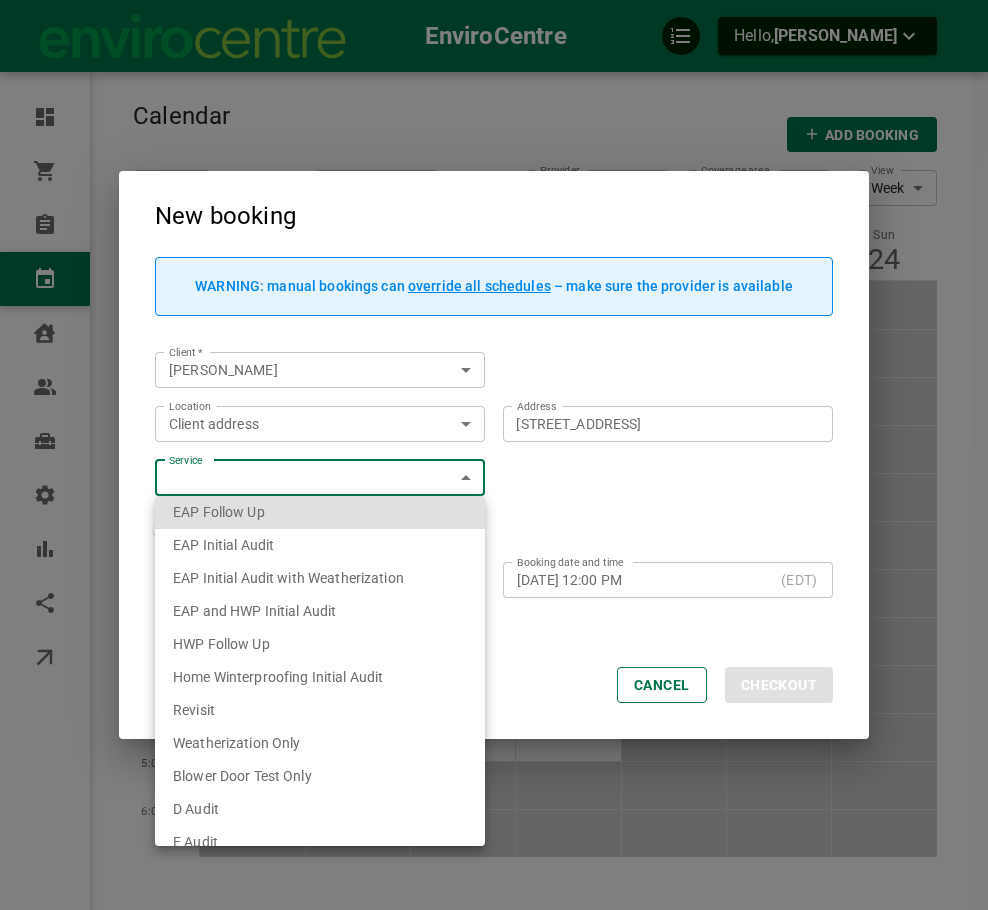 click on "EAP Initial Audit with Weatherization" at bounding box center [288, 578] 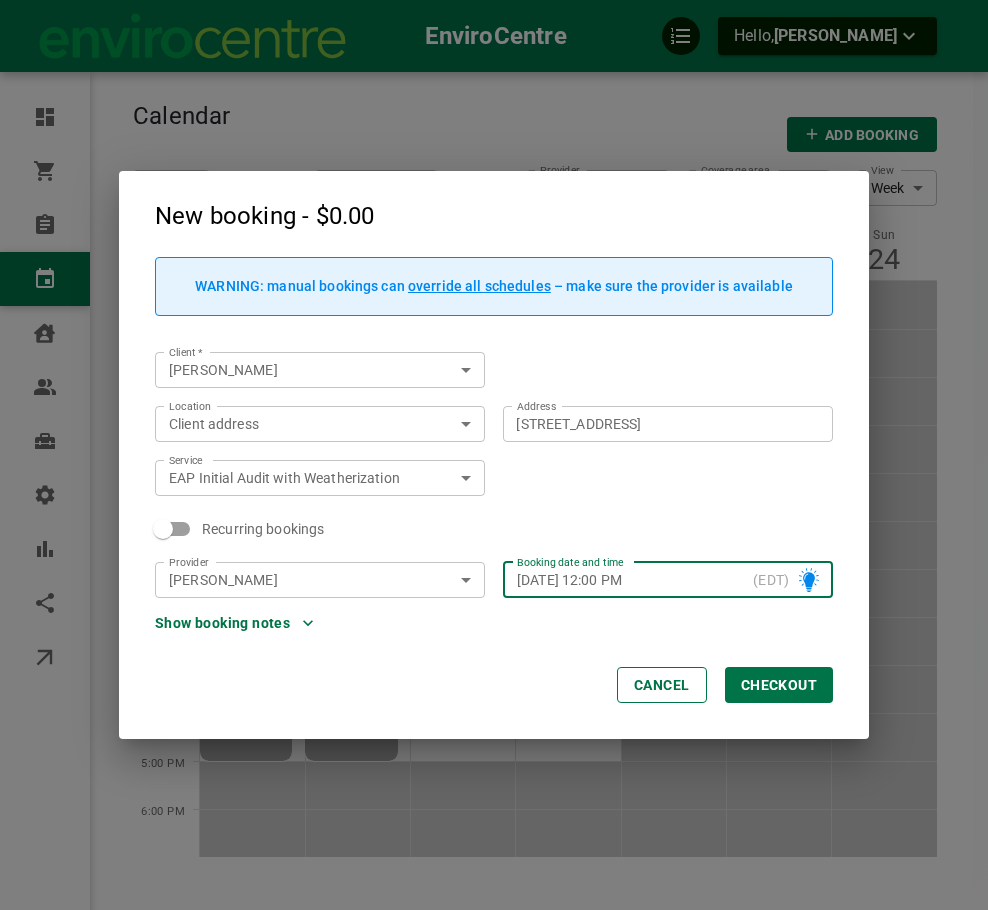 click on "Show booking notes" at bounding box center (234, 623) 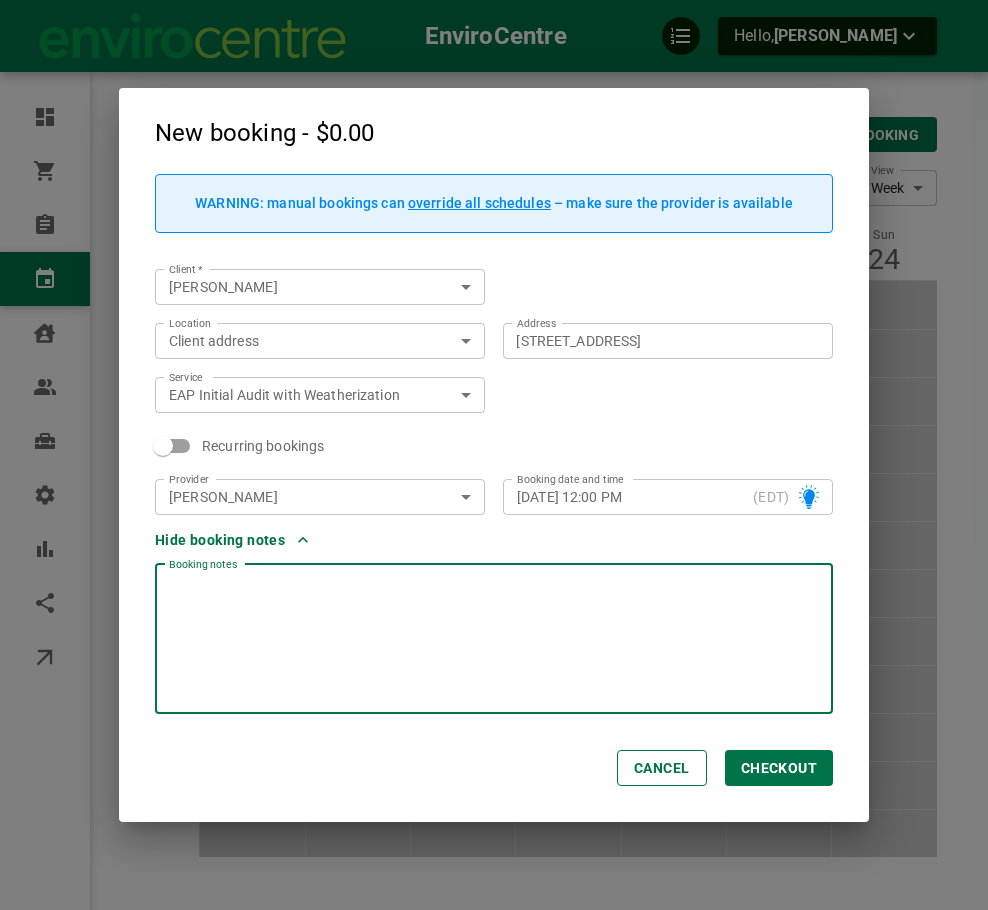 click at bounding box center [494, 639] 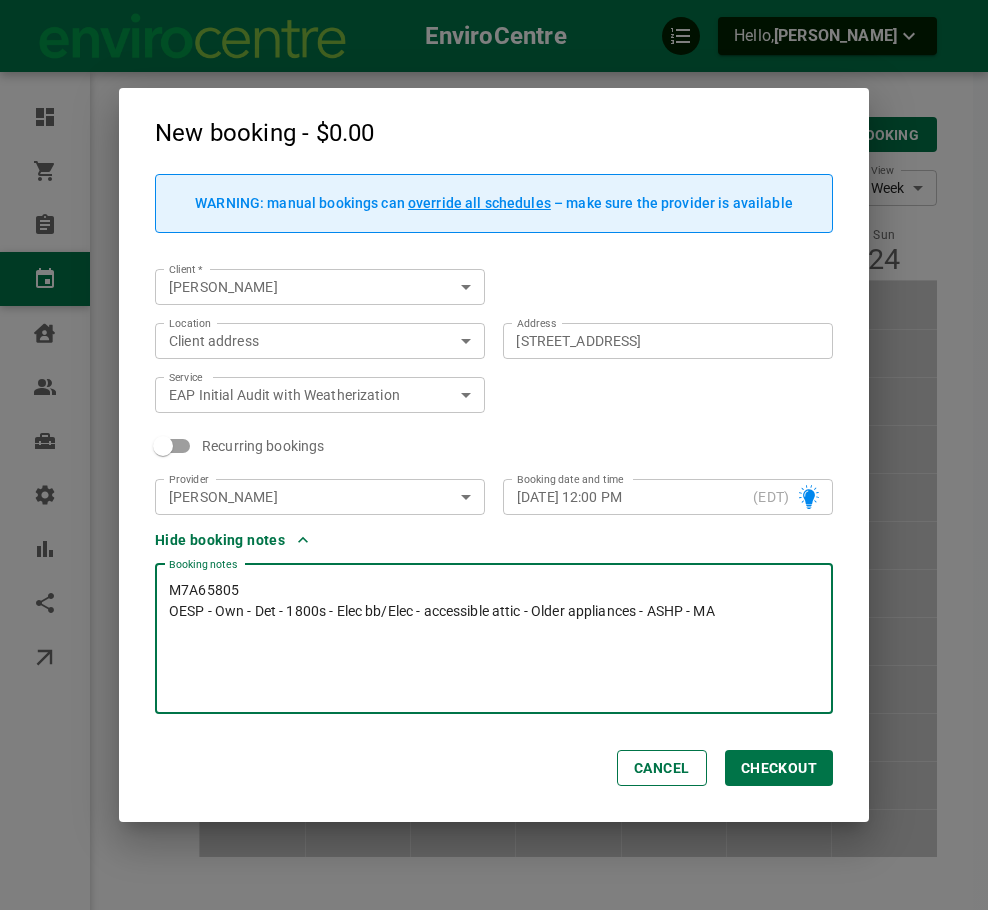 click on "M7A65805 OESP - Own - Det - 1800s - Elec bb/Elec - accessible attic - Older appliances - ASHP - MA" at bounding box center (494, 639) 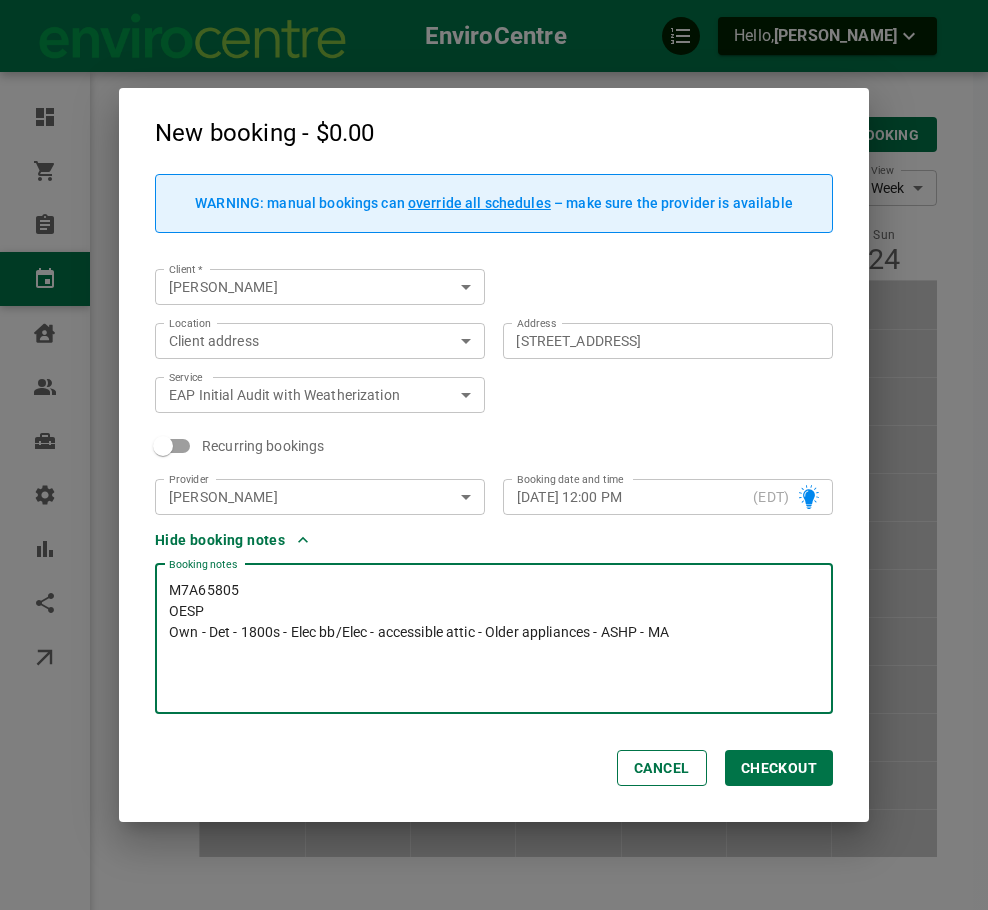 click on "M7A65805 OESP Own - Det - 1800s - Elec bb/Elec - accessible attic - Older appliances - ASHP - MA" at bounding box center [494, 639] 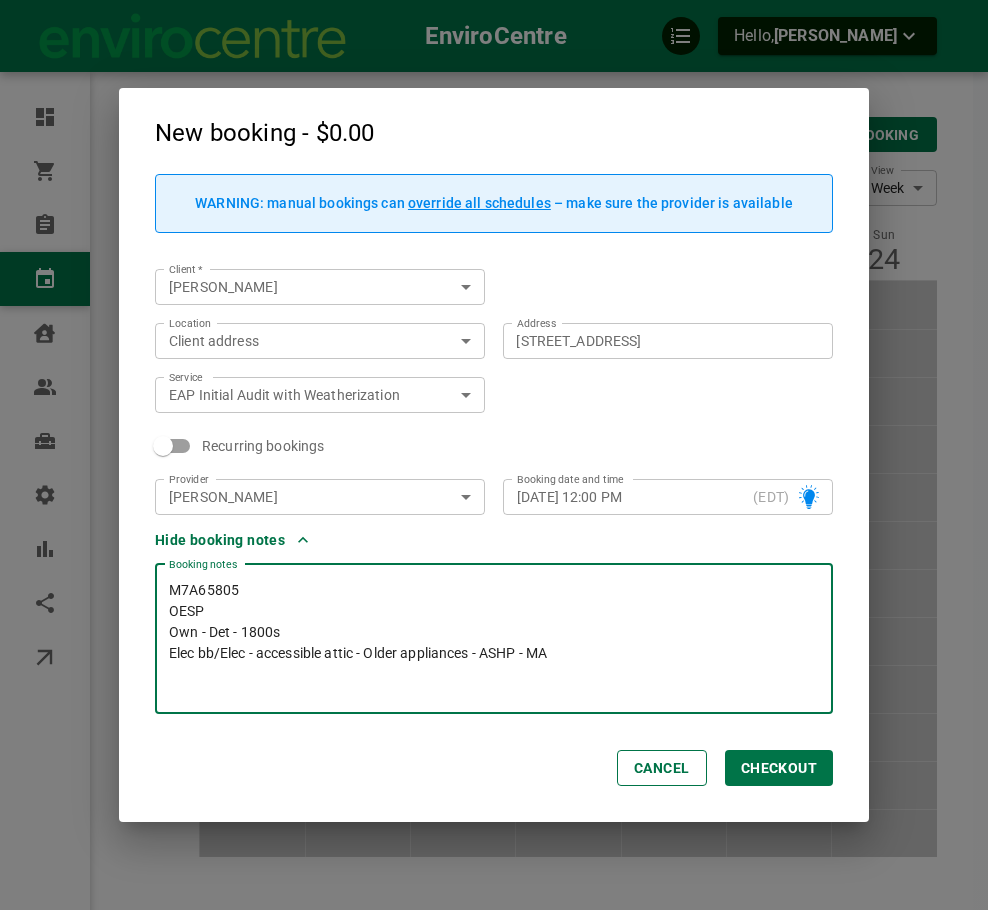 click on "M7A65805 OESP Own - Det - 1800s Elec bb/Elec - accessible attic - Older appliances - ASHP - MA" at bounding box center (494, 639) 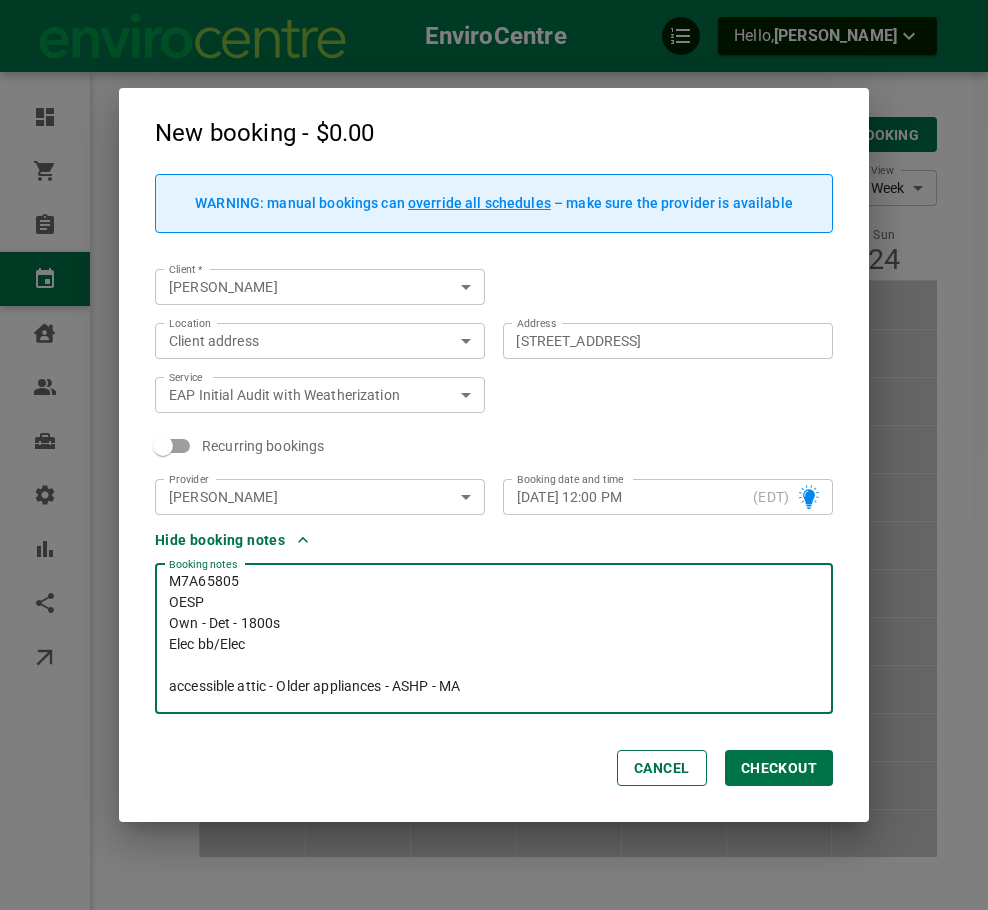scroll, scrollTop: 0, scrollLeft: 0, axis: both 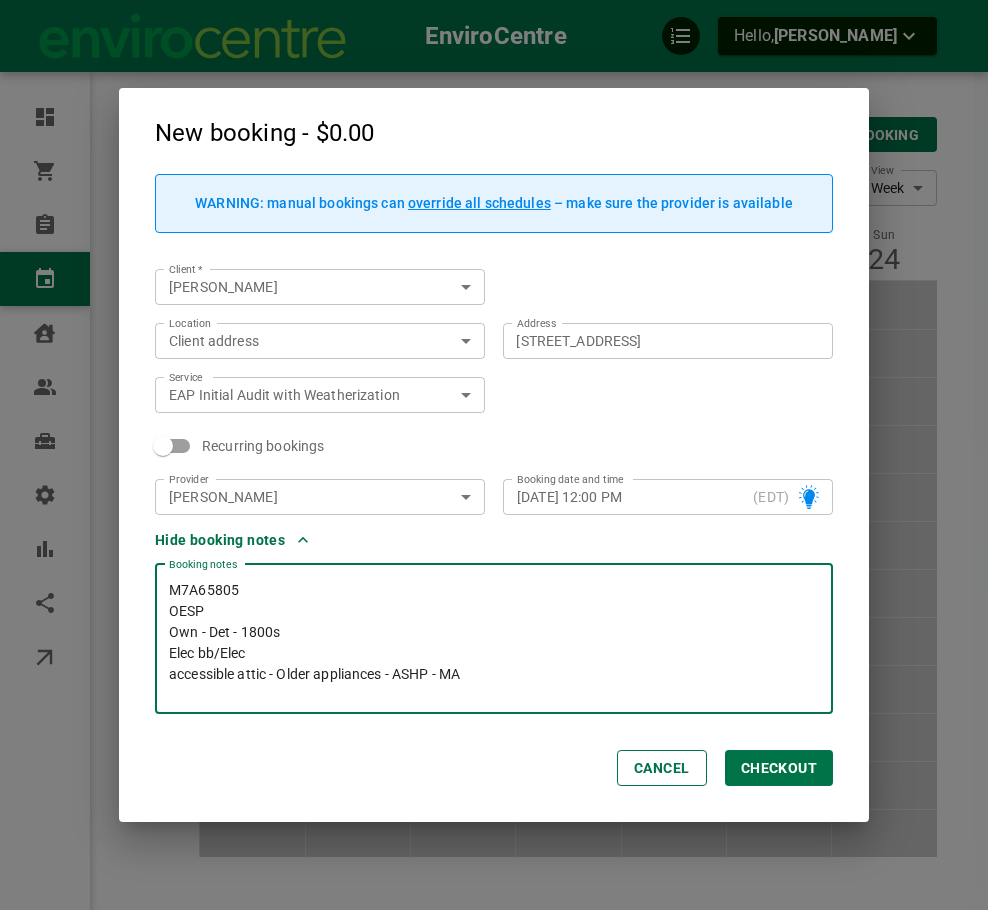 click on "M7A65805 OESP Own - Det - 1800s Elec bb/Elec accessible attic - Older appliances - ASHP - MA" at bounding box center [494, 639] 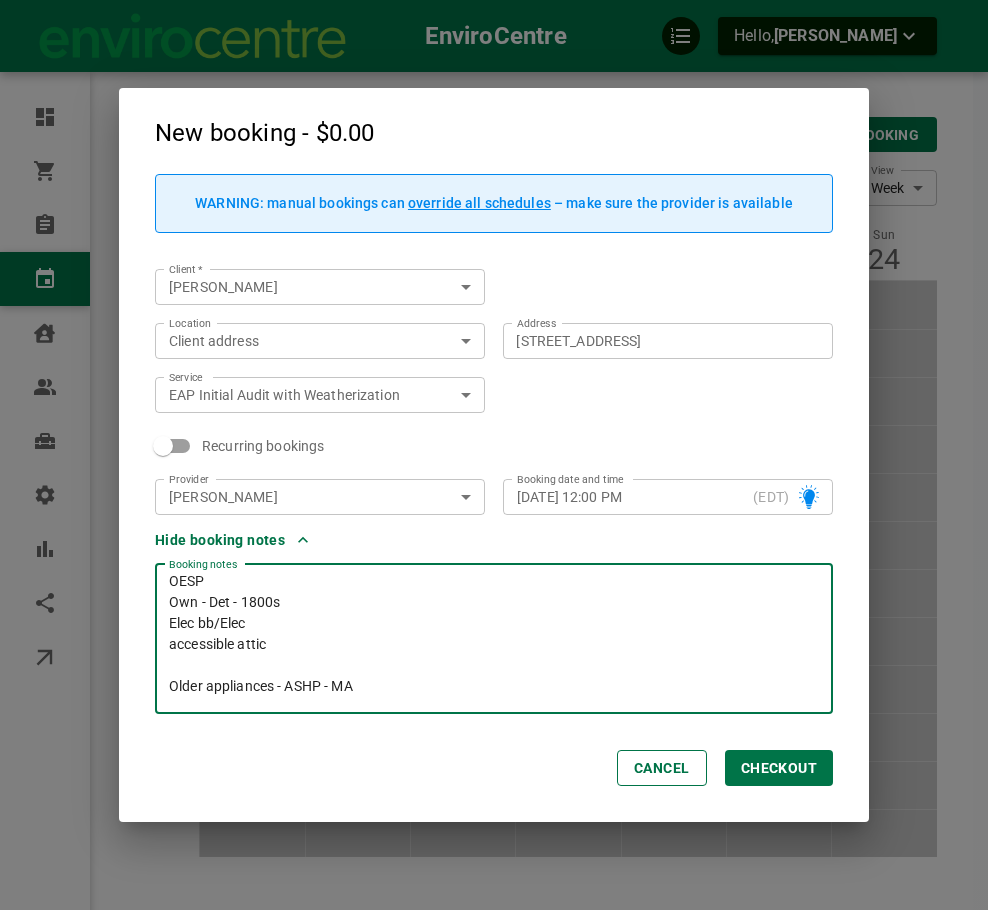 scroll, scrollTop: 9, scrollLeft: 0, axis: vertical 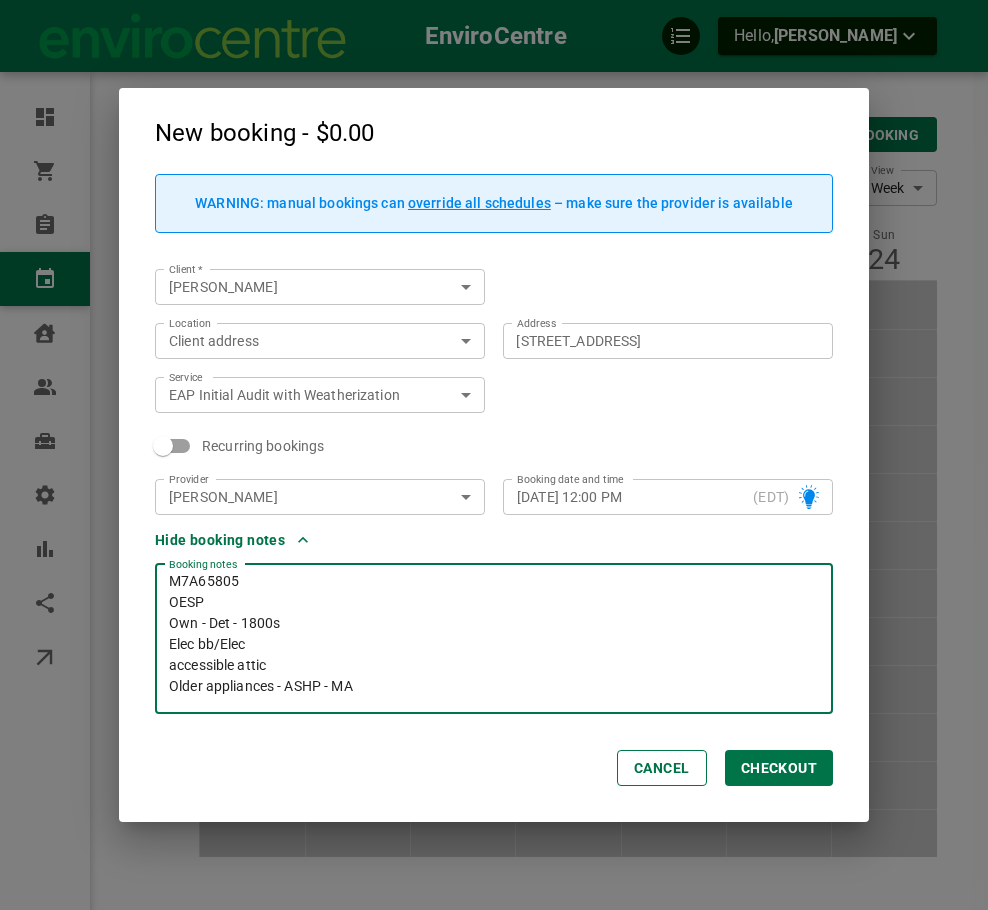 click on "M7A65805 OESP Own - Det - 1800s Elec bb/Elec accessible attic Older appliances - ASHP - MA" at bounding box center (494, 639) 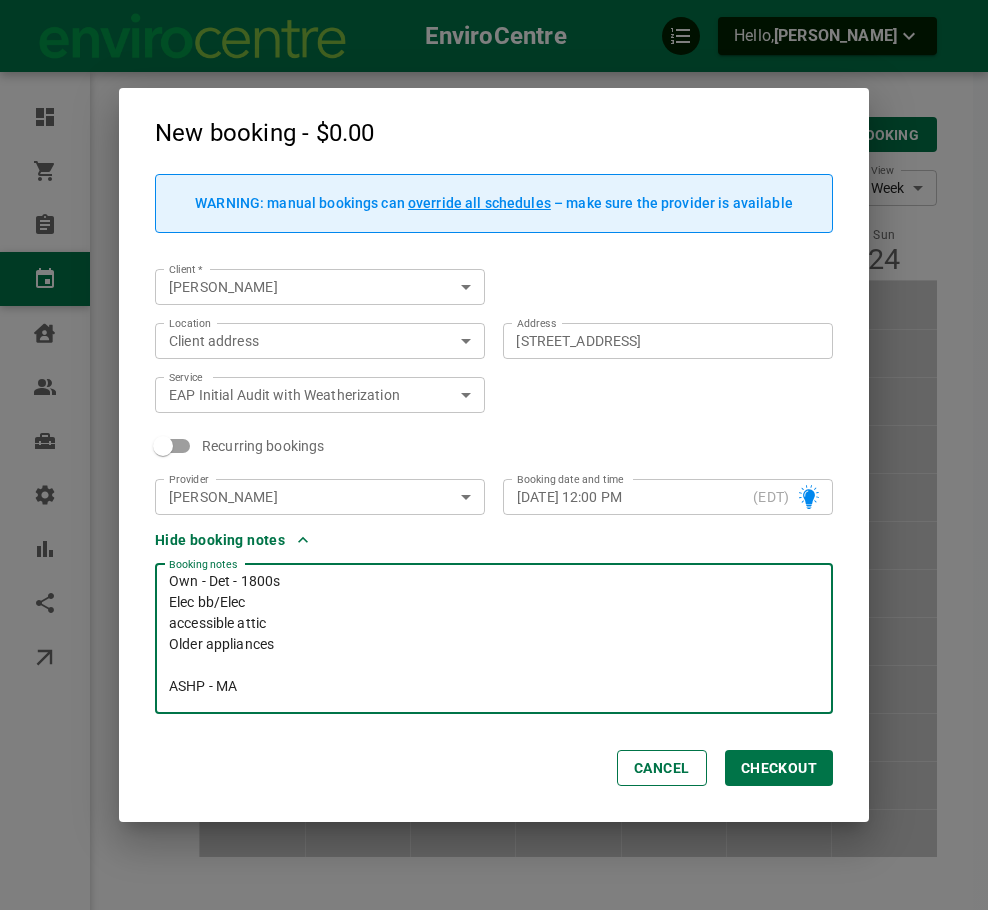 scroll, scrollTop: 30, scrollLeft: 0, axis: vertical 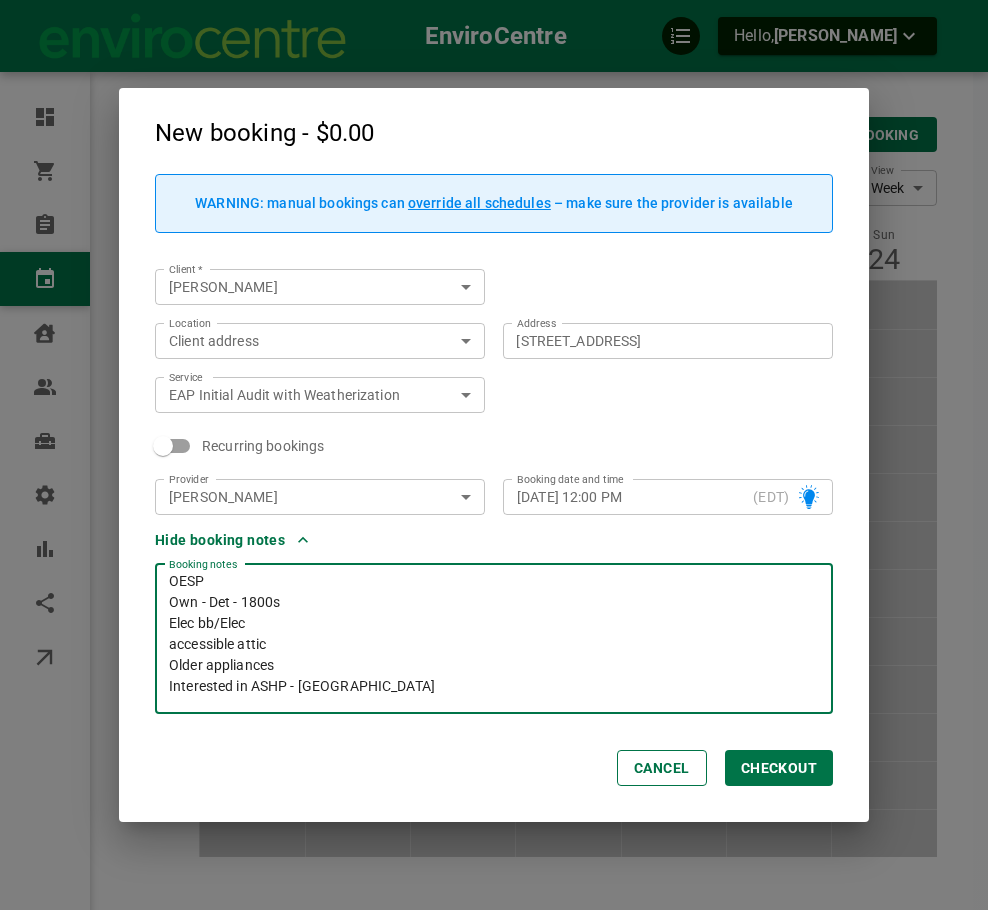 click on "M7A65805 OESP Own - Det - 1800s Elec bb/Elec accessible attic Older appliances Interested in ASHP - MA" at bounding box center [494, 639] 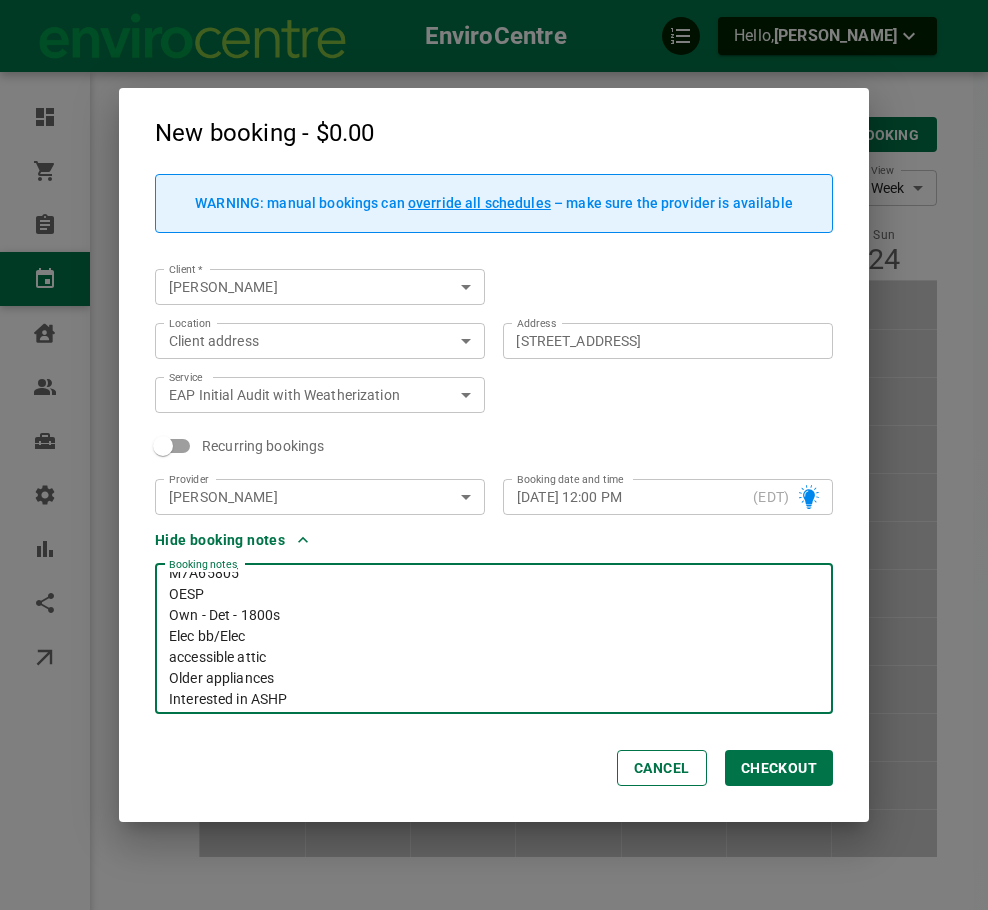 scroll, scrollTop: 0, scrollLeft: 0, axis: both 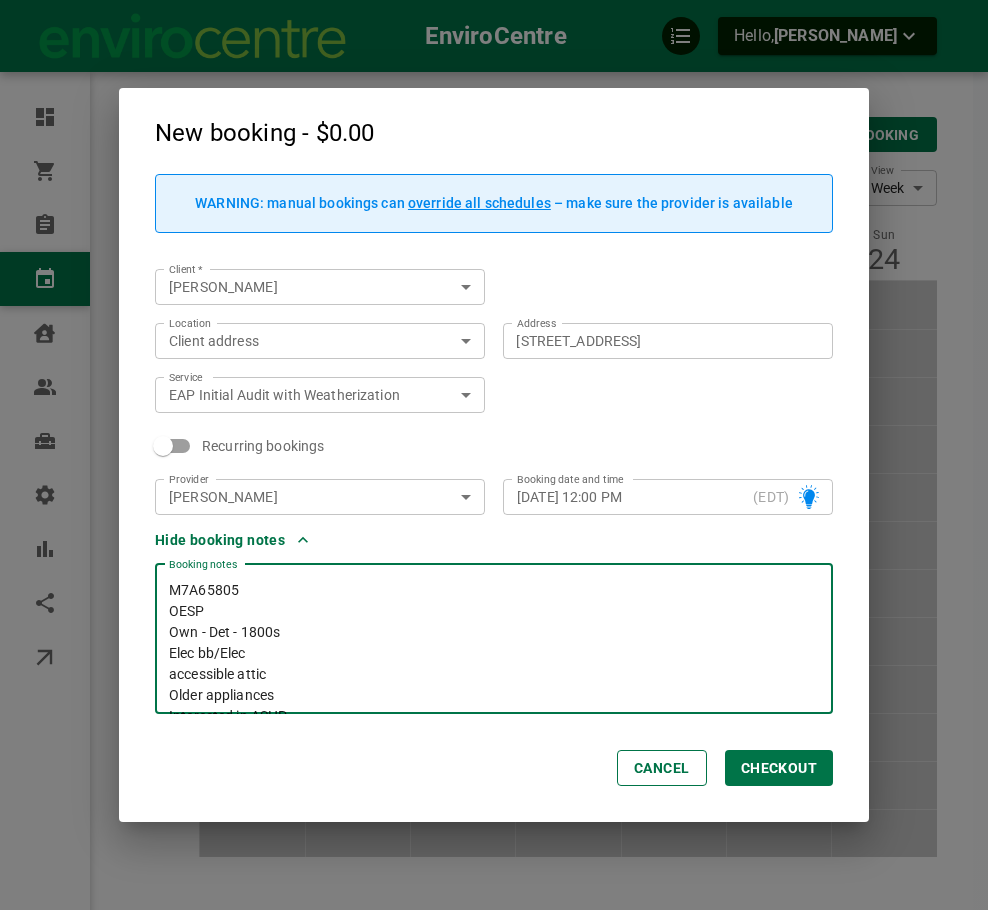 click on "M7A65805 OESP Own - Det - 1800s Elec bb/Elec accessible attic Older appliances Interested in ASHP  - MA" at bounding box center [494, 639] 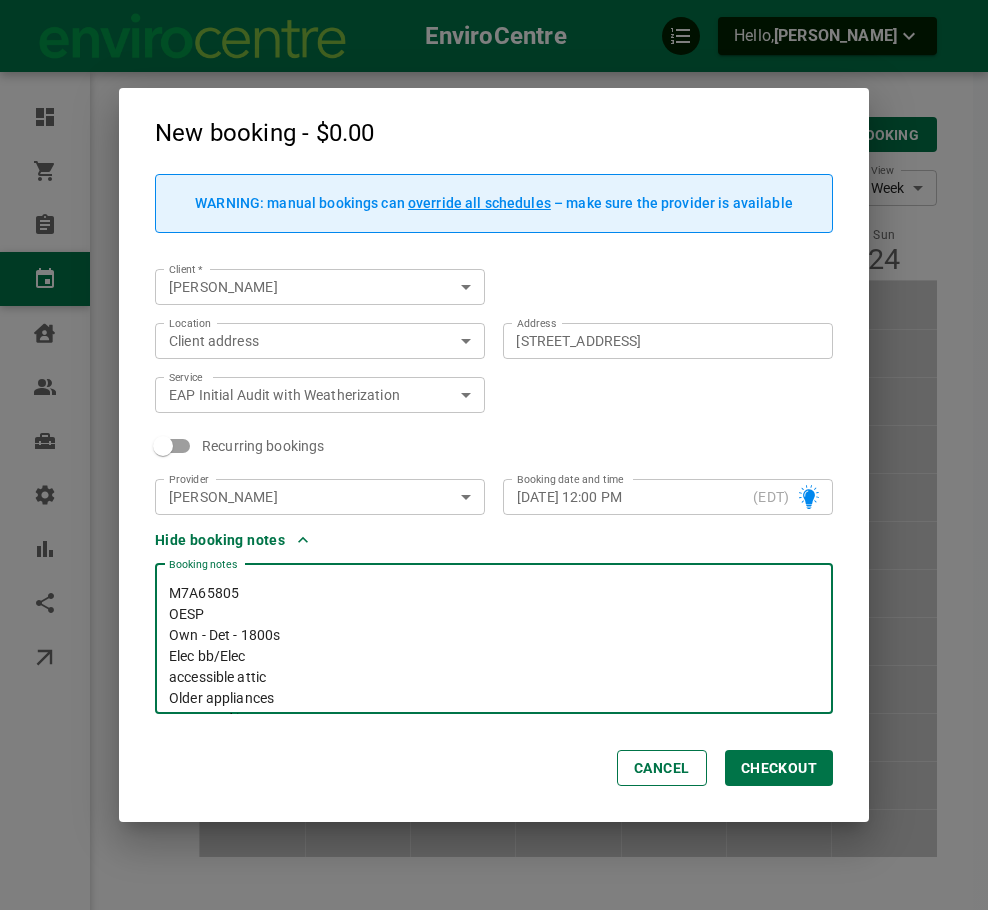 scroll, scrollTop: 18, scrollLeft: 0, axis: vertical 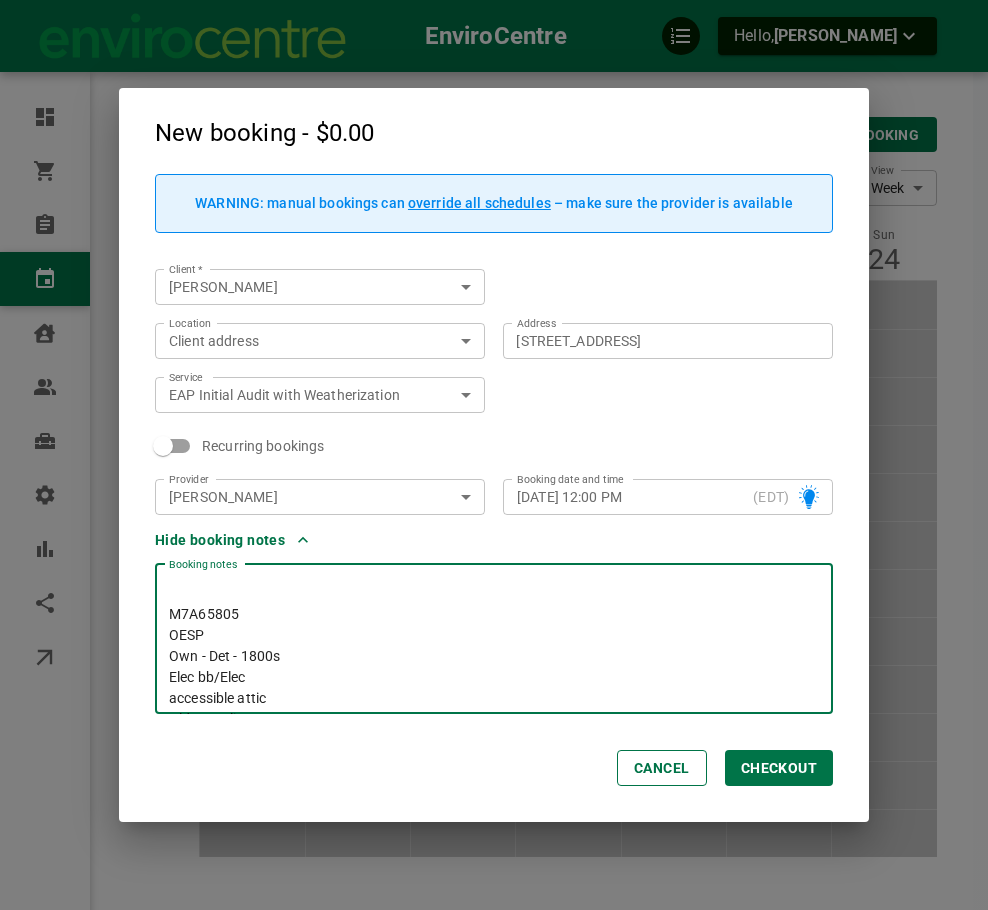 click on "M7A65805 OESP Own - Det - 1800s Elec bb/Elec accessible attic Older appliances Interested in ASHP  - MA" at bounding box center [494, 639] 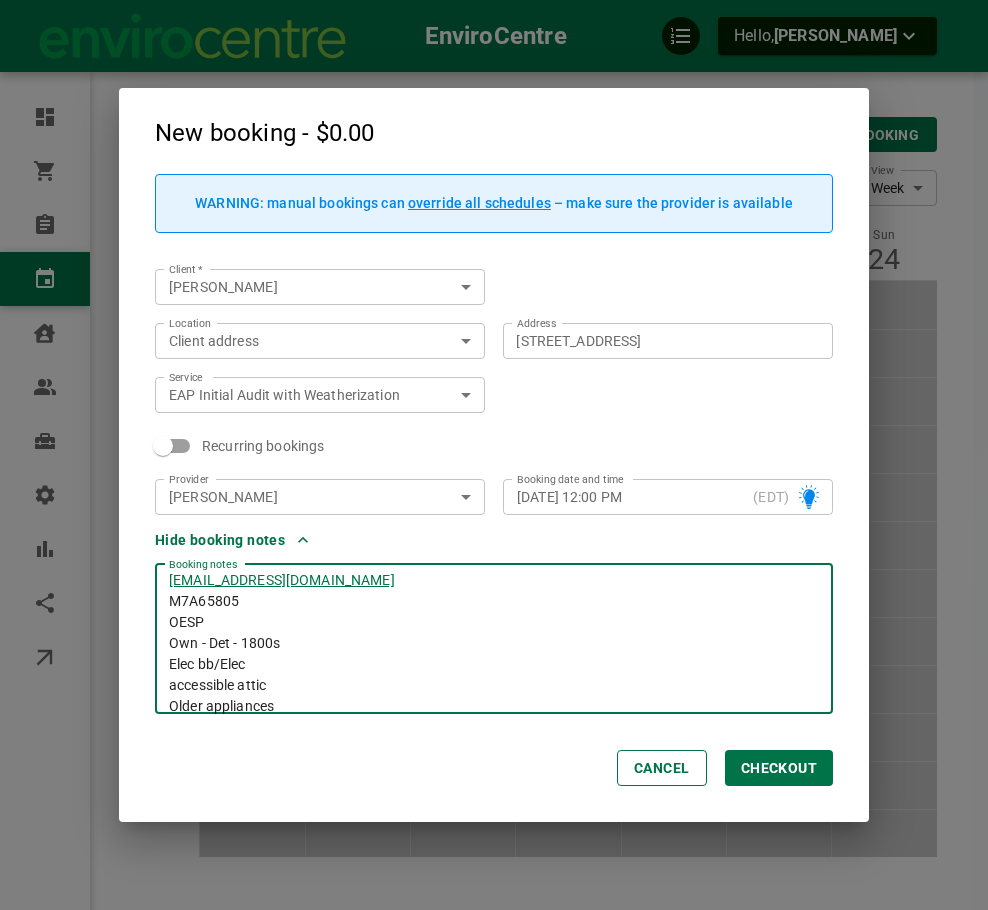 scroll, scrollTop: 0, scrollLeft: 0, axis: both 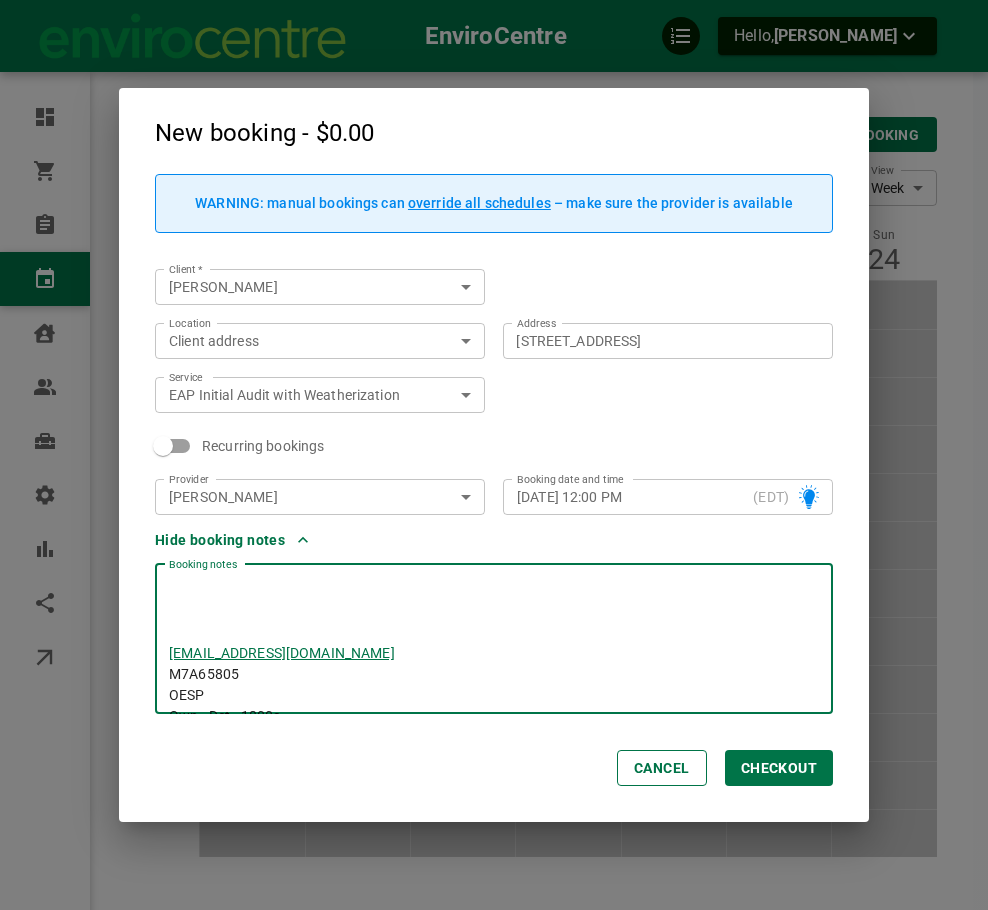 click on "Booking notes [EMAIL_ADDRESS][DOMAIN_NAME] M7A65805 OESP Own - Det - 1800s Elec bb/Elec accessible attic Older appliances Interested in ASHP  - MA" at bounding box center (485, 631) 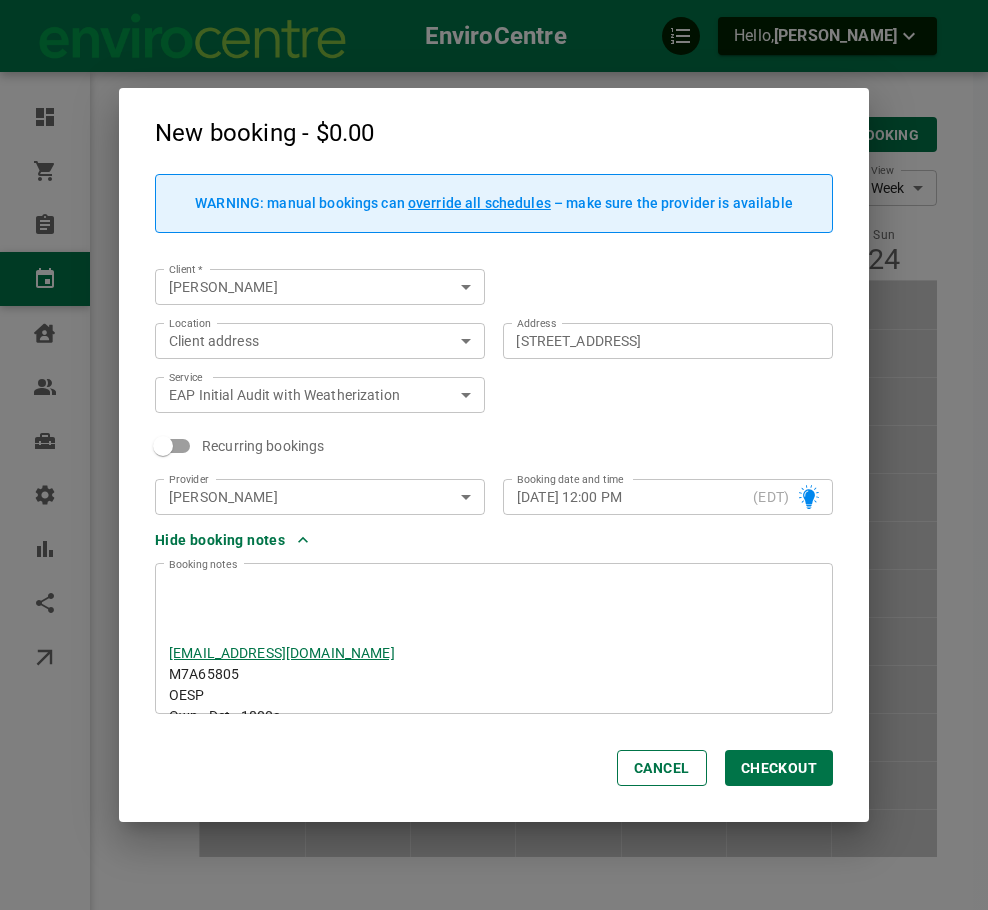 click on "[EMAIL_ADDRESS][DOMAIN_NAME] M7A65805 OESP Own - Det - 1800s Elec bb/Elec accessible attic Older appliances Interested in ASHP  - MA" at bounding box center [494, 639] 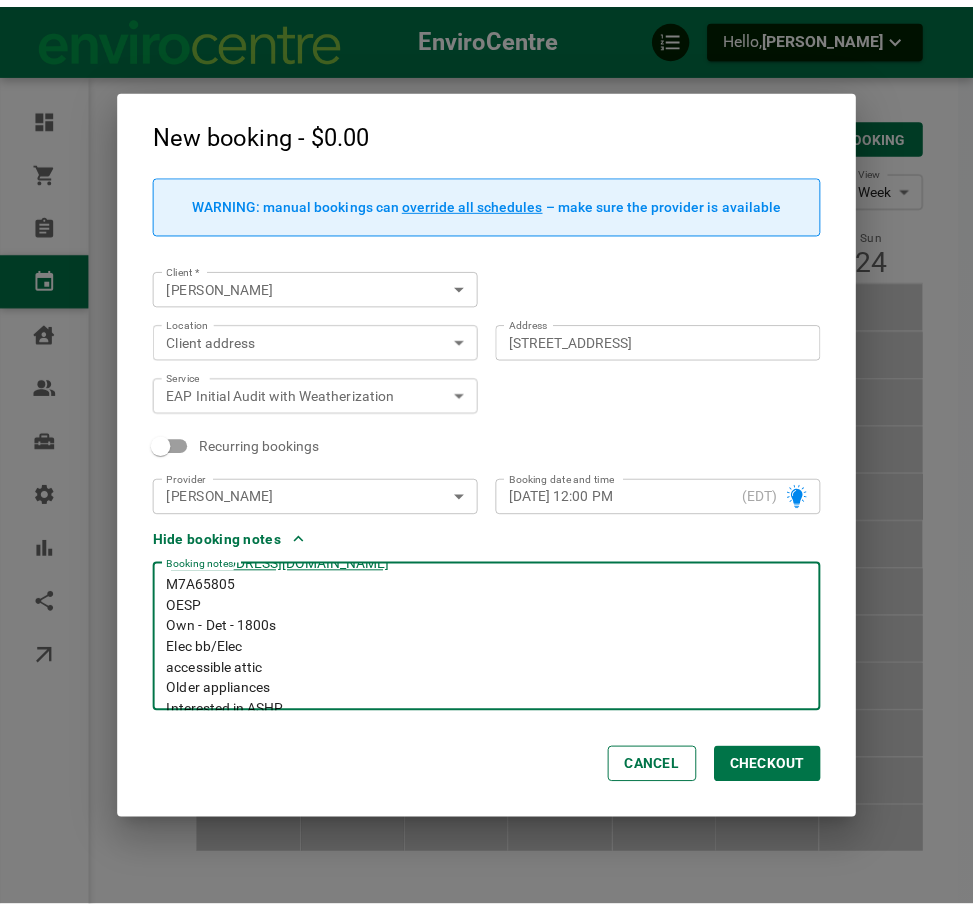 scroll, scrollTop: 0, scrollLeft: 0, axis: both 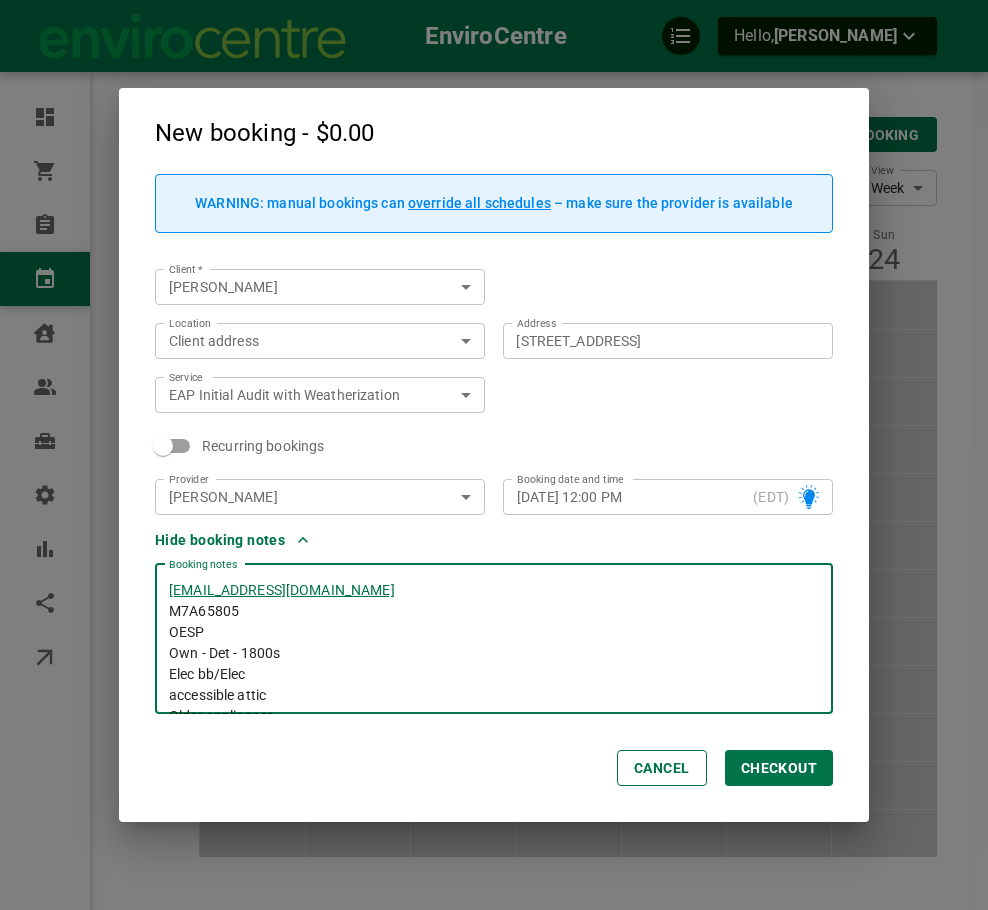 click on "Checkout" at bounding box center (779, 768) 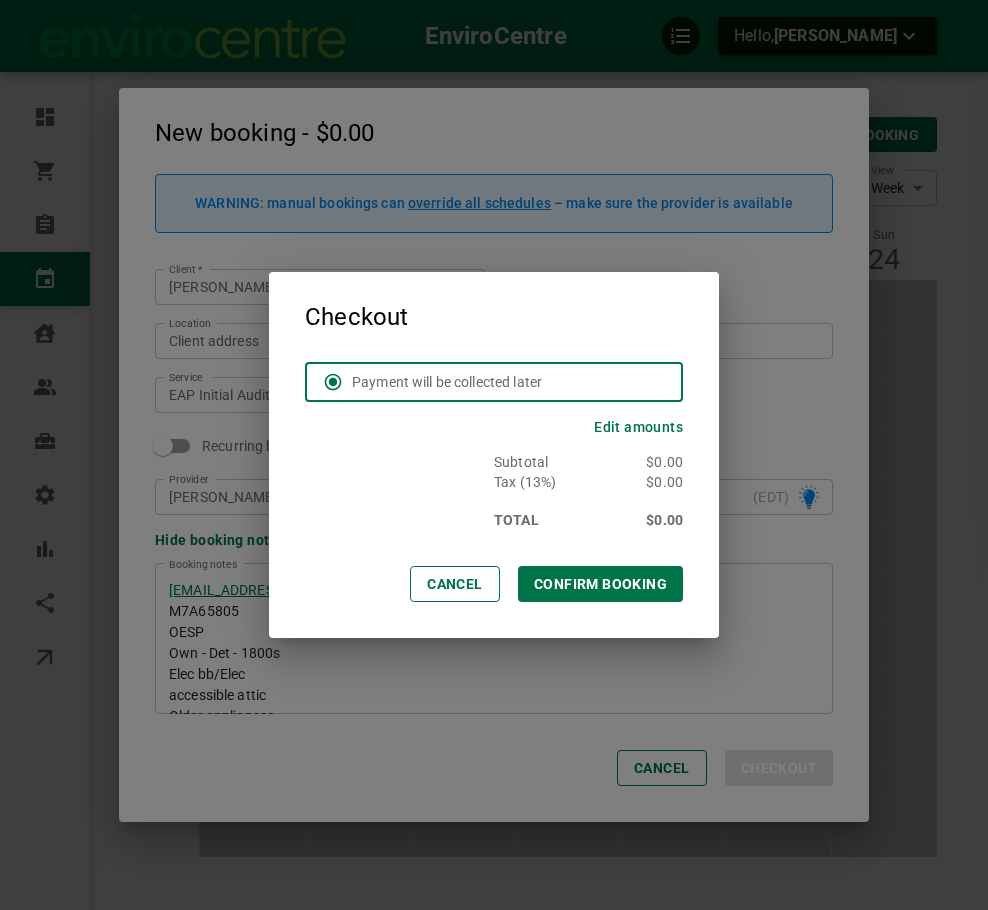 click on "CONFIRM BOOKING" at bounding box center [600, 584] 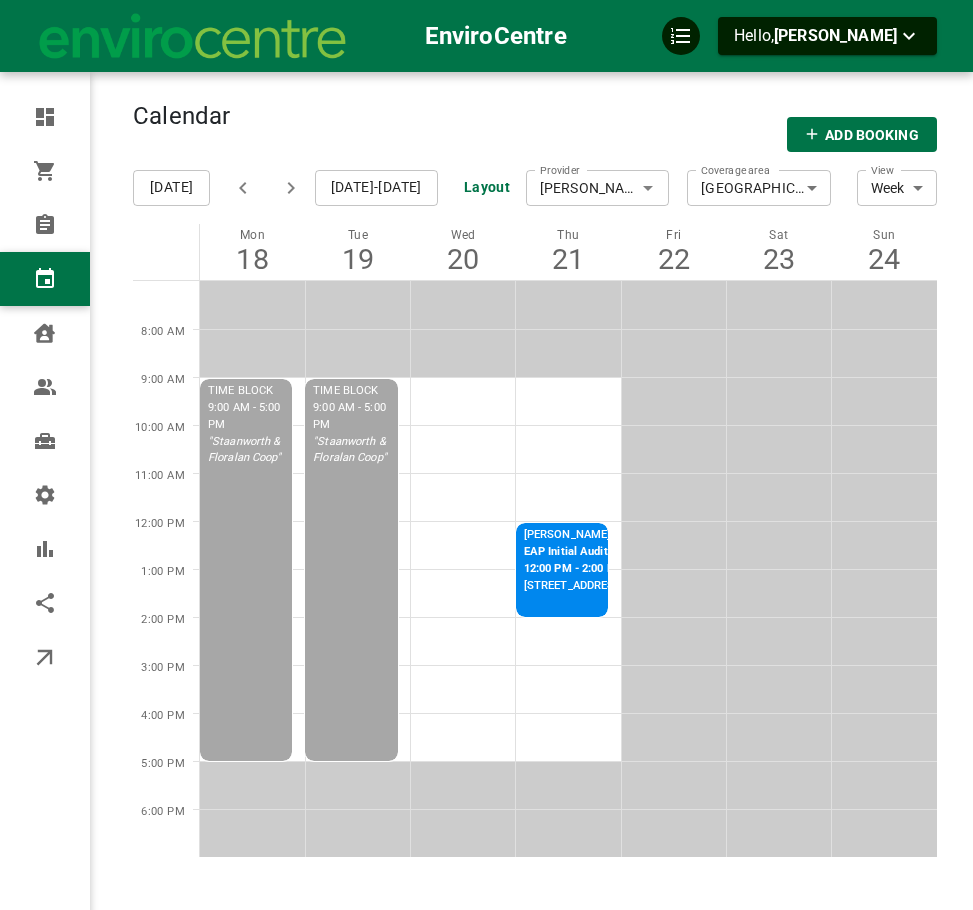 click on "[PERSON_NAME]" at bounding box center [598, 188] 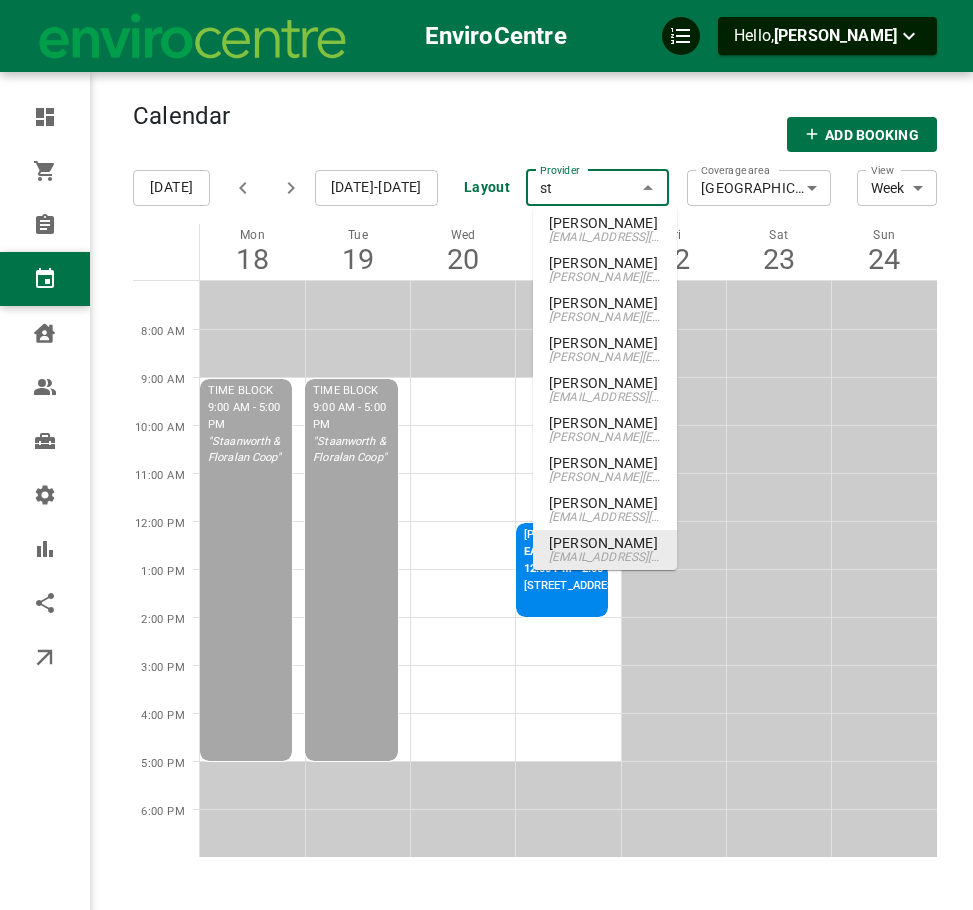 scroll, scrollTop: 0, scrollLeft: 0, axis: both 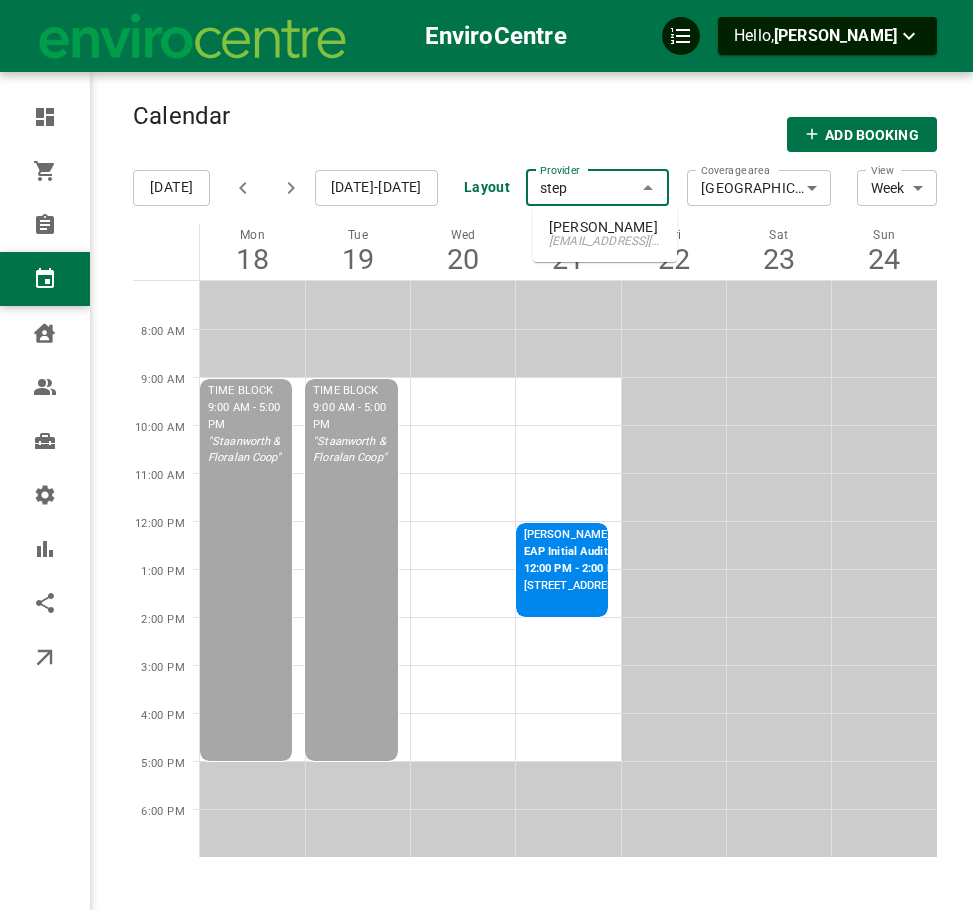 type on "steph" 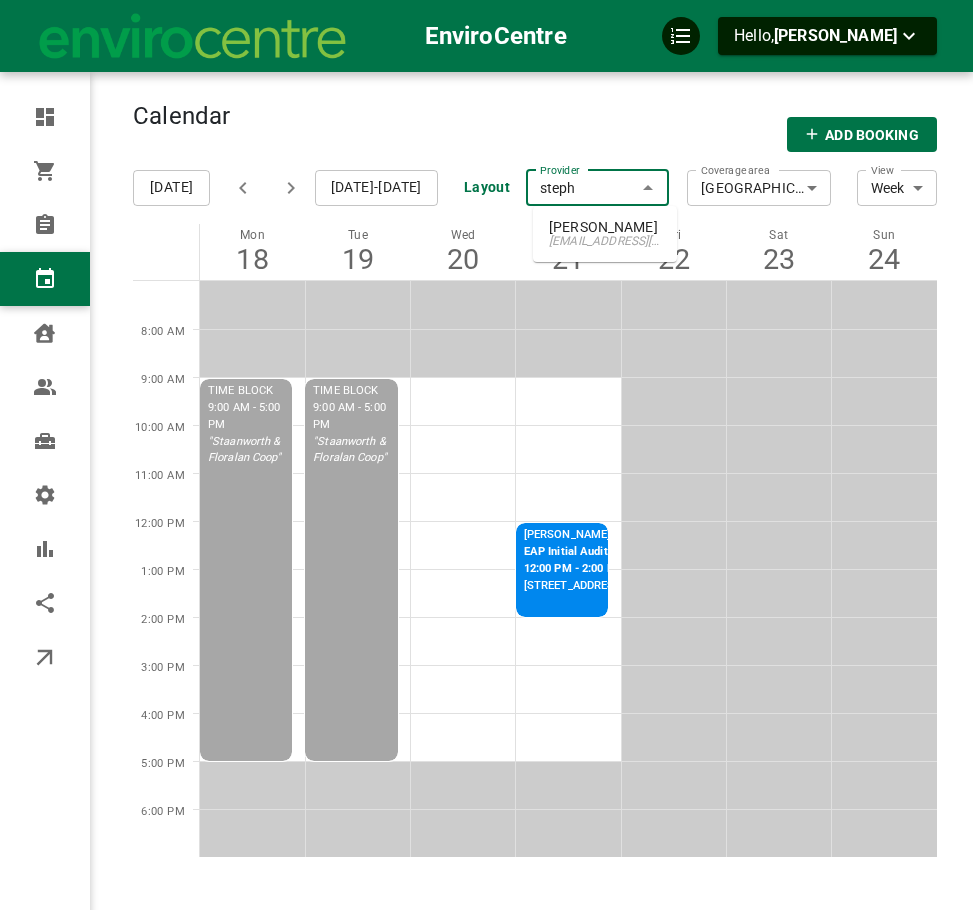 click on "[PERSON_NAME]" at bounding box center [605, 227] 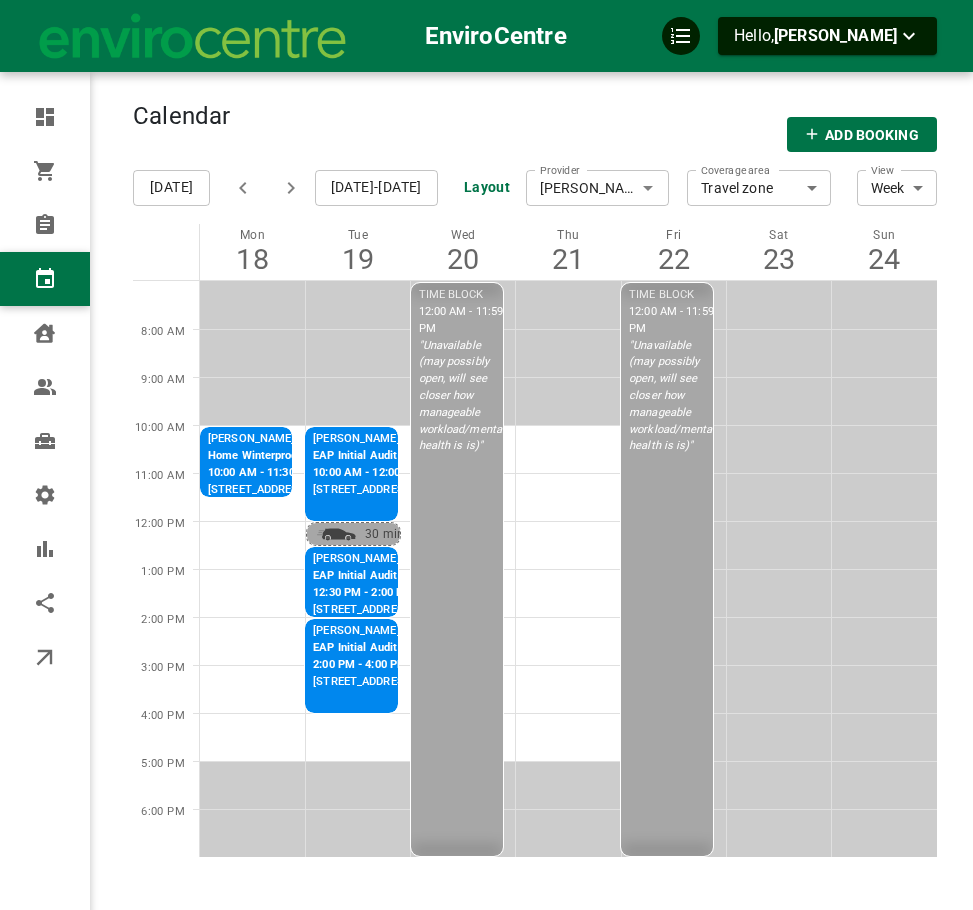 click on "[DATE]" at bounding box center (171, 188) 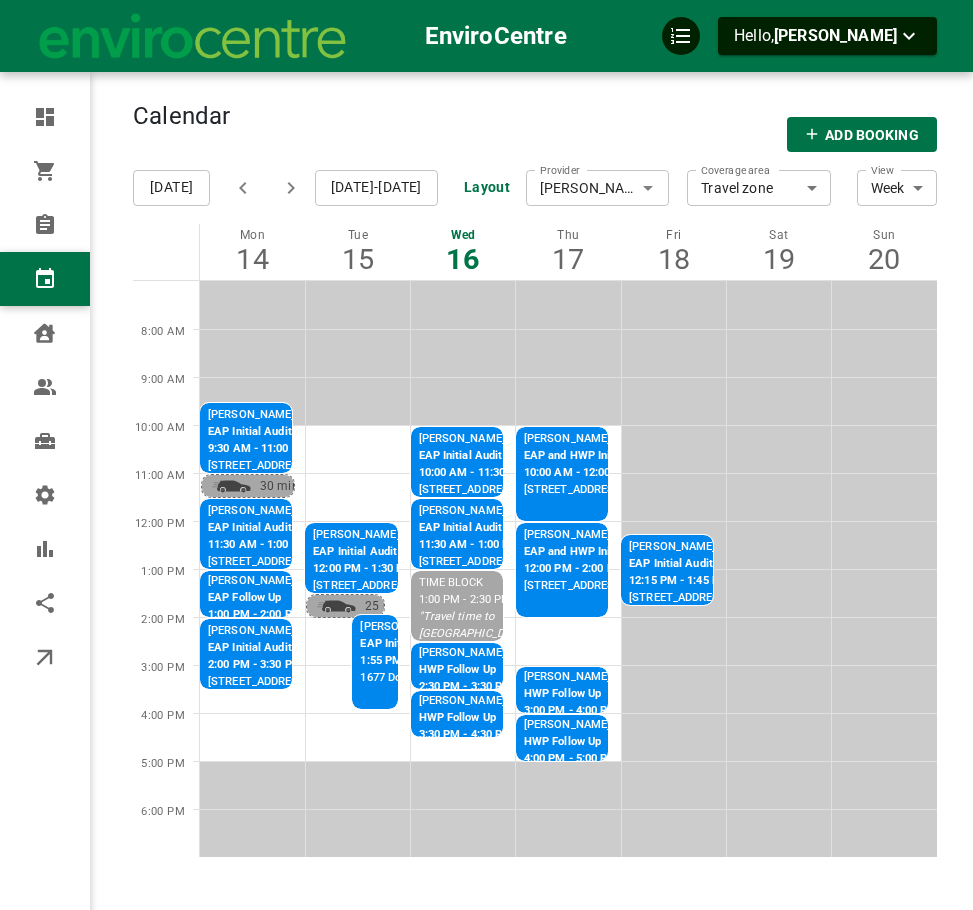 click on "EAP and HWP Initial Audit" at bounding box center (617, 456) 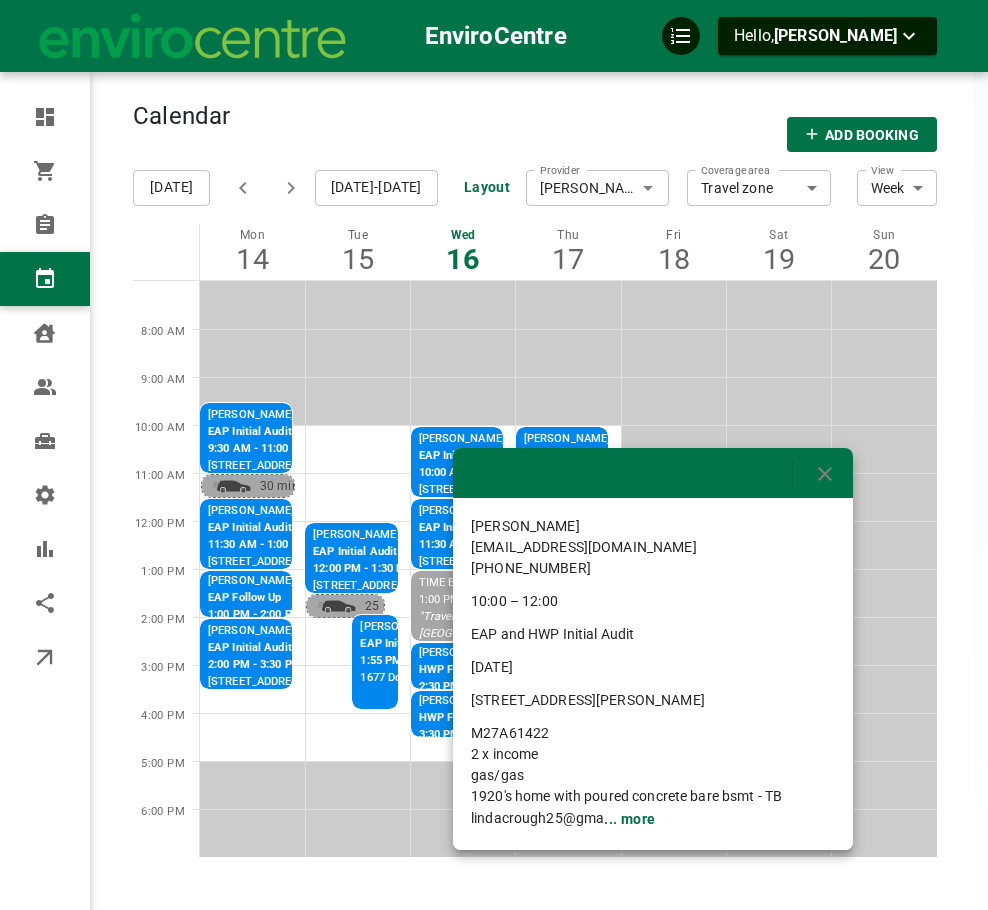 click at bounding box center [494, 455] 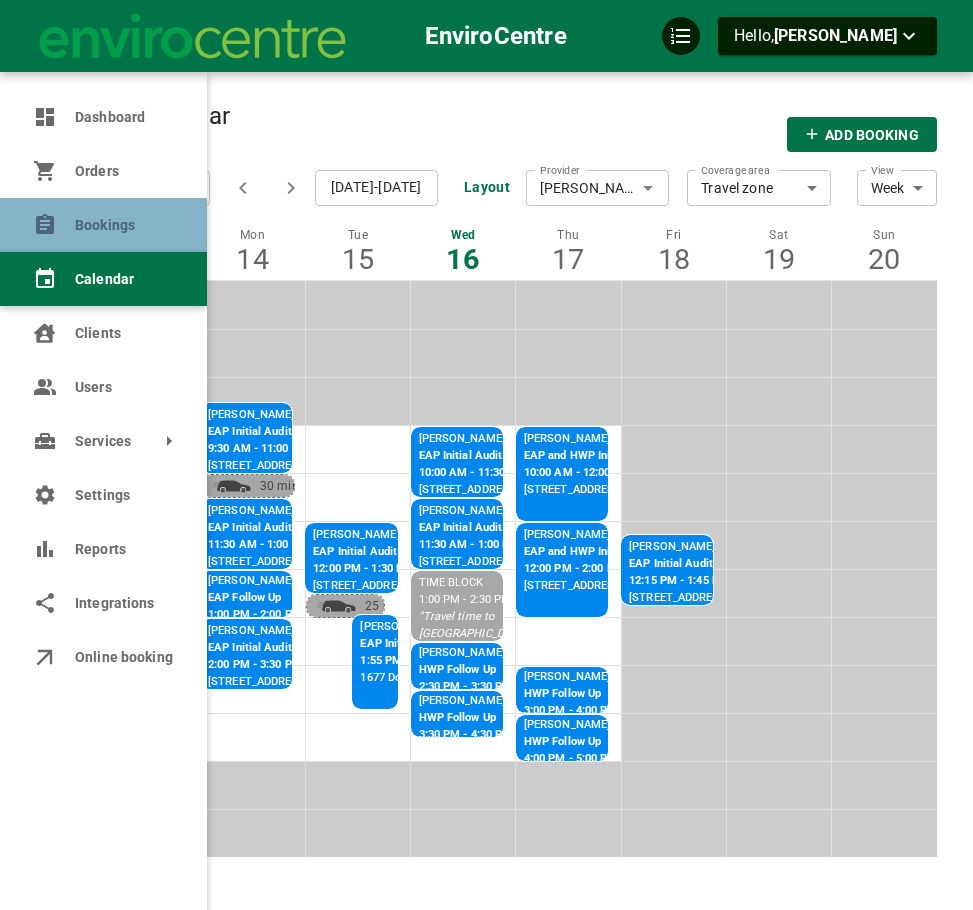 click 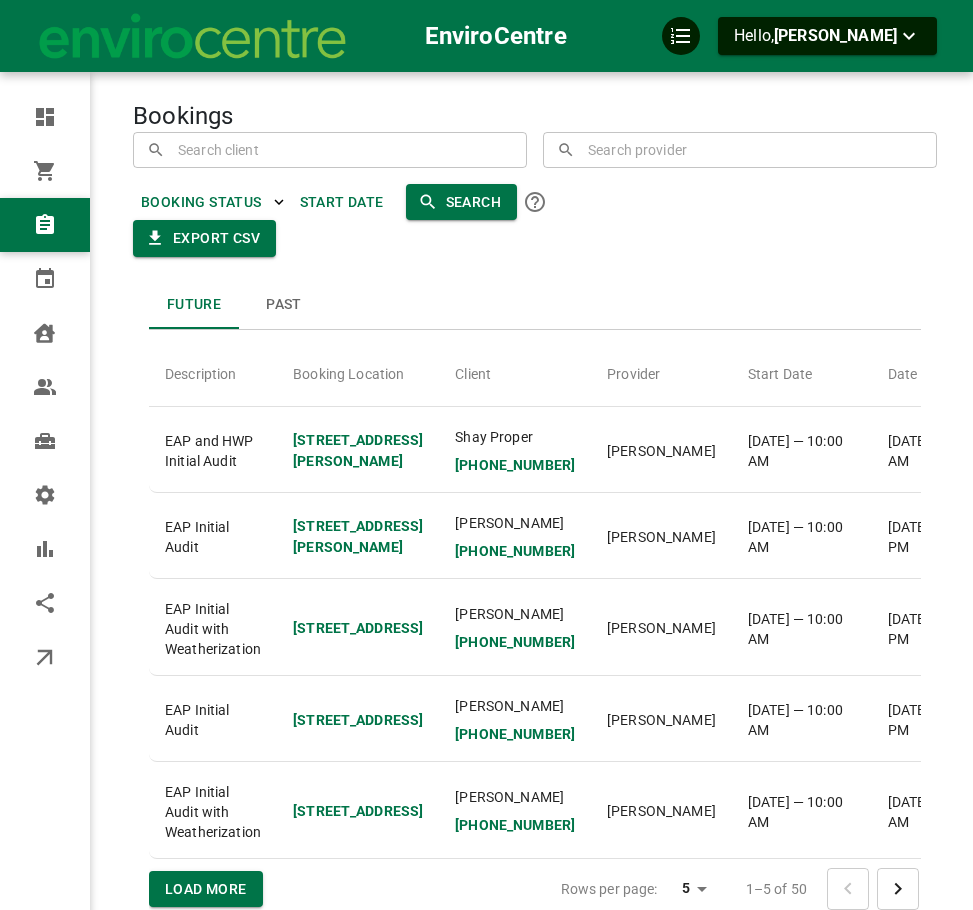 click at bounding box center [330, 149] 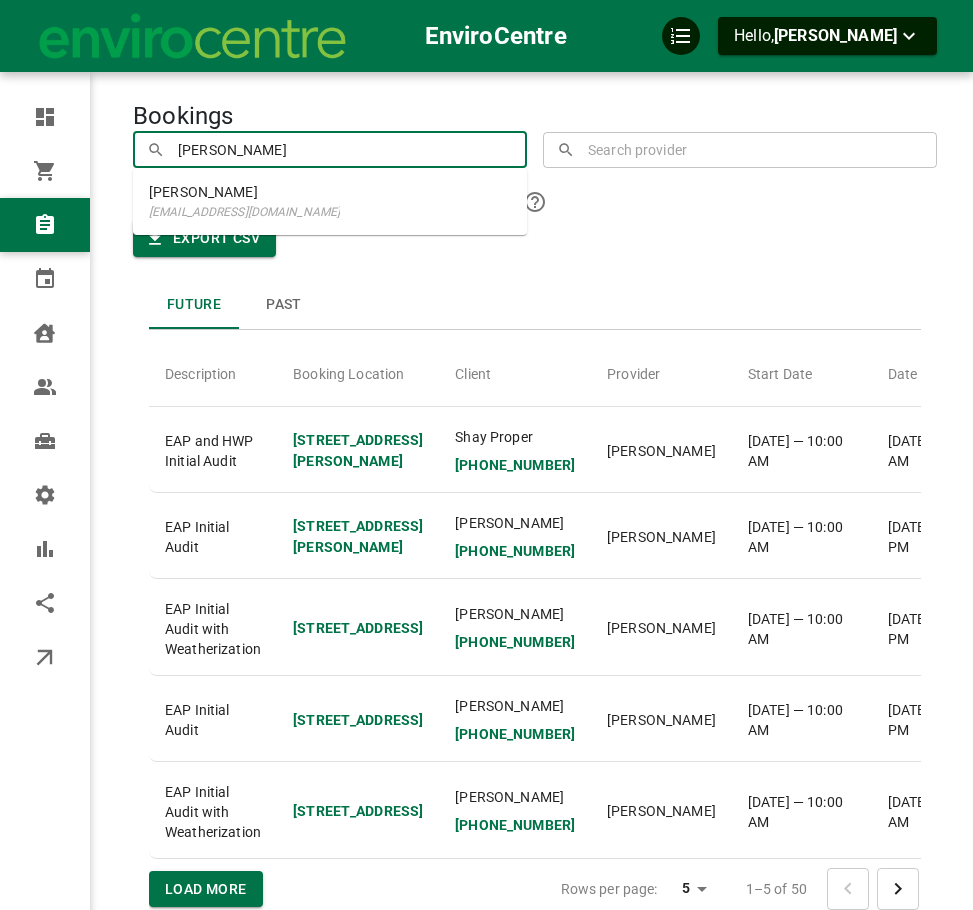 click on "[PERSON_NAME] [EMAIL_ADDRESS][DOMAIN_NAME]" at bounding box center [330, 201] 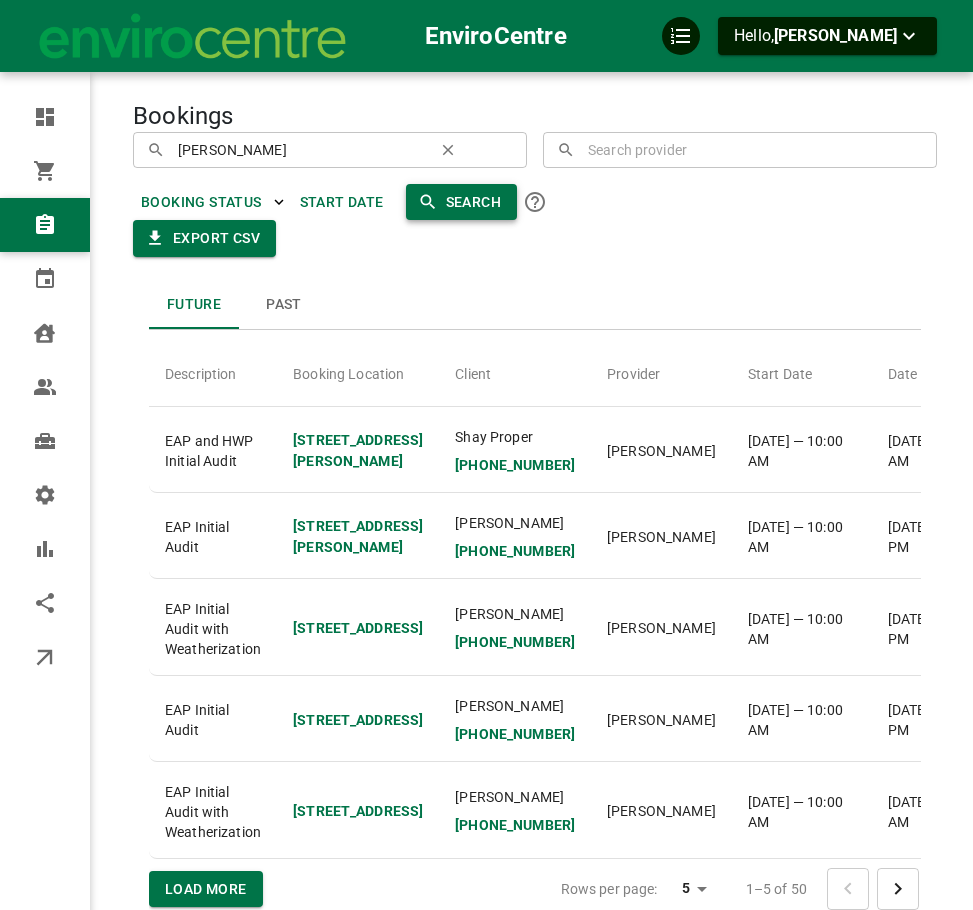 click on "Search" at bounding box center (461, 202) 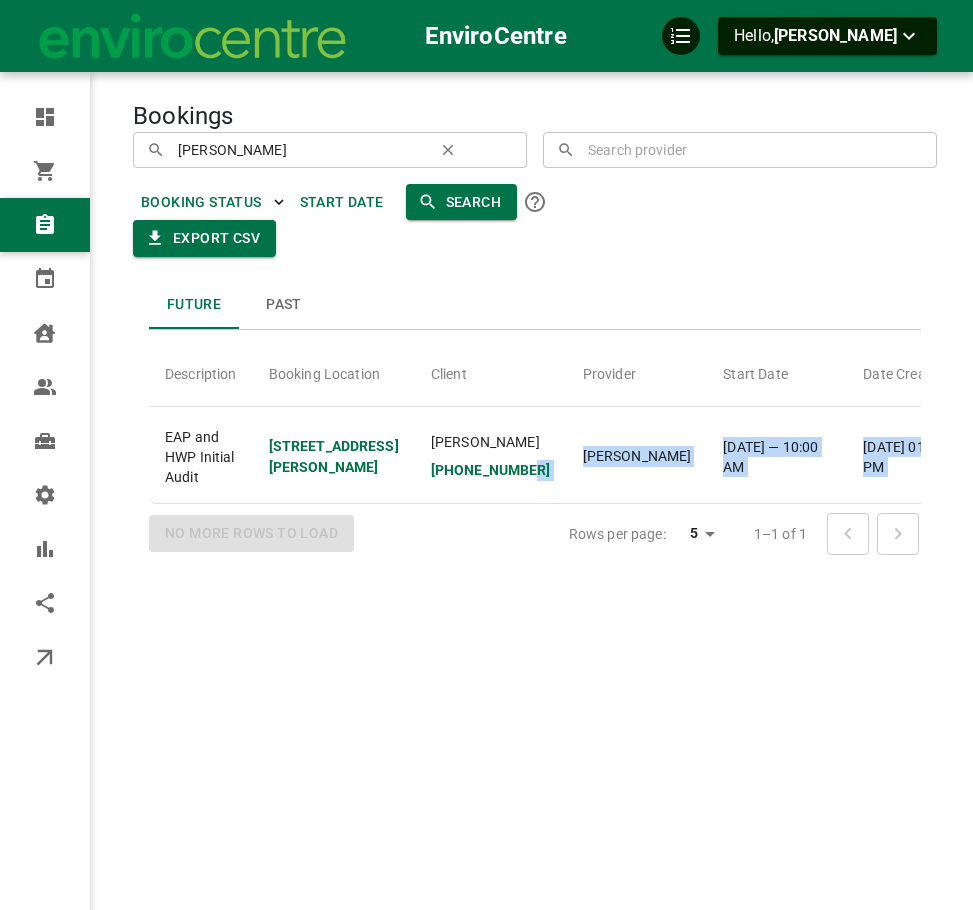 drag, startPoint x: 499, startPoint y: 538, endPoint x: 889, endPoint y: 529, distance: 390.10382 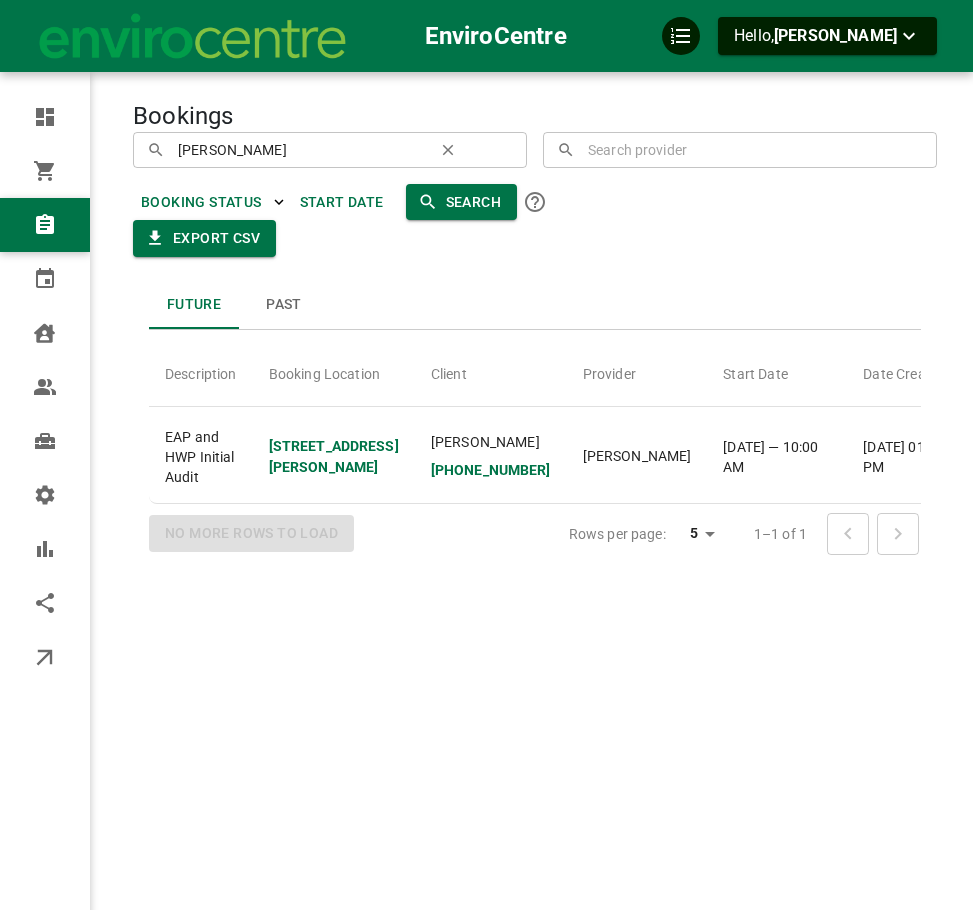 click on "Future Past Description Booking Location Client Provider Start Date Date Created Status Initial Charge Additional Charges Ratings Notes Actions EAP and HWP Initial Audit [STREET_ADDRESS][PERSON_NAME] [PERSON_NAME] [PHONE_NUMBER] [PERSON_NAME][DATE] — 10:00 AM  [DATE] 01:10 PM SCHEDULED $0.00 None No Rating(s) No More Rows To Load Rows per page: 5 5 1–1 of 1" at bounding box center [535, 420] 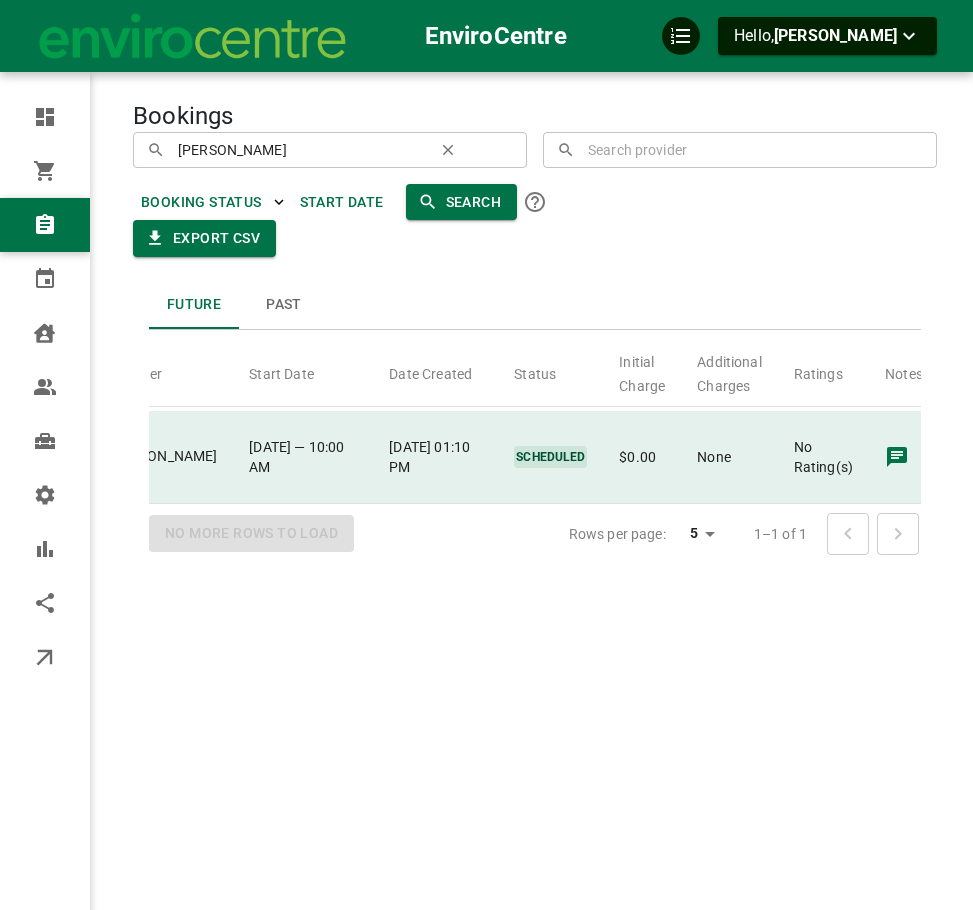 click 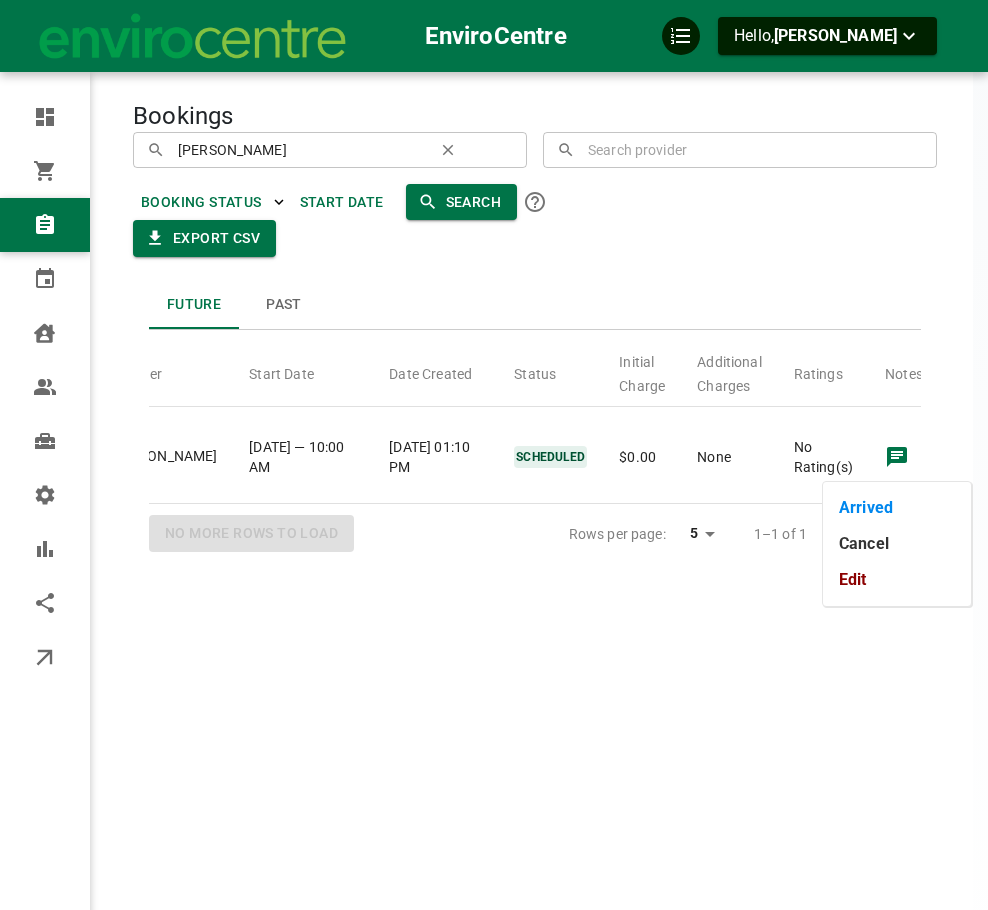 click on "Cancel" at bounding box center [897, 544] 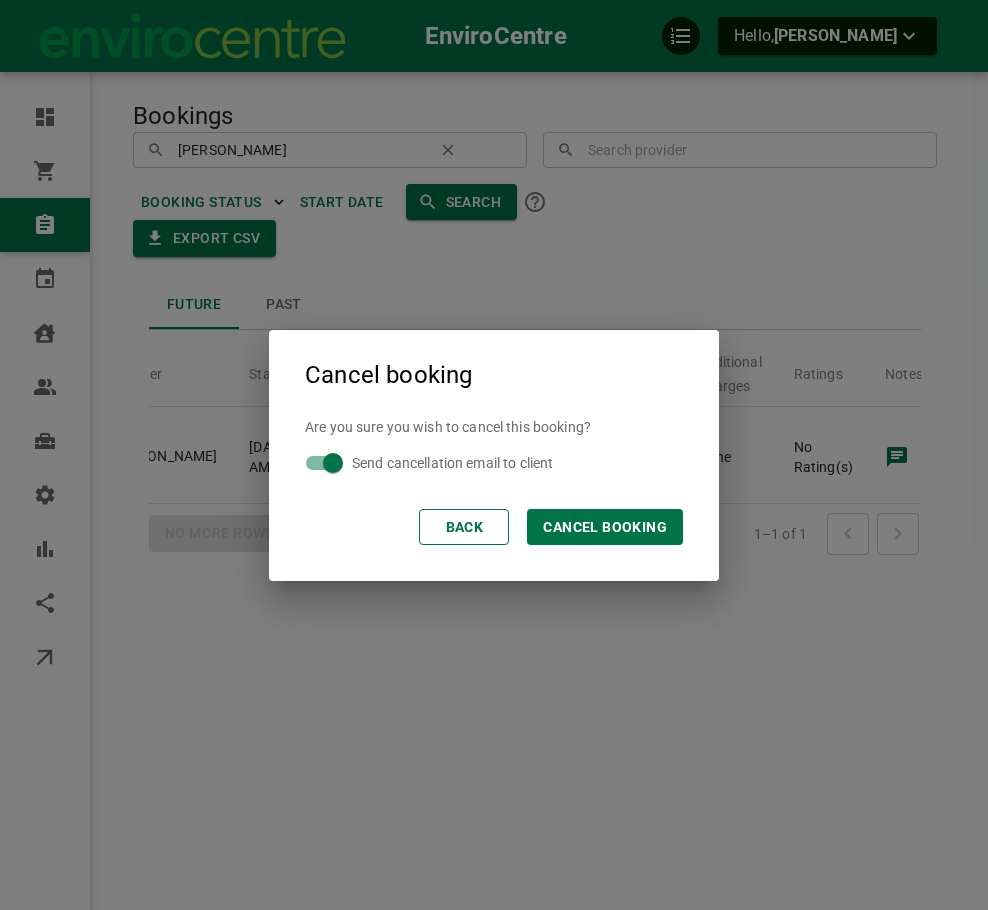 click on "Cancel booking" at bounding box center (605, 527) 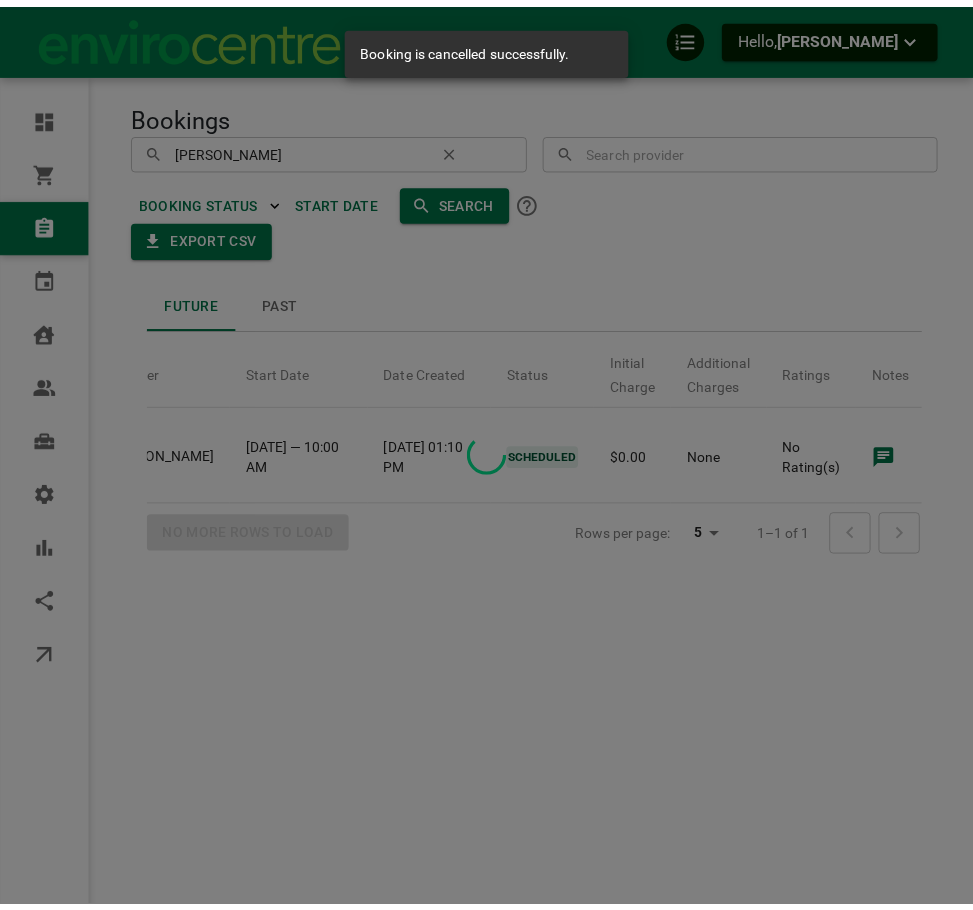 scroll, scrollTop: 0, scrollLeft: 459, axis: horizontal 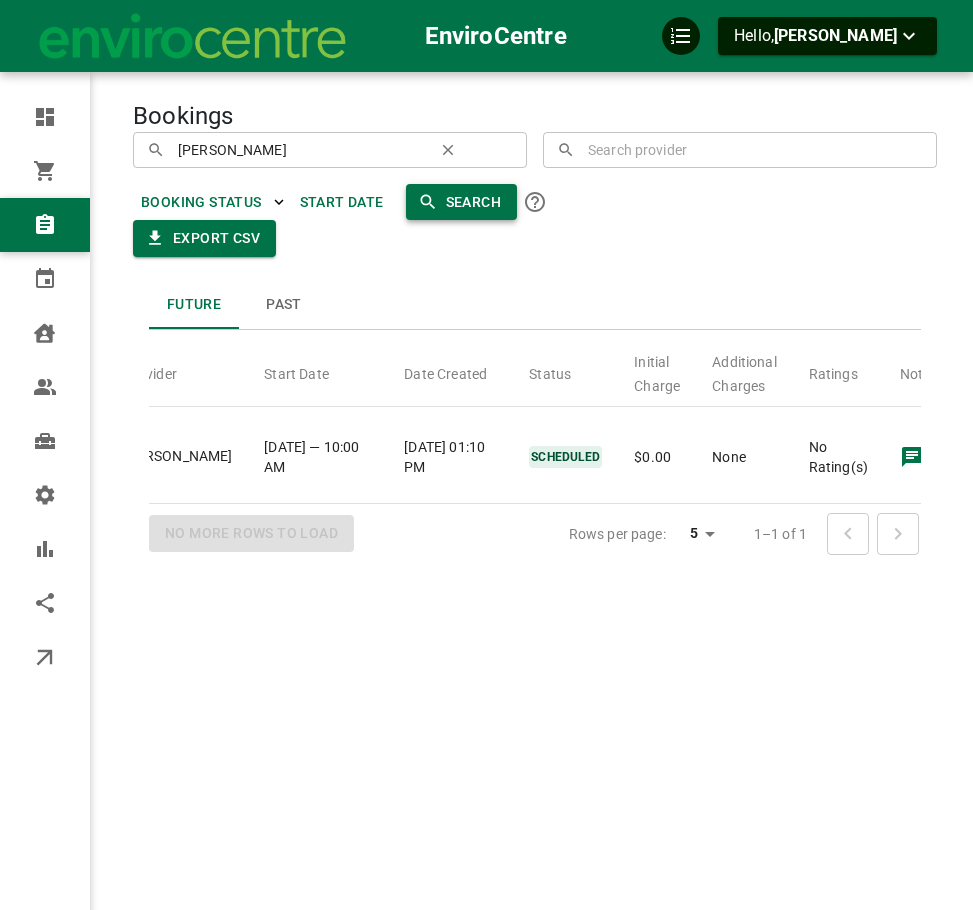 click on "Search" at bounding box center (461, 202) 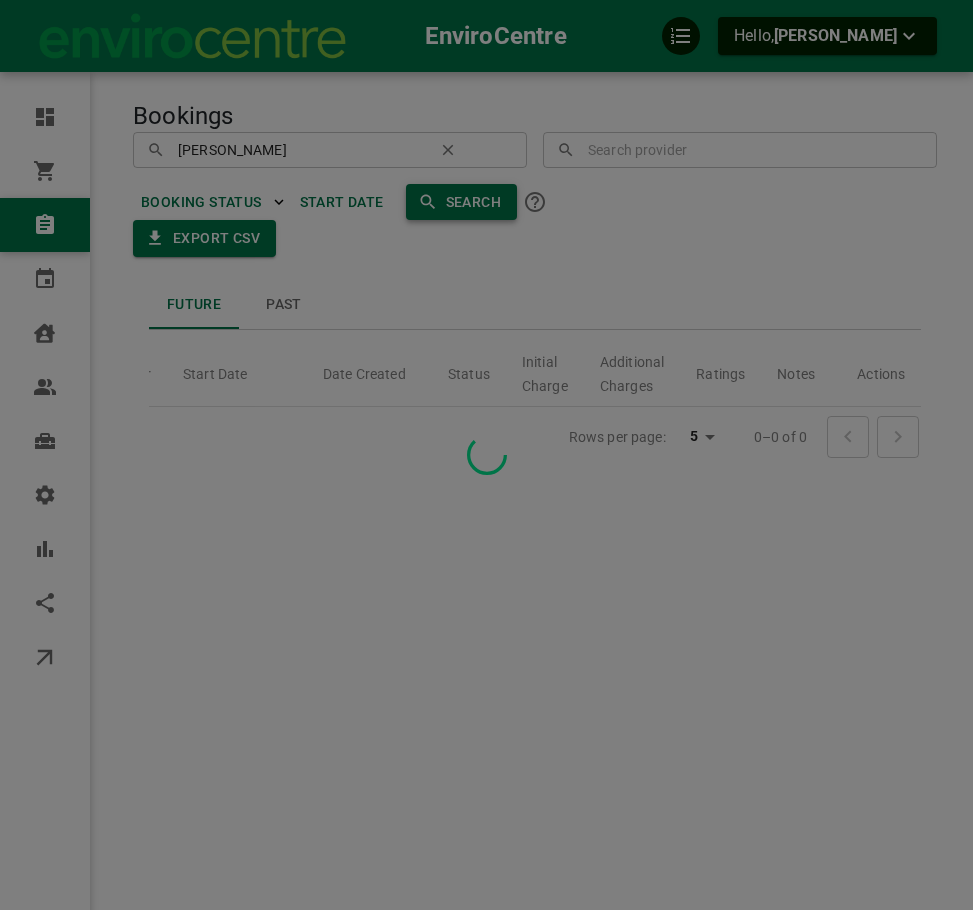 scroll, scrollTop: 0, scrollLeft: 326, axis: horizontal 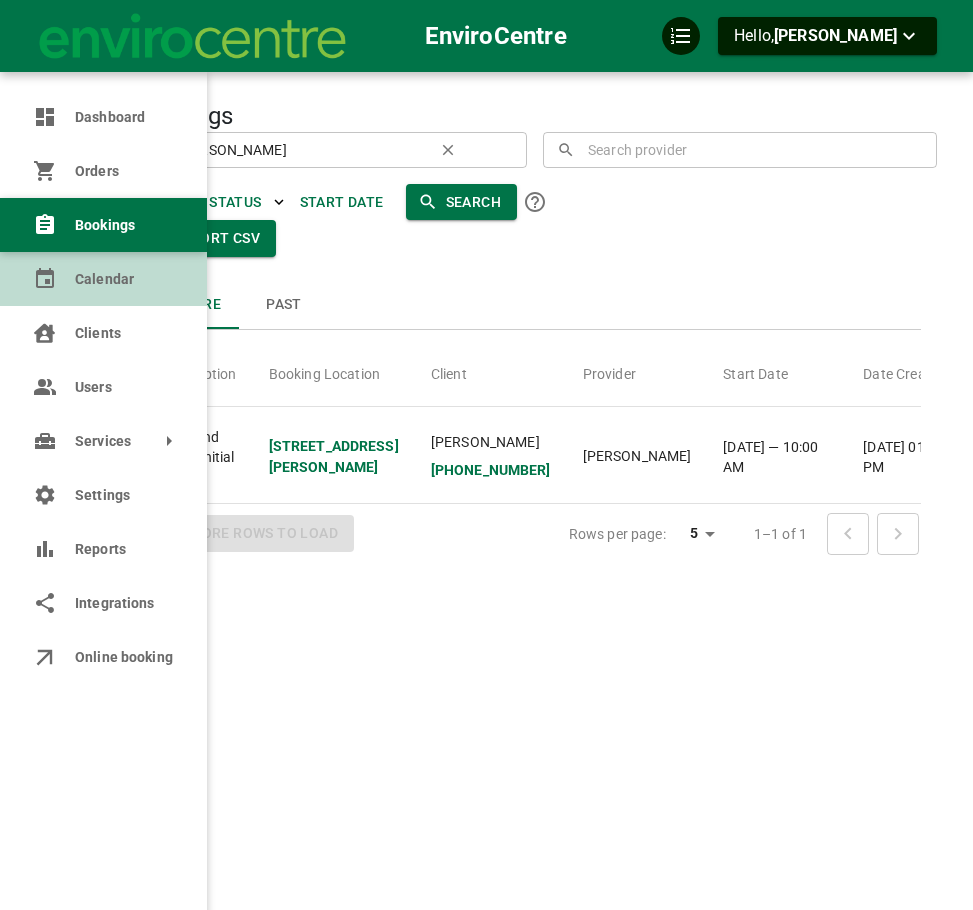 click 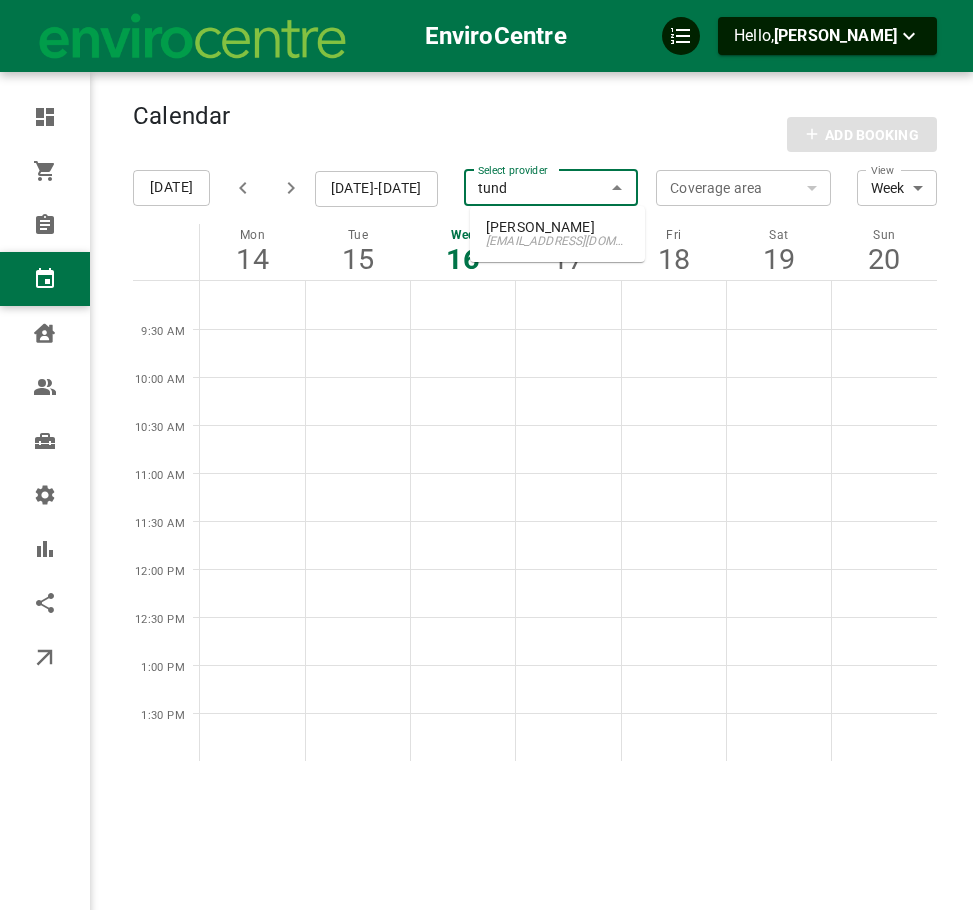 type on "tunde" 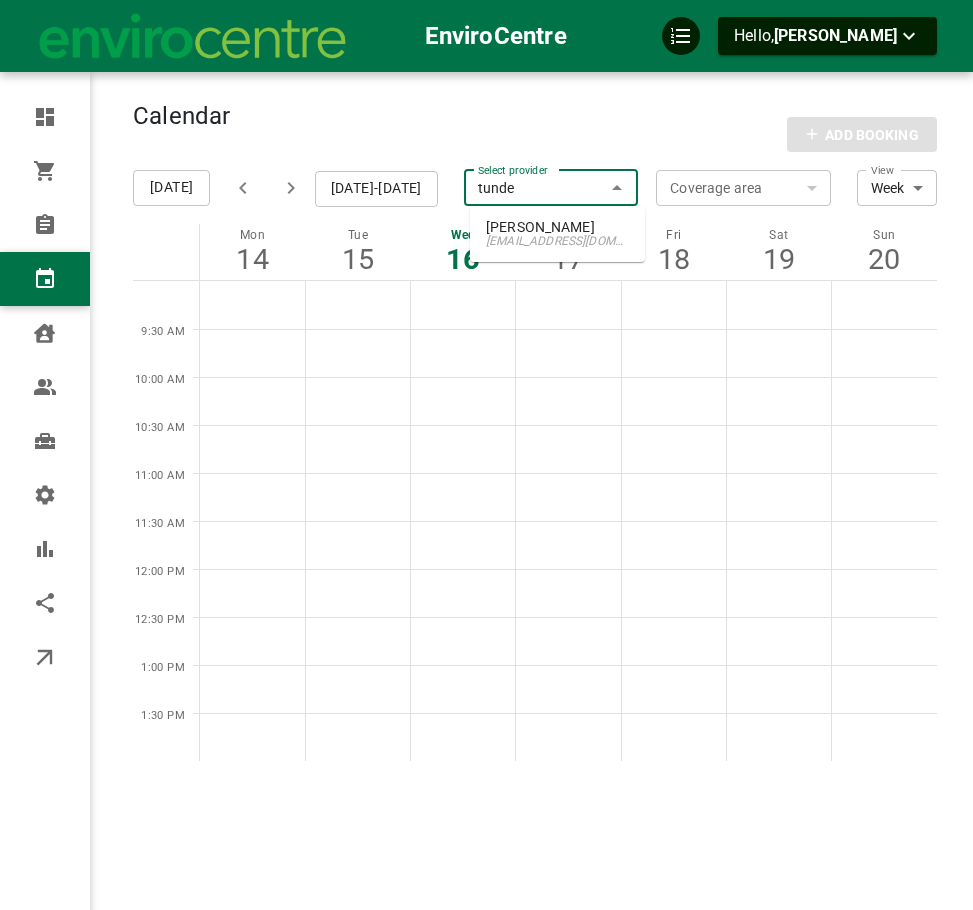 click on "[PERSON_NAME]" at bounding box center [557, 227] 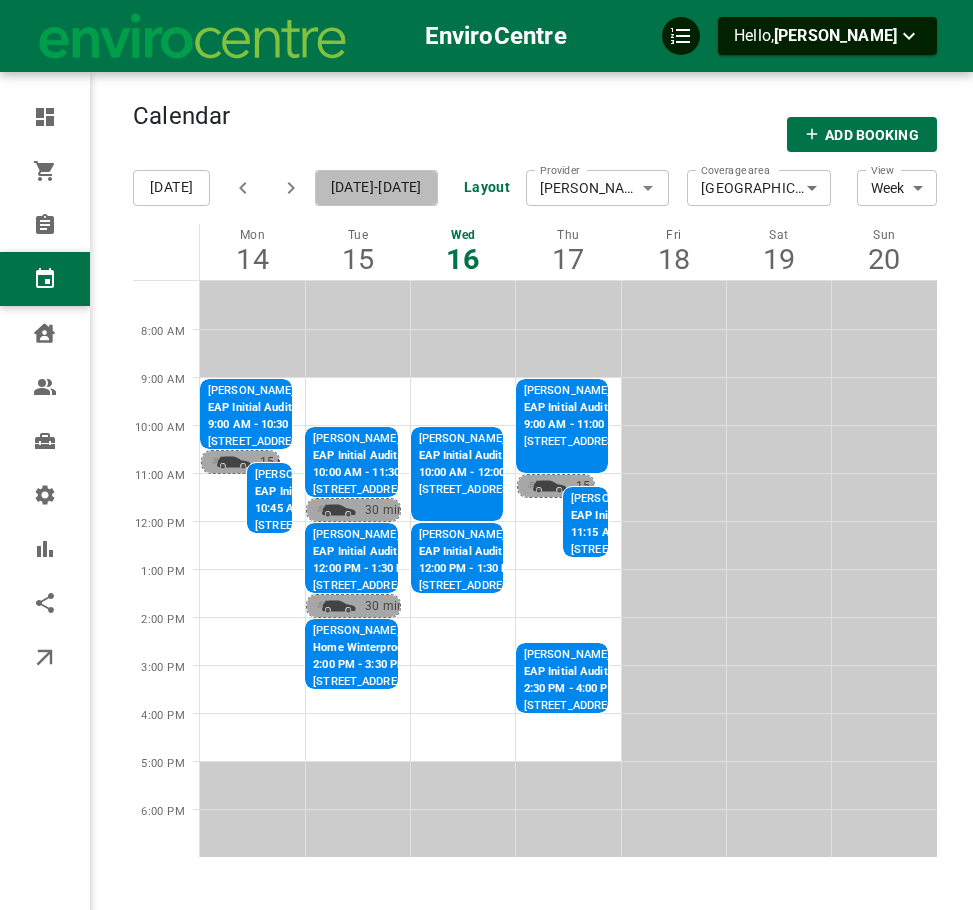 click on "[DATE]-[DATE]" at bounding box center (376, 188) 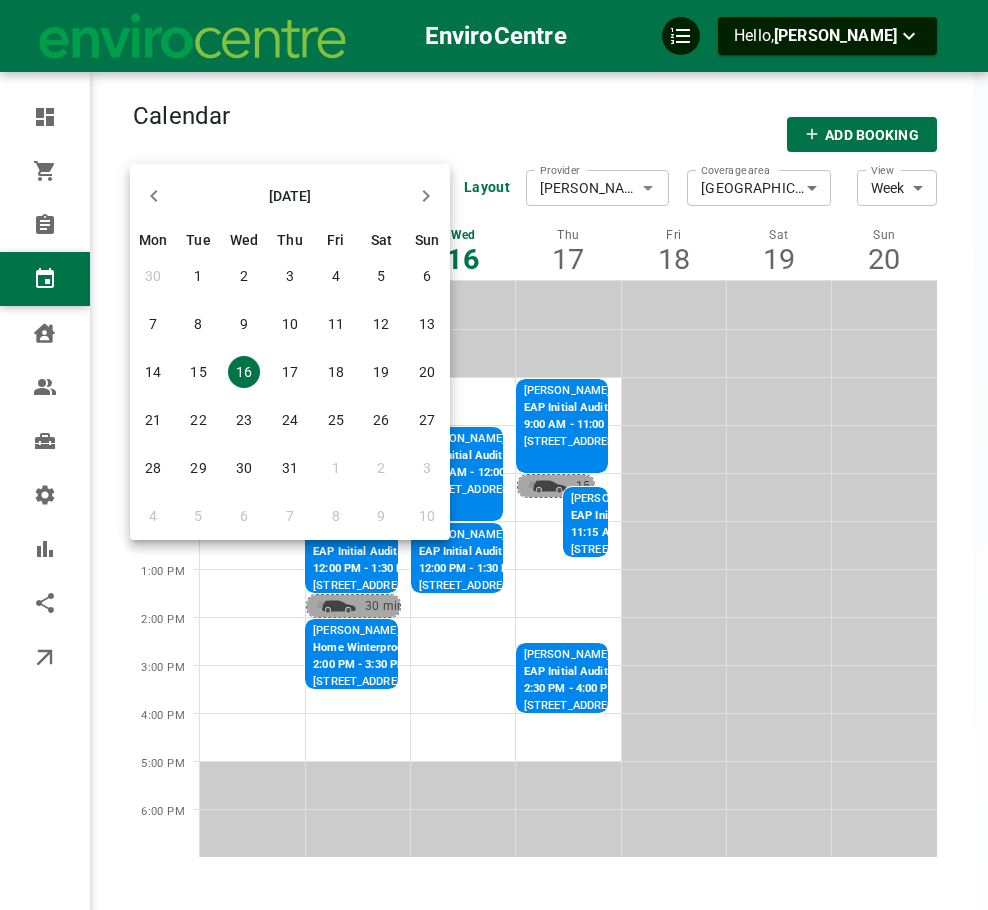 click 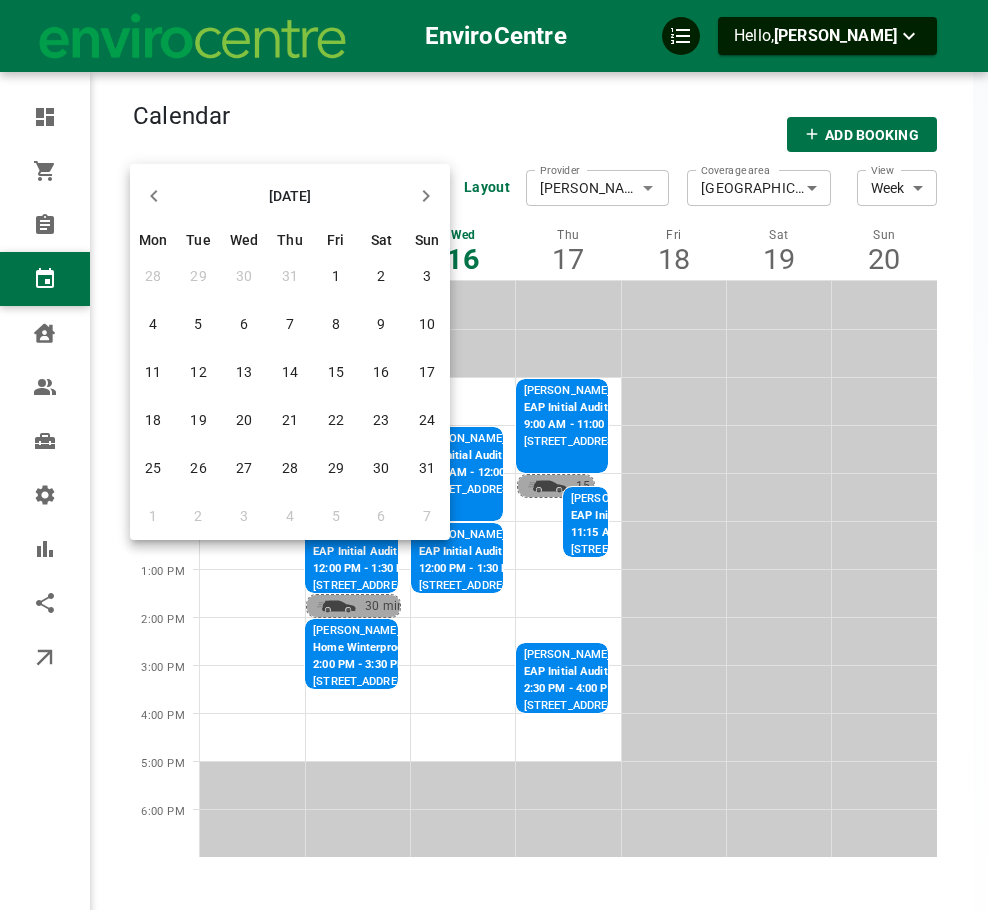click on "21" at bounding box center [290, 420] 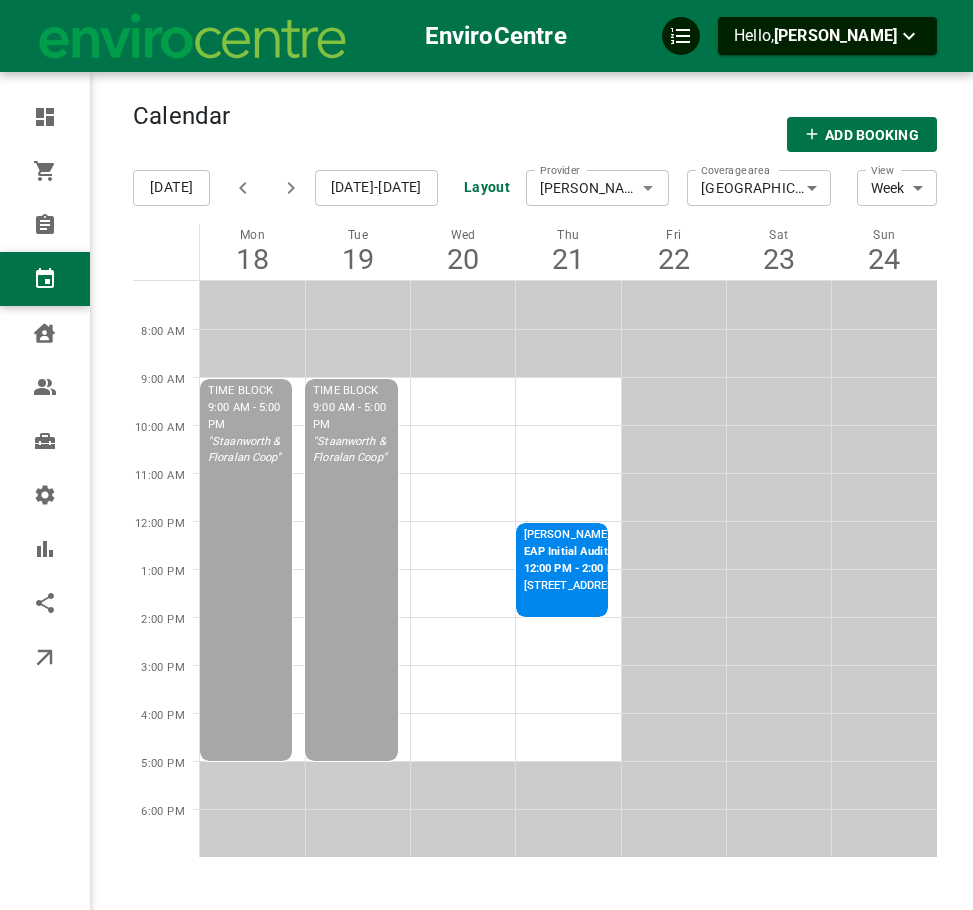 click on "12:00 PM - 2:00 PM" at bounding box center (618, 569) 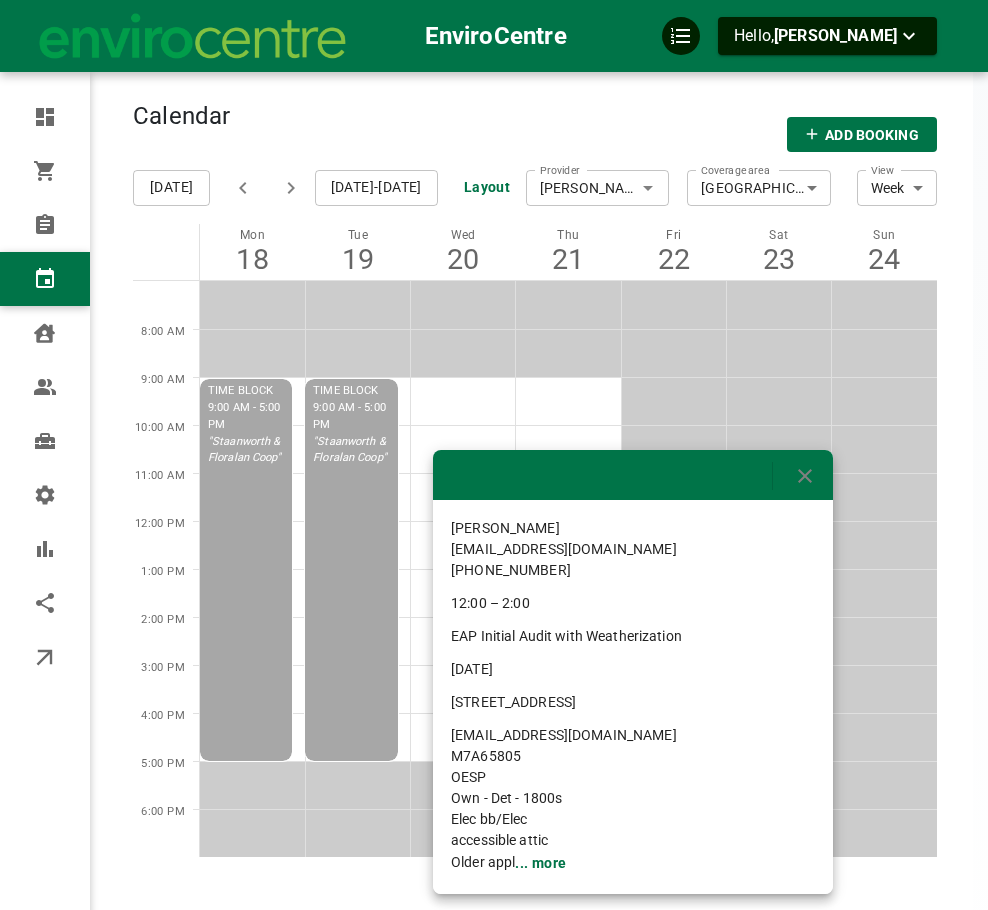 click at bounding box center (494, 455) 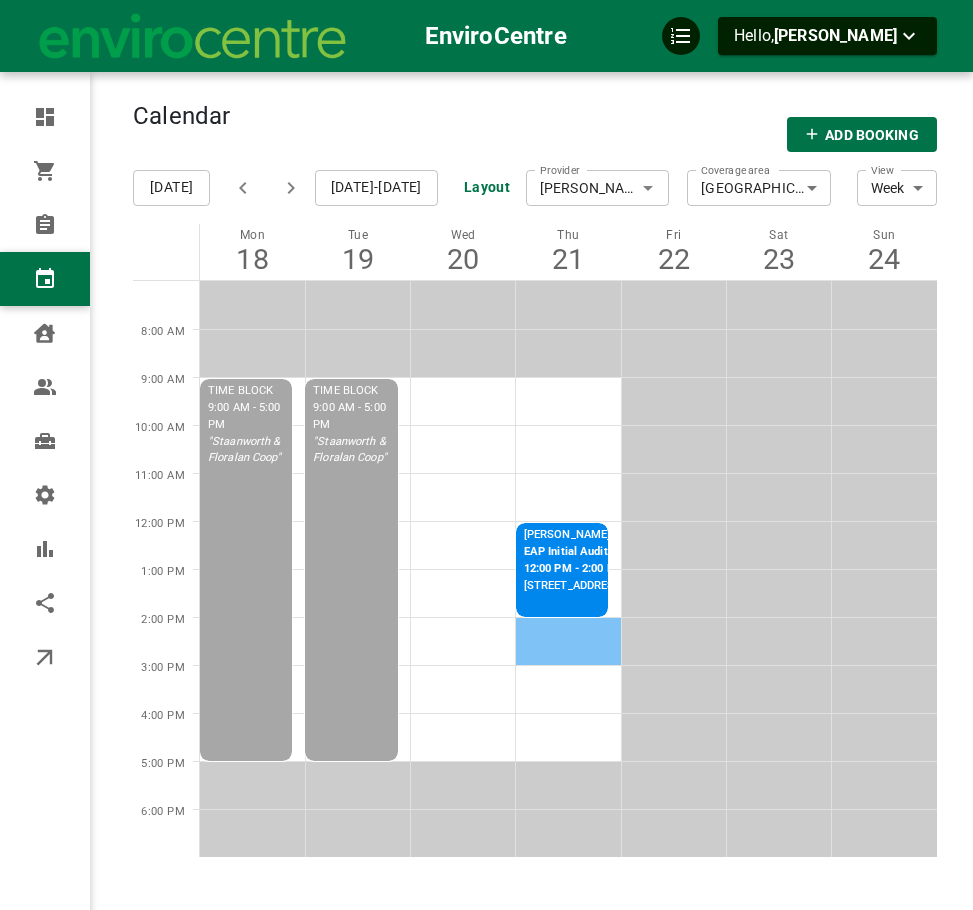 click on "EAP Initial Audit with Weatherization" at bounding box center (618, 552) 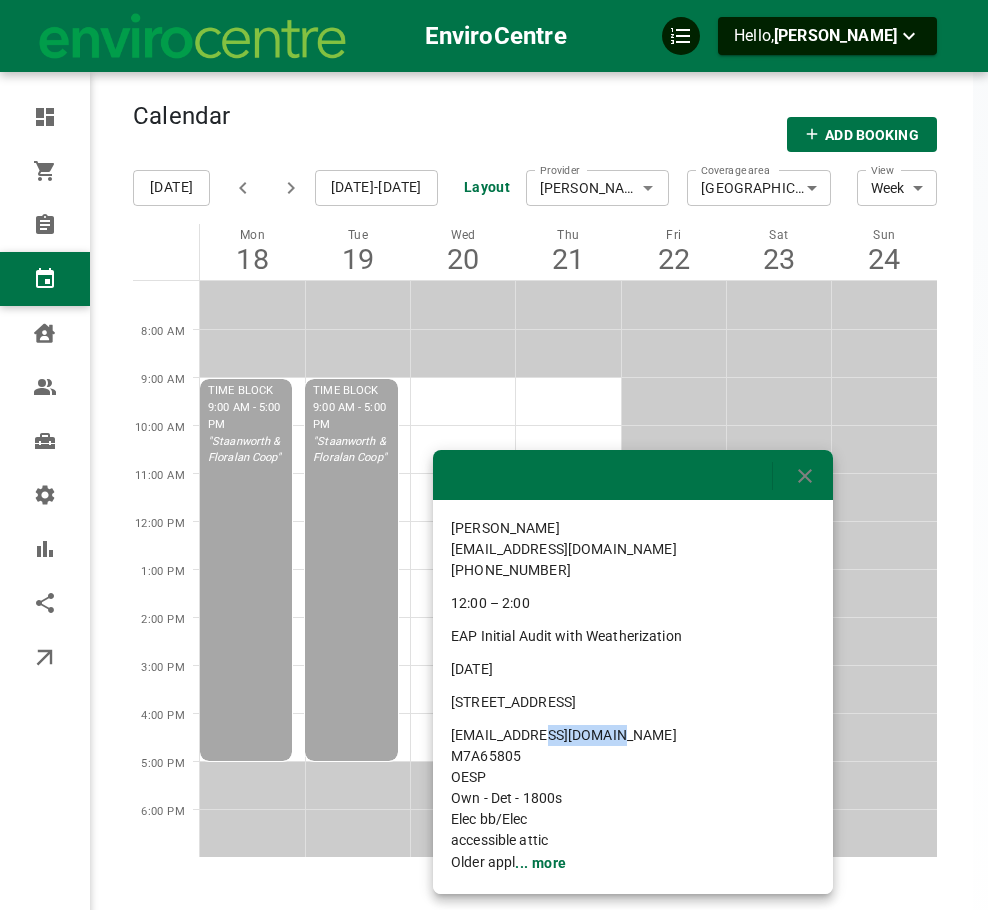 drag, startPoint x: 523, startPoint y: 746, endPoint x: 468, endPoint y: 761, distance: 57.00877 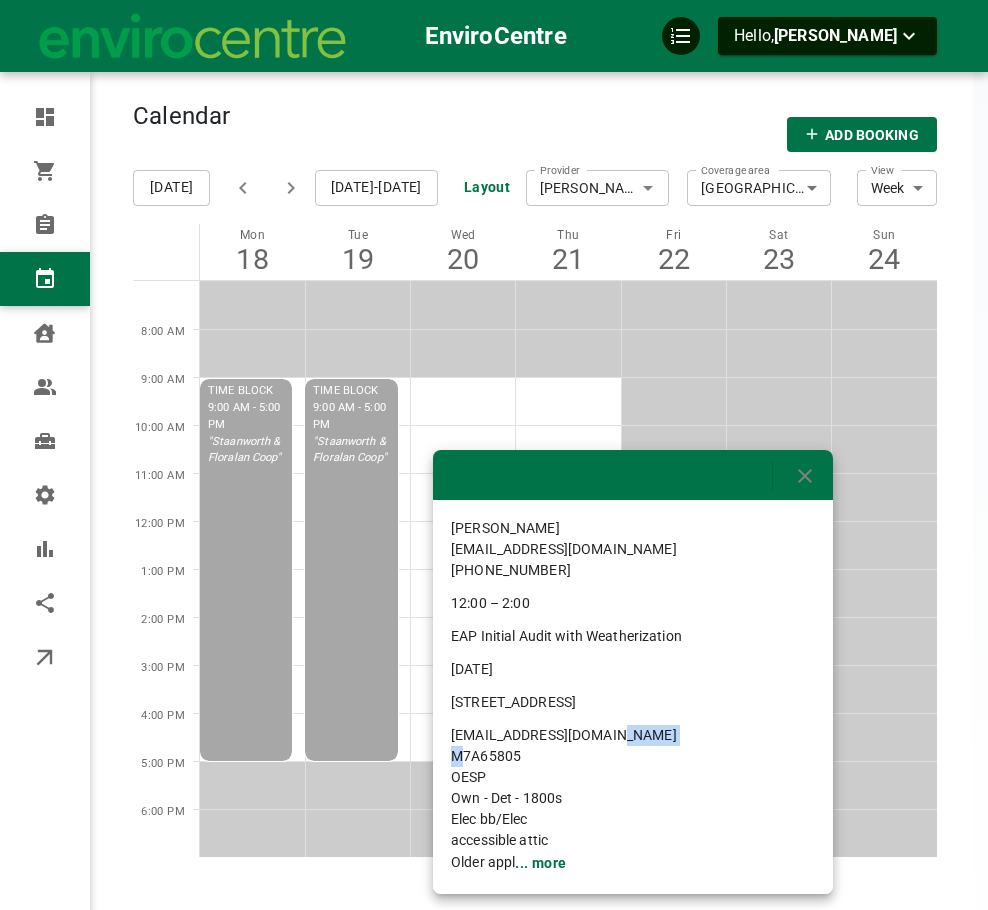 drag, startPoint x: 490, startPoint y: 756, endPoint x: 450, endPoint y: 756, distance: 40 